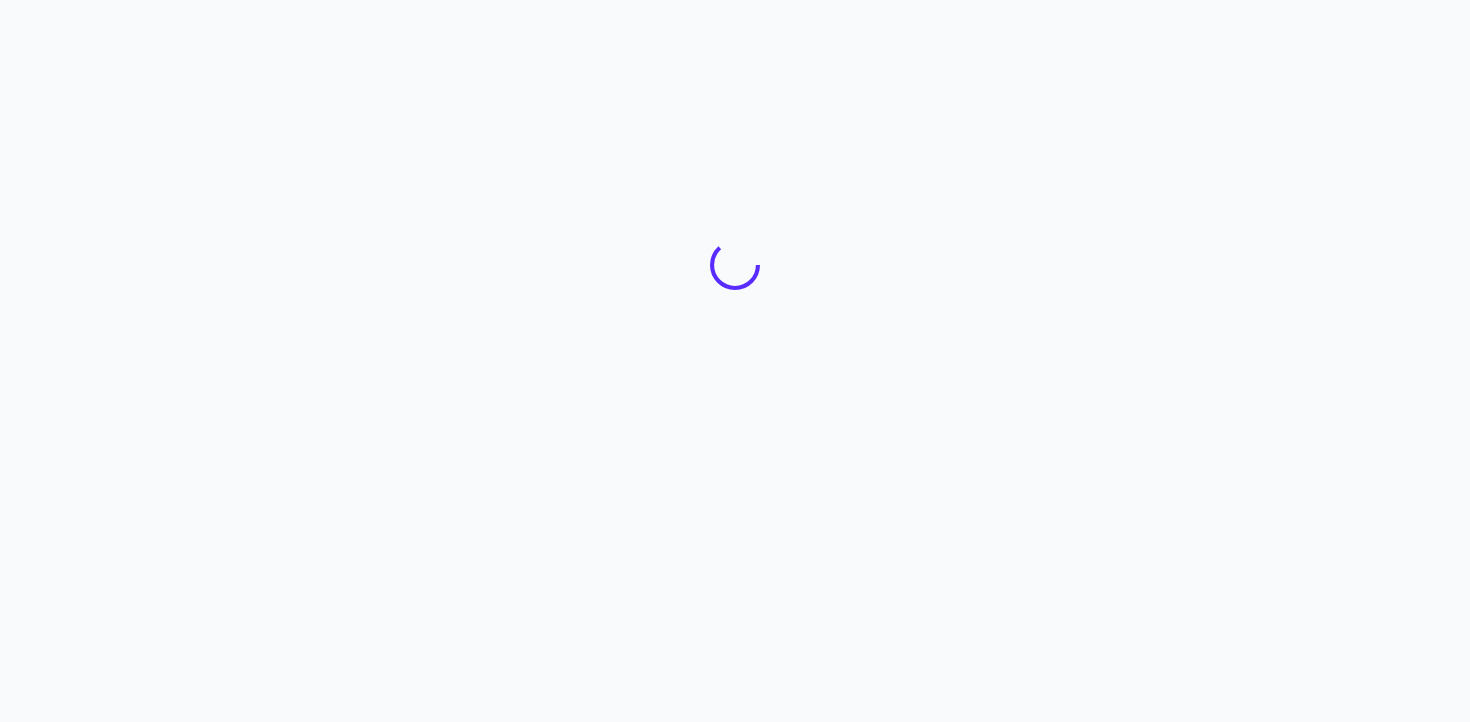 scroll, scrollTop: 0, scrollLeft: 0, axis: both 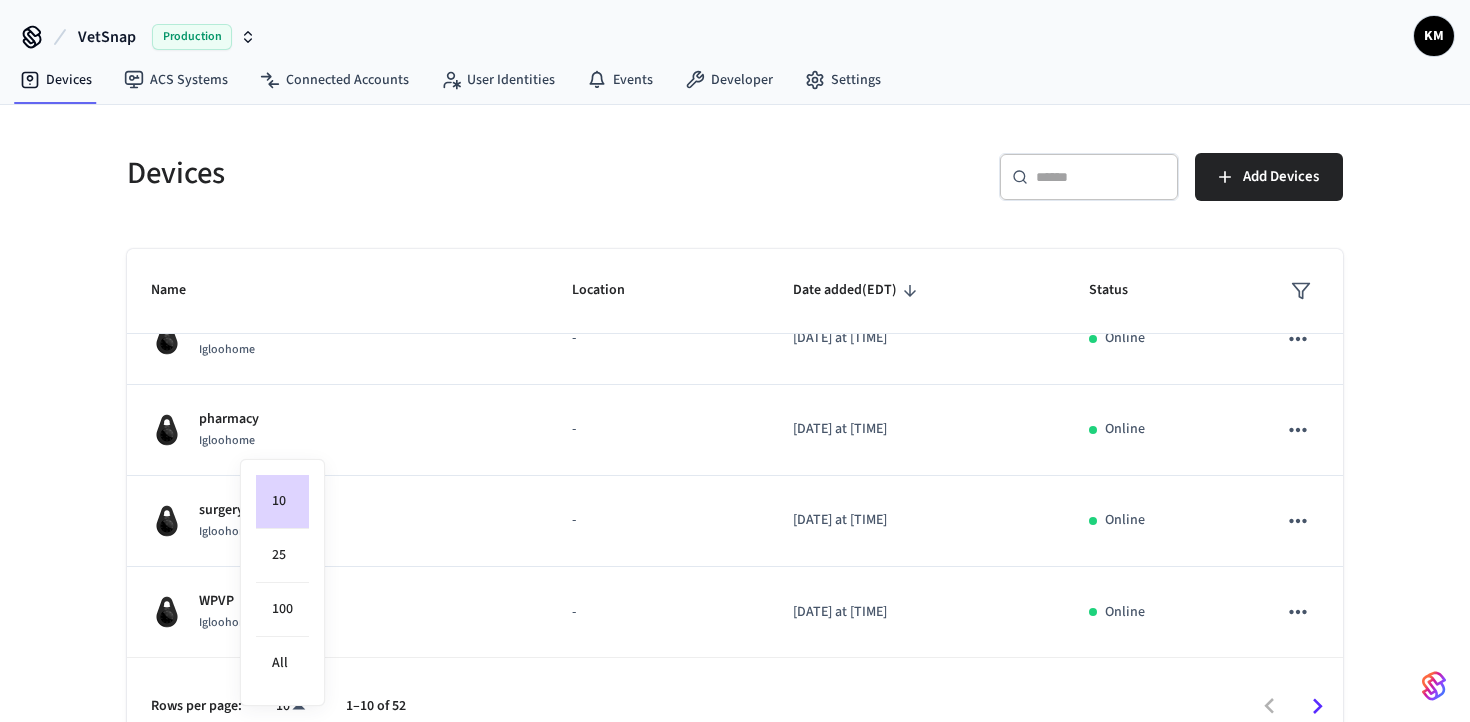 click on "[CITY] Igloohome - [DATE] at [TIME] Online Downstairs Safe Igloohome - [DATE] at [TIME] Online [CITY] Igloohome - [DATE] at [TIME] Online PURE Camden Safe Yale PURE Camden [DATE] at [TIME] Online Controlled Substance Box Igloohome - [DATE] at [TIME] Online Treatment Yale PURE [DATE] at [TIME] Online Beavercreek Igloohome - [DATE] at [TIME] Online pharmacy Igloohome - [DATE] at [TIME] Online surgery Igloohome - [DATE] at [TIME] Online WPVP Igloohome - [DATE] at [TIME] Online Rows per page: 10 ** 1–10 of 52 4 /devices/list 4 /devices/unmanaged/list Devices | Seam Activate device management Copy ID 10 25 100 All" at bounding box center (735, 377) 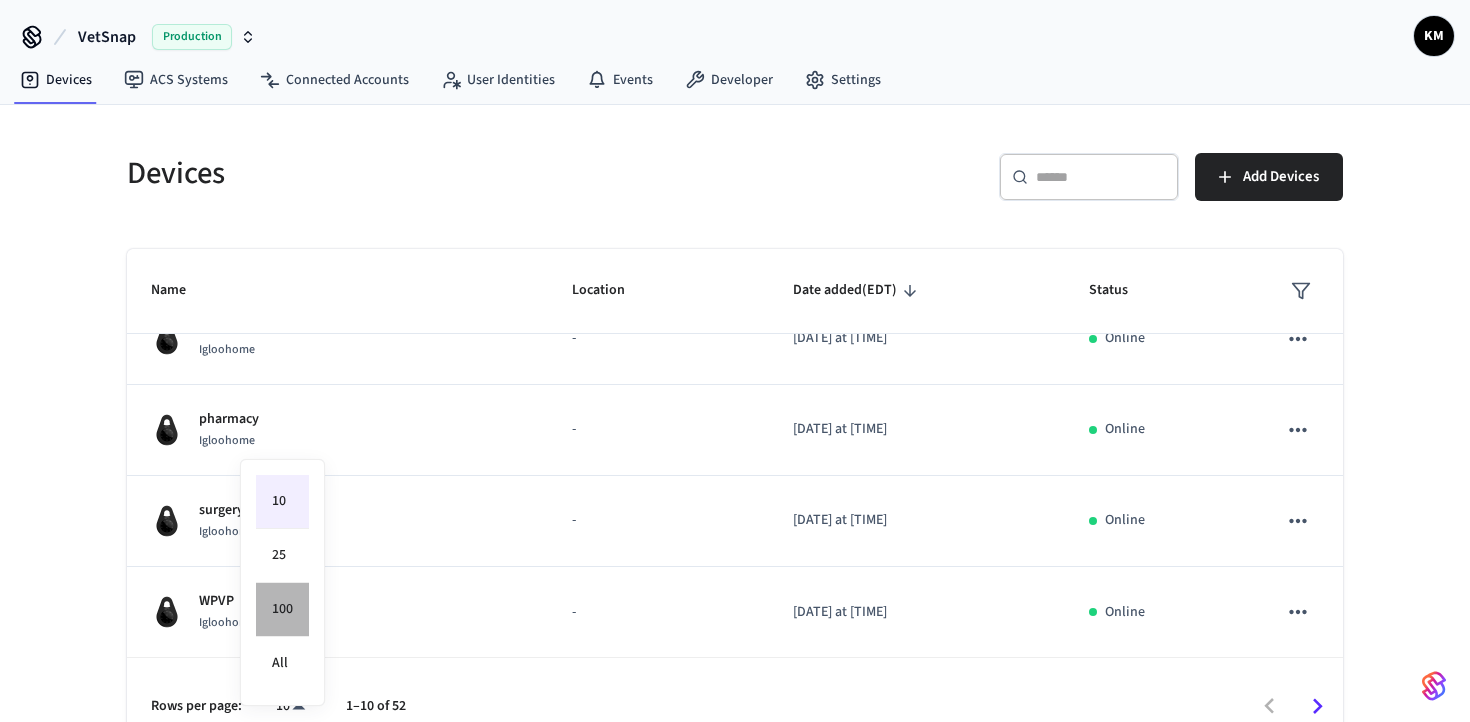 click on "100" at bounding box center [282, 610] 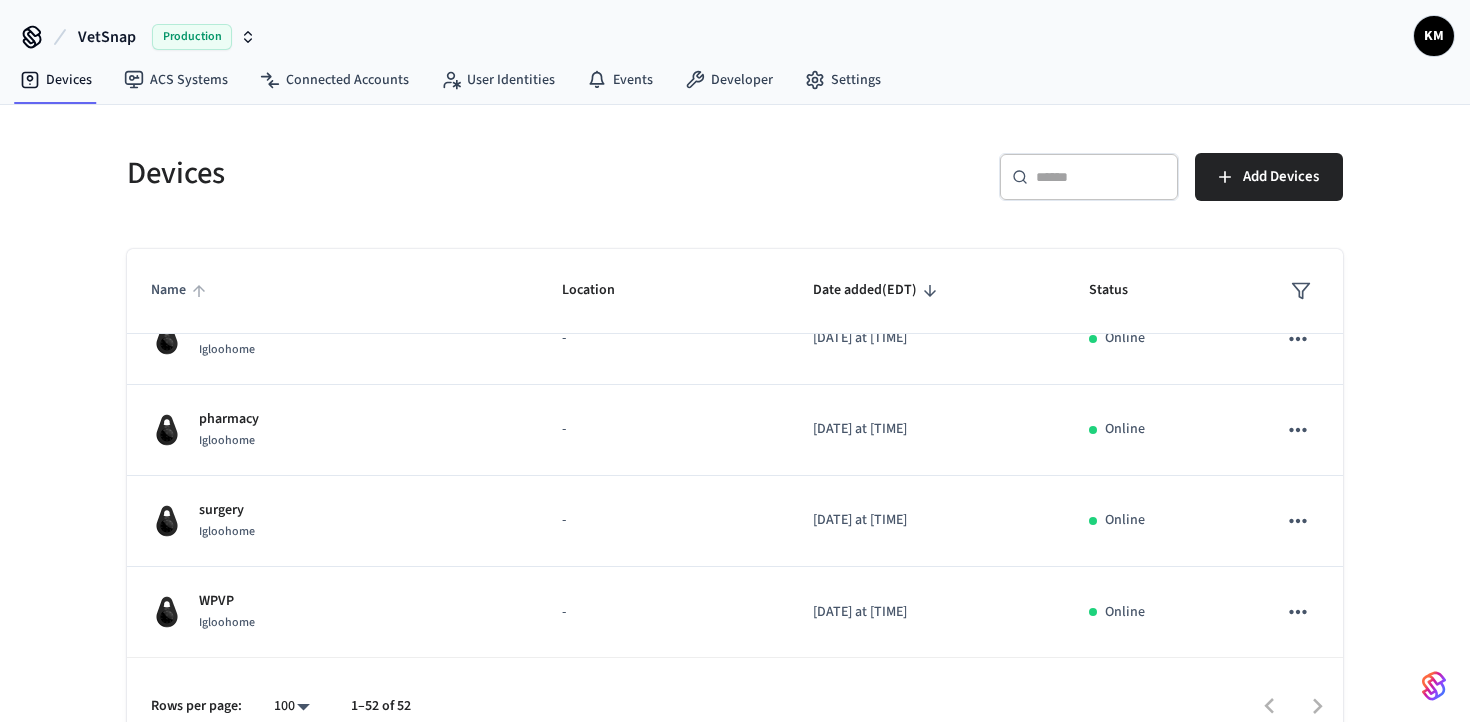 click on "Name" at bounding box center (181, 290) 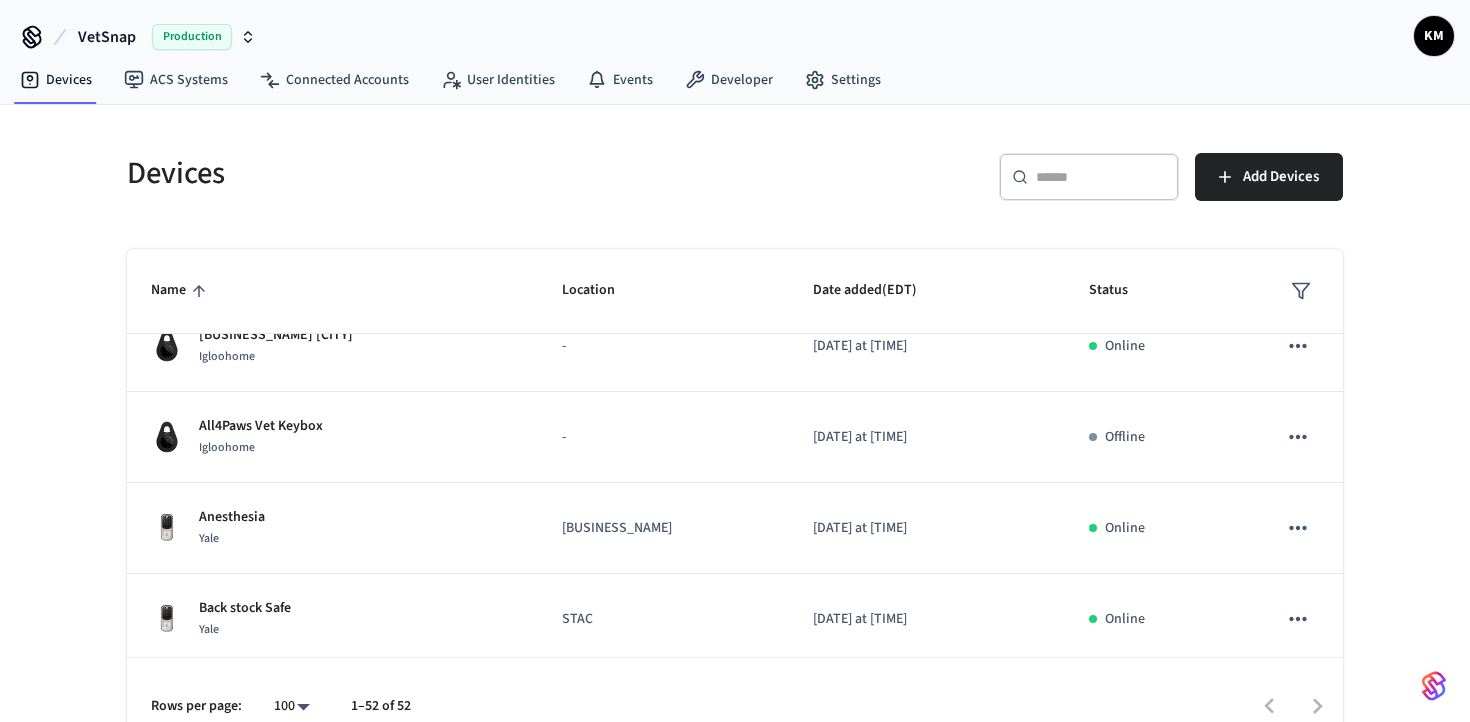 scroll, scrollTop: 0, scrollLeft: 0, axis: both 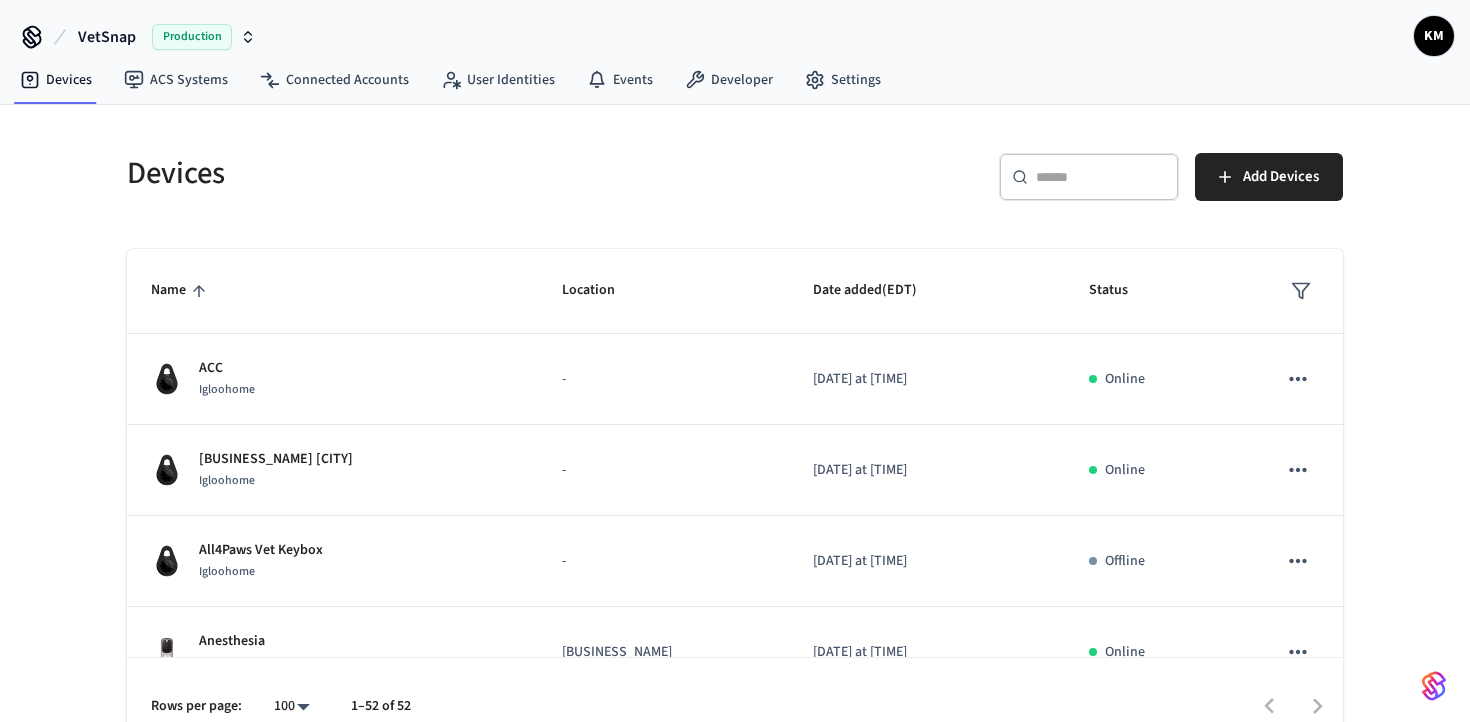 click 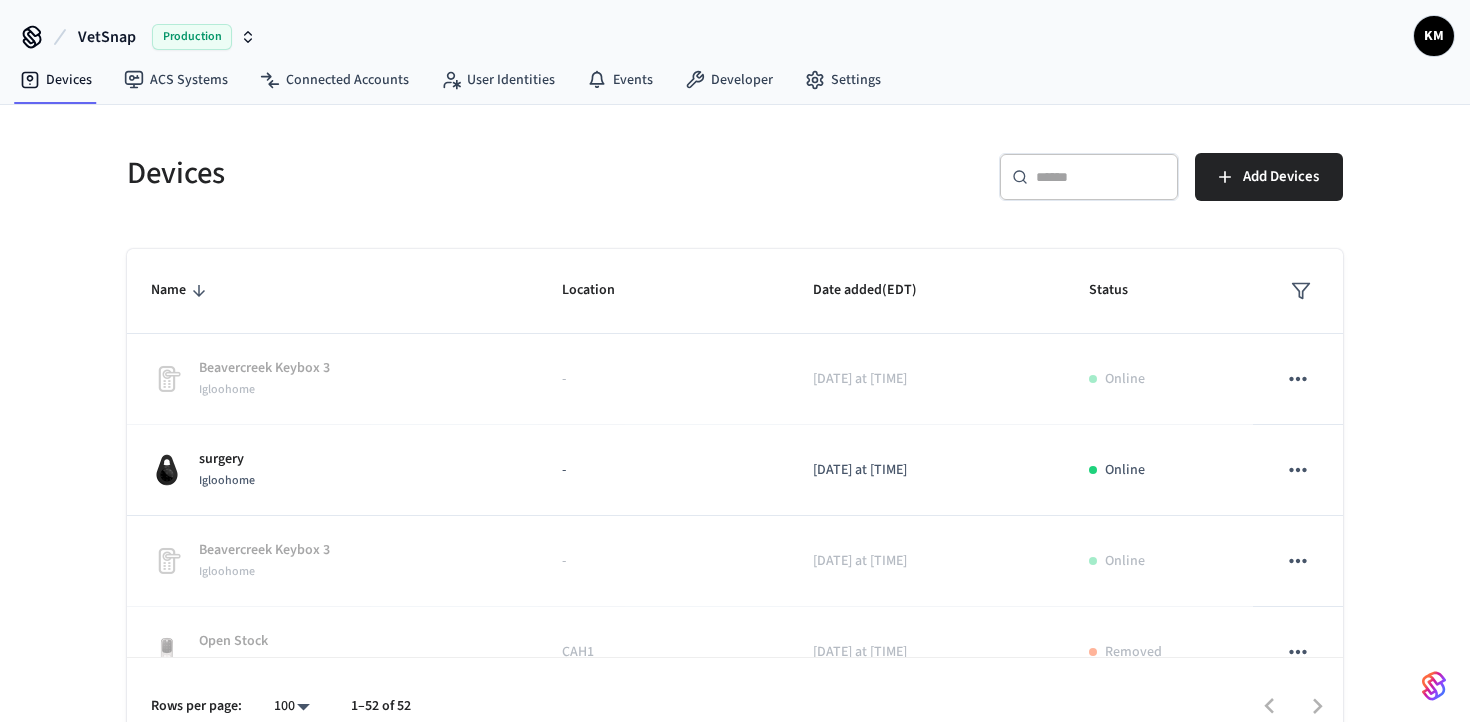 click 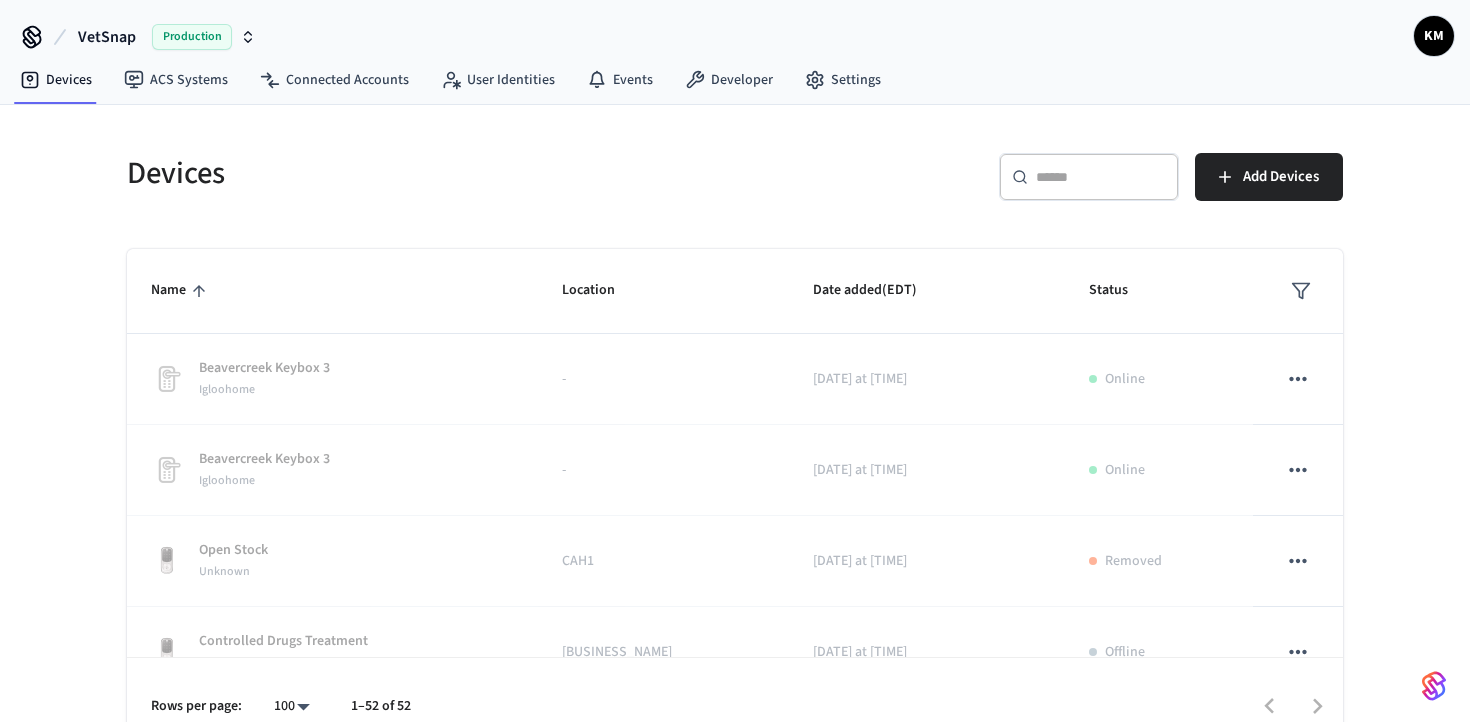 click on "Name" at bounding box center (332, 291) 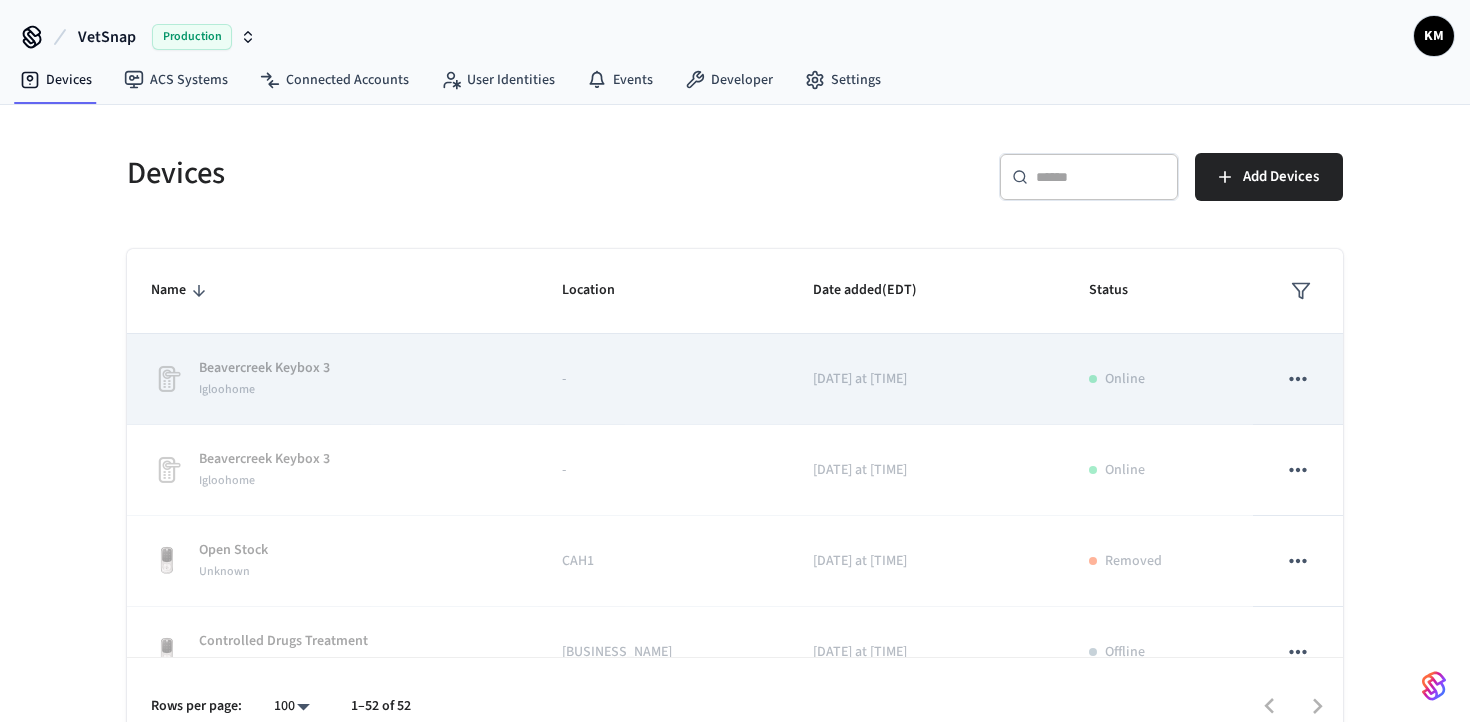 scroll, scrollTop: 167, scrollLeft: 0, axis: vertical 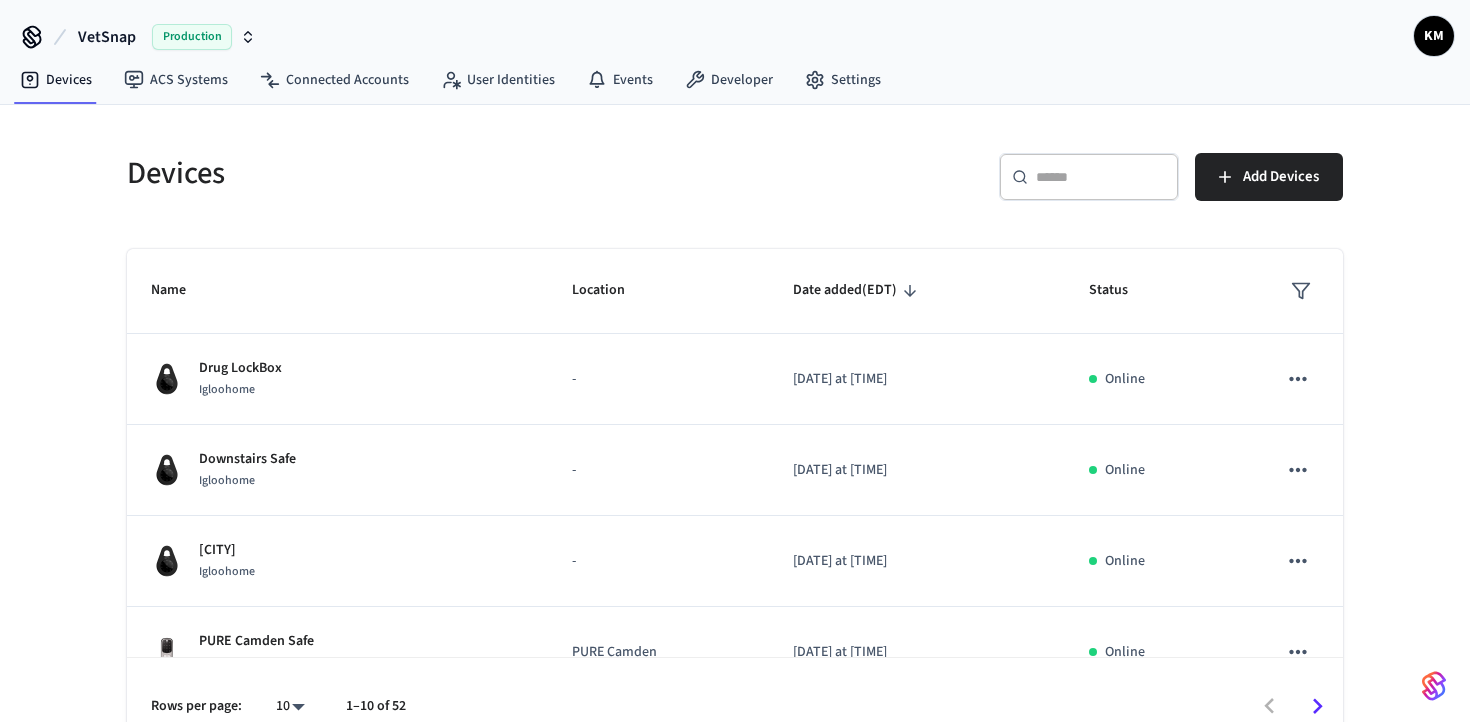 click on "VetSnap Production KM Devices ACS Systems Connected Accounts User Identities Events Developer Settings Devices ​ ​ Add Devices Name Location Date added  (EDT) Status Drug LockBox Igloohome - [DATE] at [TIME] Online Downstairs Safe Igloohome - [DATE] at [TIME] Online [CITY] Igloohome - [DATE] at [TIME] Online PURE Camden Safe Yale PURE Camden [DATE] at [TIME] Online Controlled Substance Box Igloohome - [DATE] at [TIME] Online Treatment Yale PURE [DATE] at [TIME] Online [CITY] Igloohome - [DATE] at [TIME] Online pharmacy  Igloohome - [DATE] at [TIME] Online surgery  Igloohome - [DATE] at [TIME] Online WPVP Igloohome - [DATE] at [TIME] Online Rows per page: 10 ** 1–10 of 52 2 /devices/list 3 /devices/unmanaged/list Devices | Seam Activate device management Copy ID" at bounding box center (735, 377) 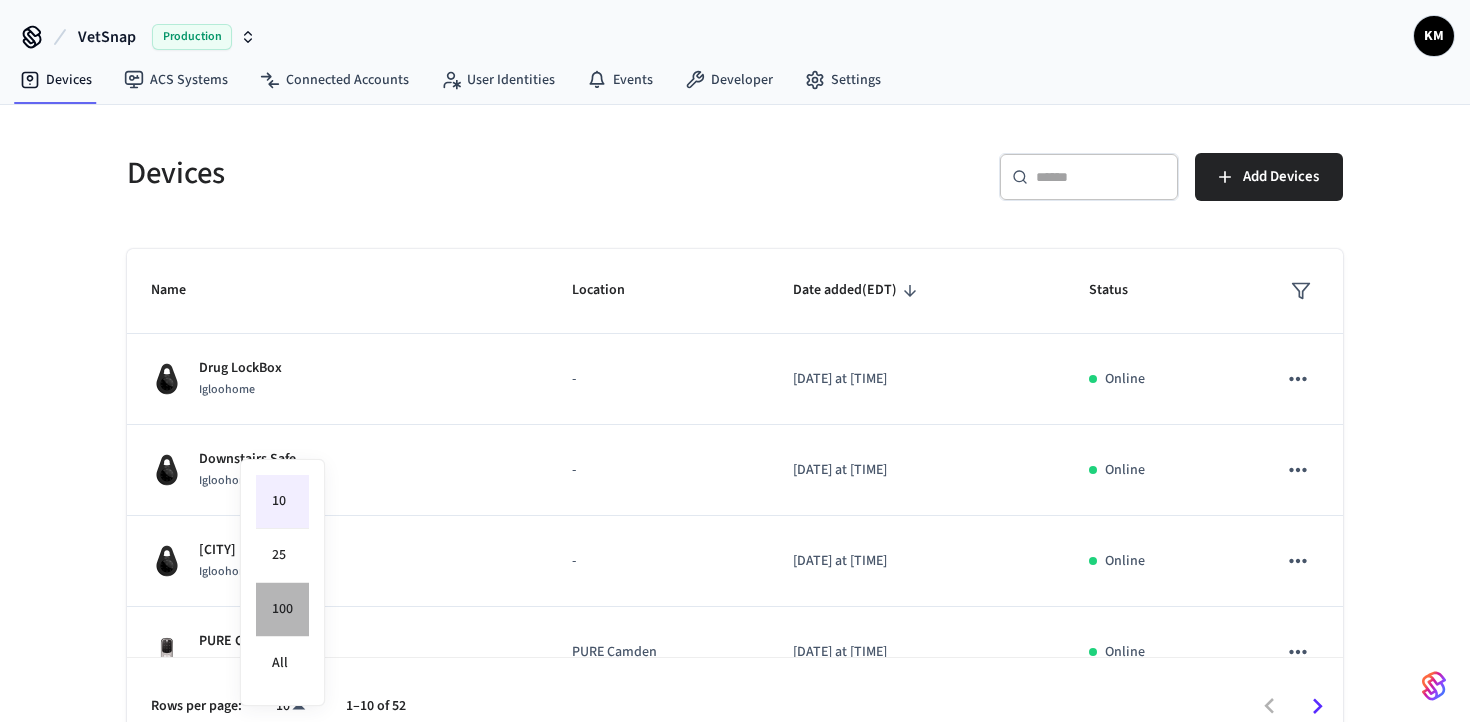 click on "100" at bounding box center (282, 610) 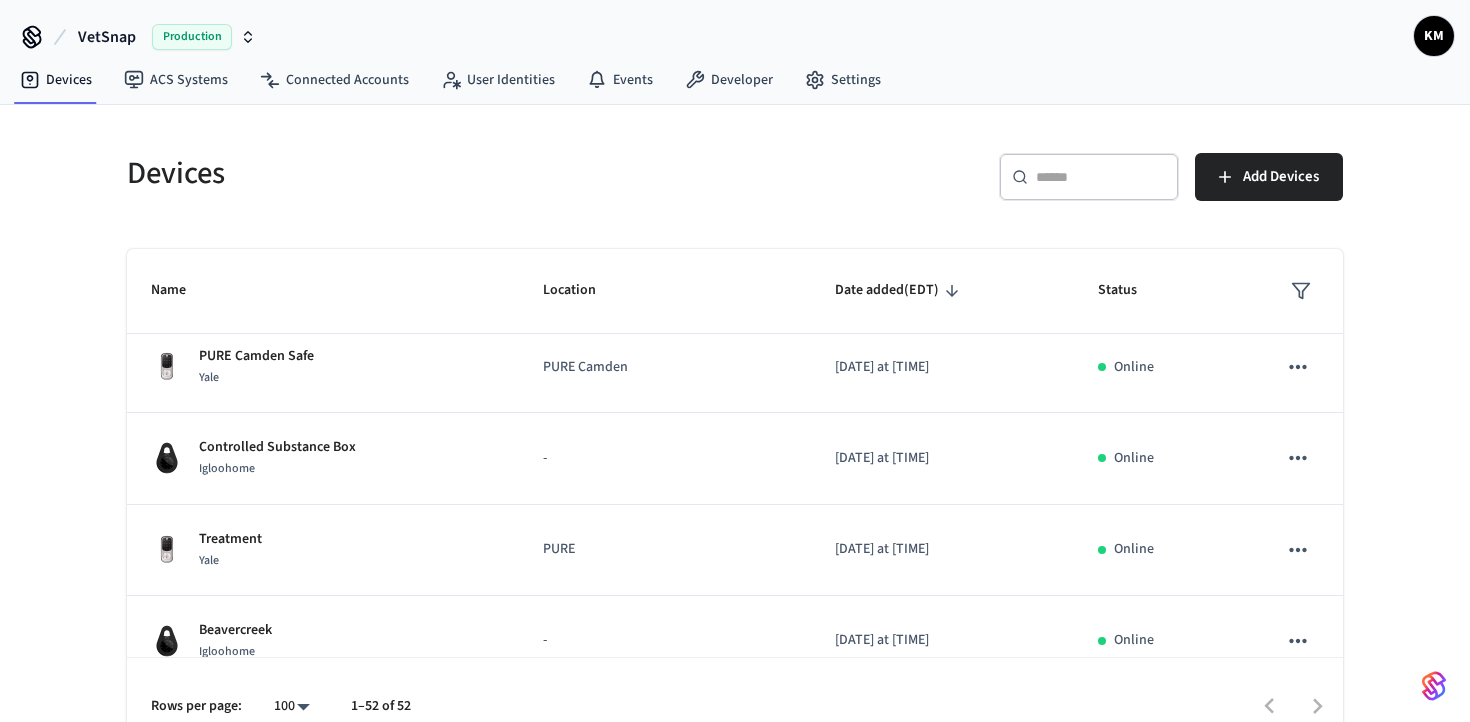 scroll, scrollTop: 278, scrollLeft: 0, axis: vertical 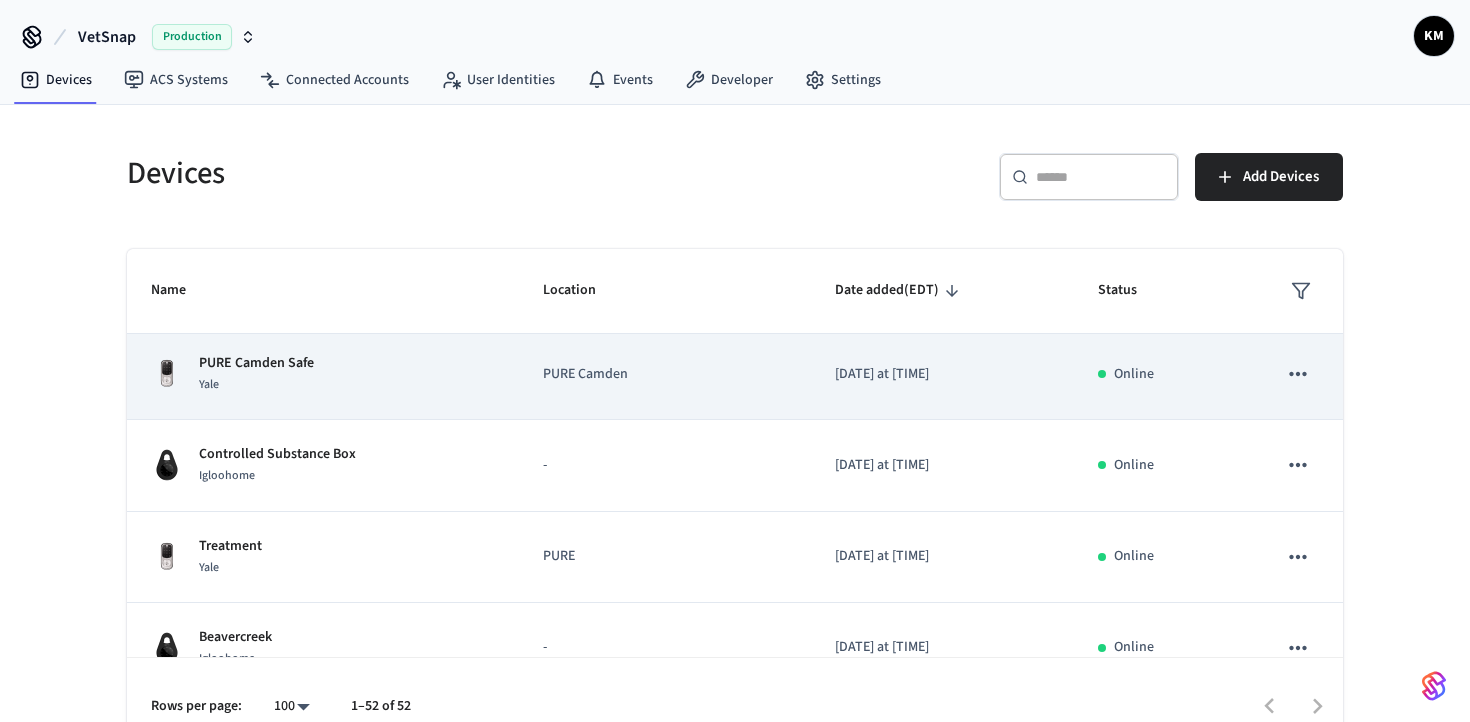 click 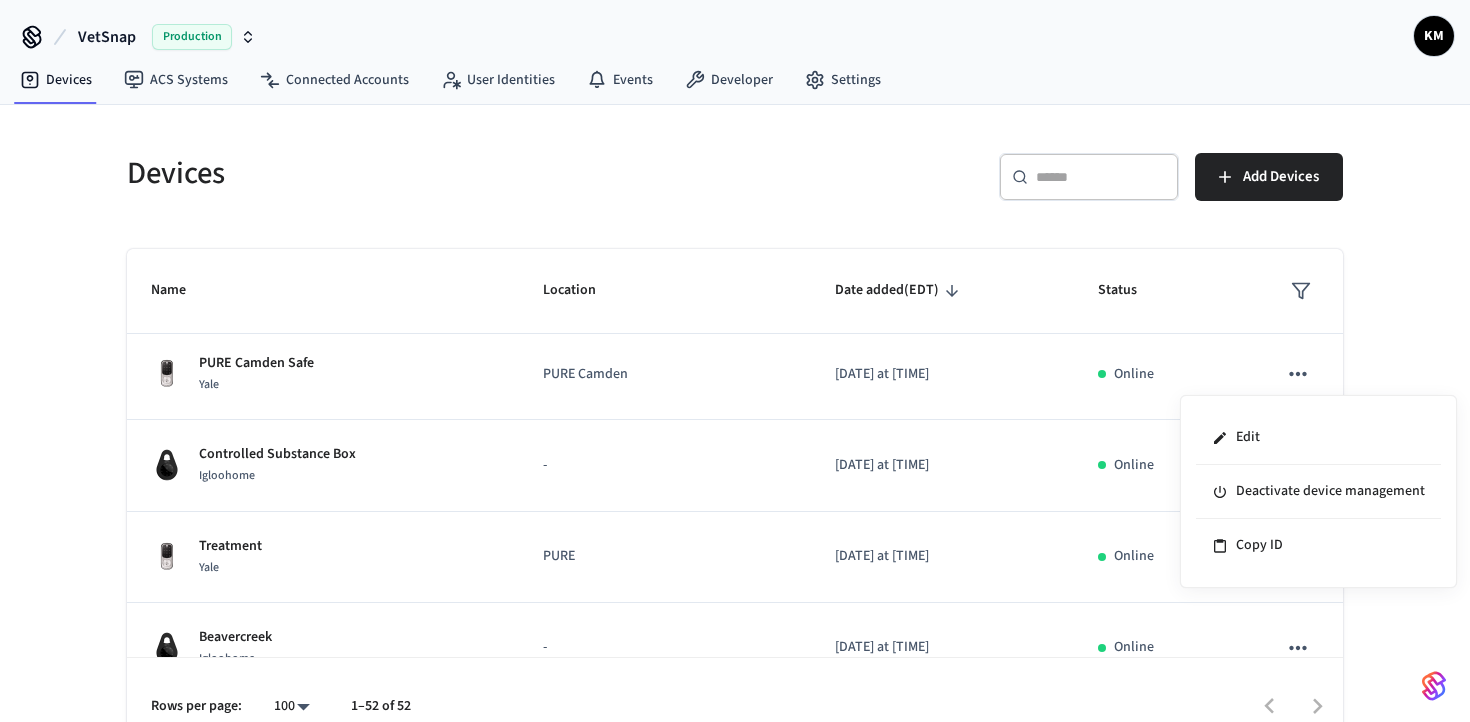 click at bounding box center (735, 361) 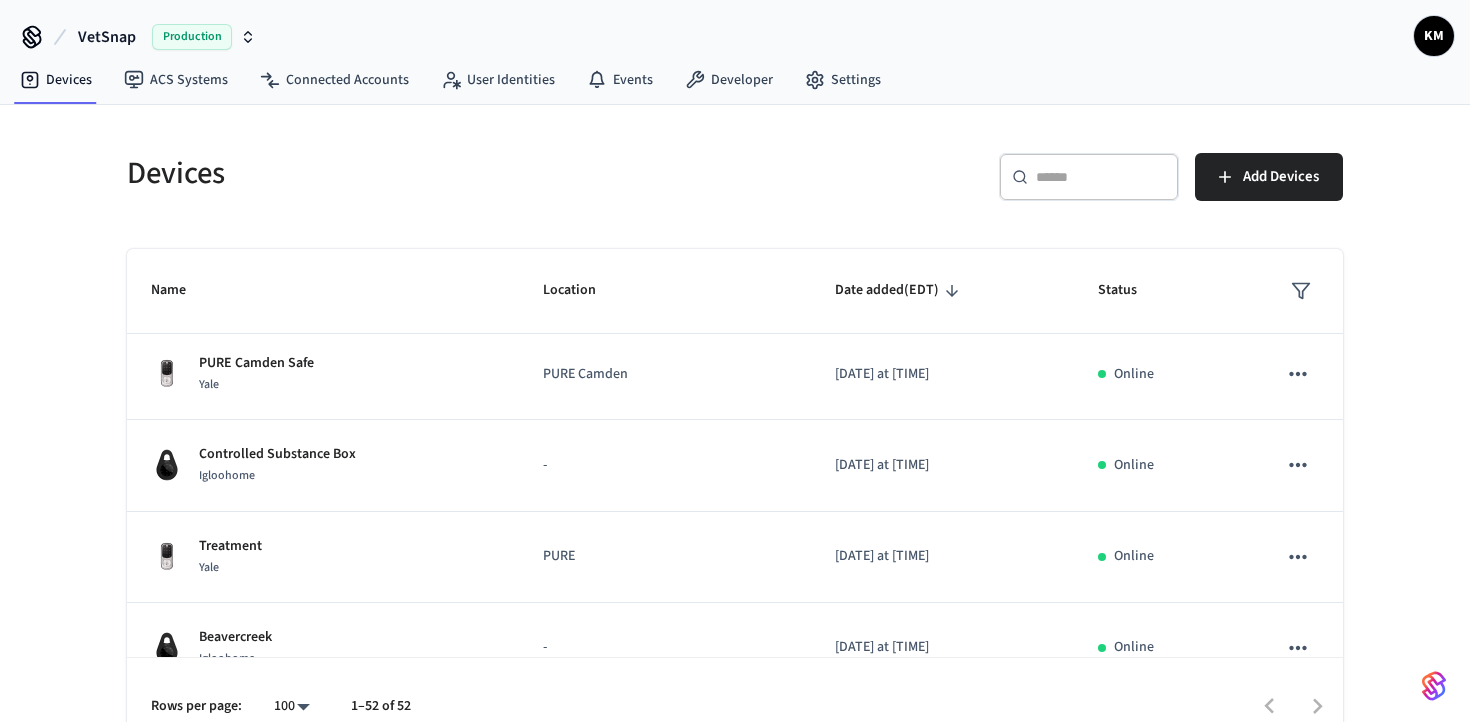 click on "VetSnap Production KM Devices ACS Systems Connected Accounts User Identities Events Developer Settings Devices ​ ​ Add Devices Name Location Date added  (EDT) Status [CITY] Keybox 3 Igloohome - [DATE] at [TIME] Online Open Stock Unknown CAH1 [DATE] at [TIME] Removed Open Stock Unknown CAH1 [DATE] at [TIME] Removed Controlled Drugs Treatment Yale [CITY] Animal Hospital [DATE] at [TIME] Offline Controlled Drugs Treatment Yale [CITY] Animal Hospital [DATE] at [TIME] Offline Delete this Unknown LDDC [DATE] at [TIME] Removed Delete this Unknown LDDC [DATE] at [TIME] Removed Treatment Drug Safe Unknown safe 2 [DATE] at [TIME] Removed Delete this Unknown LDDC [DATE] at [TIME] Removed Controlled Drugs Treatment Yale [CITY] Animal Hospital [DATE] at [TIME] Offline Open Stock Unknown CAH1 [DATE] at [TIME] Removed Treatment - Annex  Yale [CITY] ANNEX  [DATE] at [TIME] Online [CITY] Keybox 3 Igloohome - Online Igloohome" at bounding box center [735, 377] 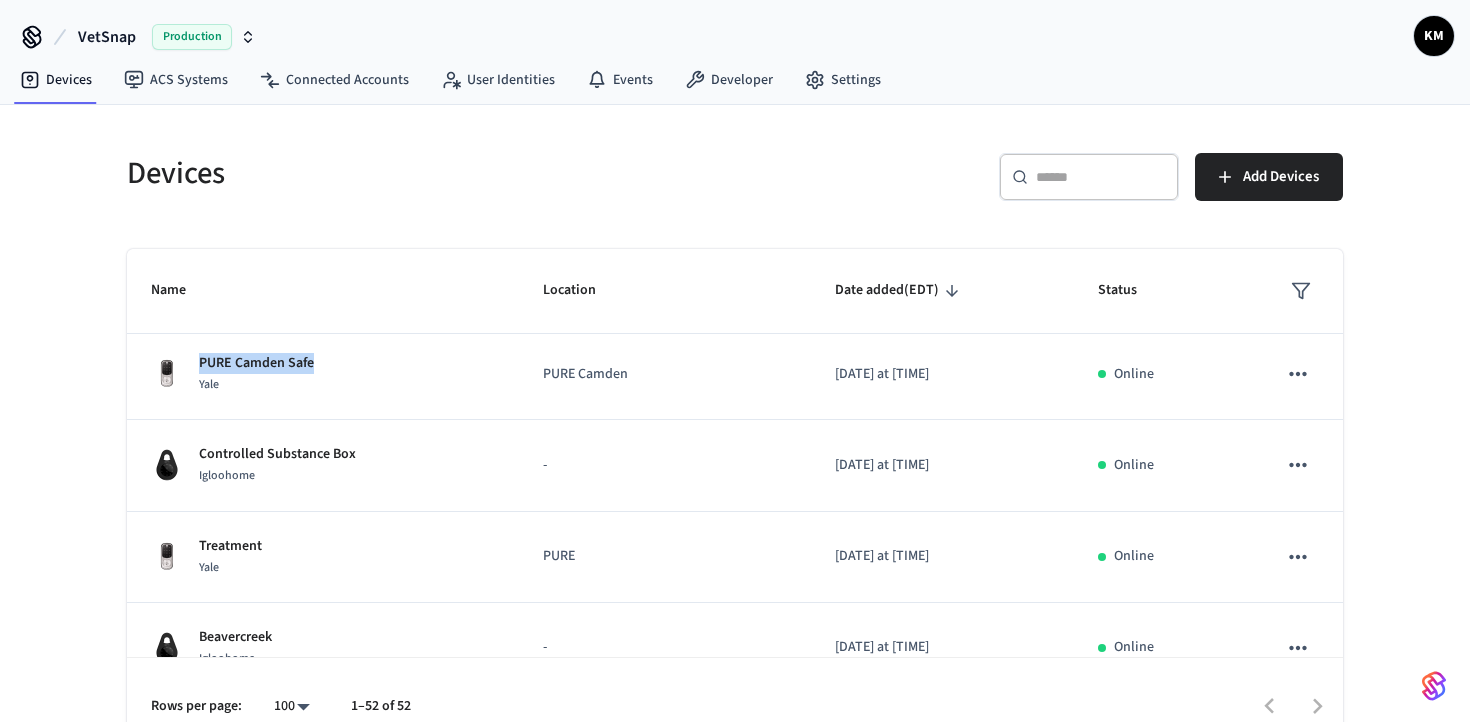 click on "PURE Camden Safe" at bounding box center [256, 363] 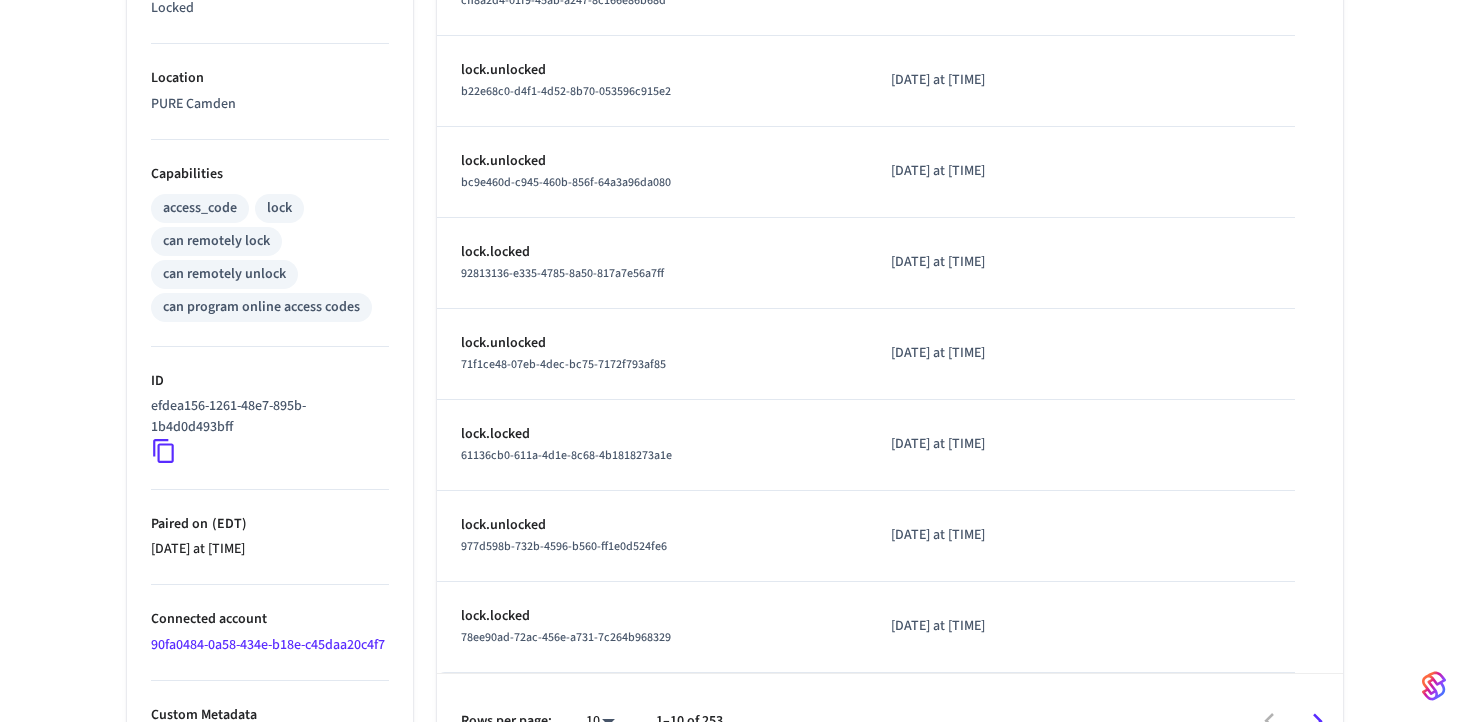 scroll, scrollTop: 728, scrollLeft: 0, axis: vertical 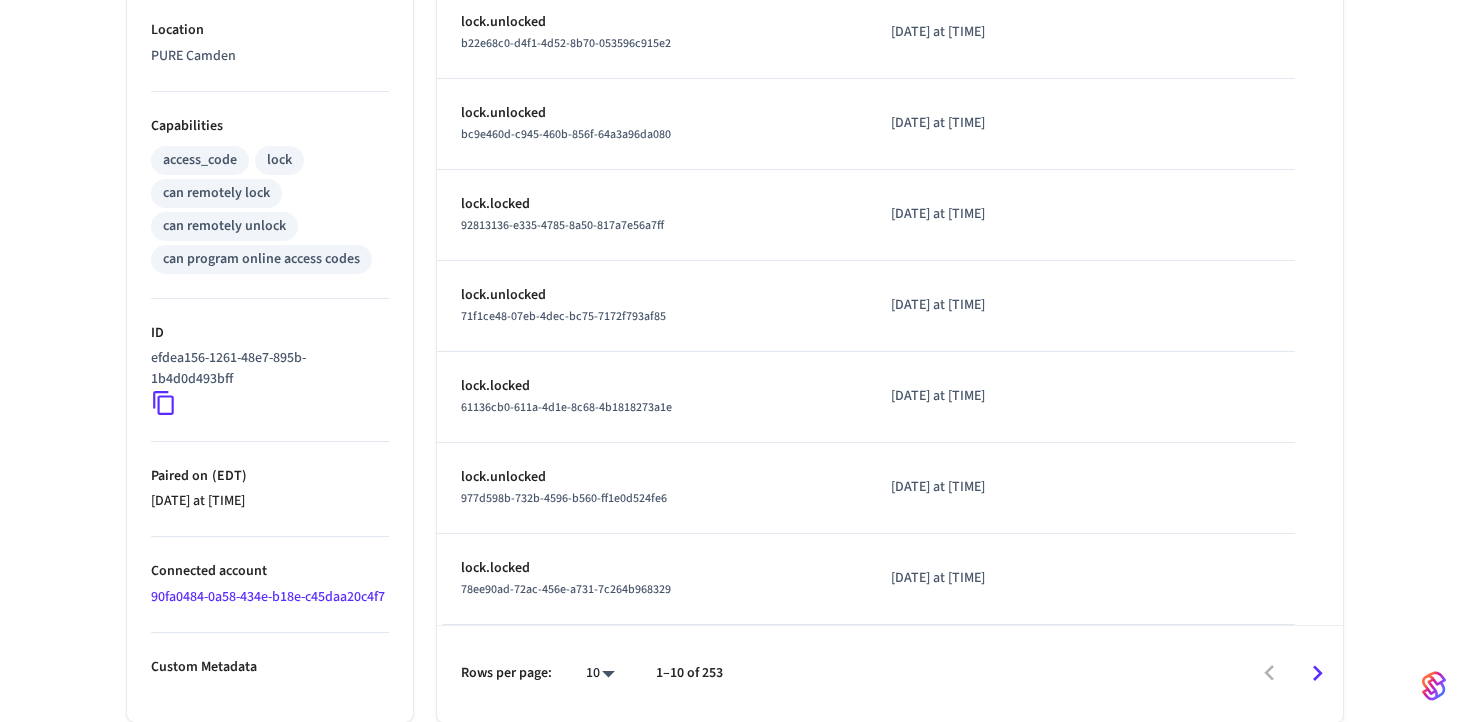 click on "90fa0484-0a58-434e-b18e-c45daa20c4f7" at bounding box center (268, 597) 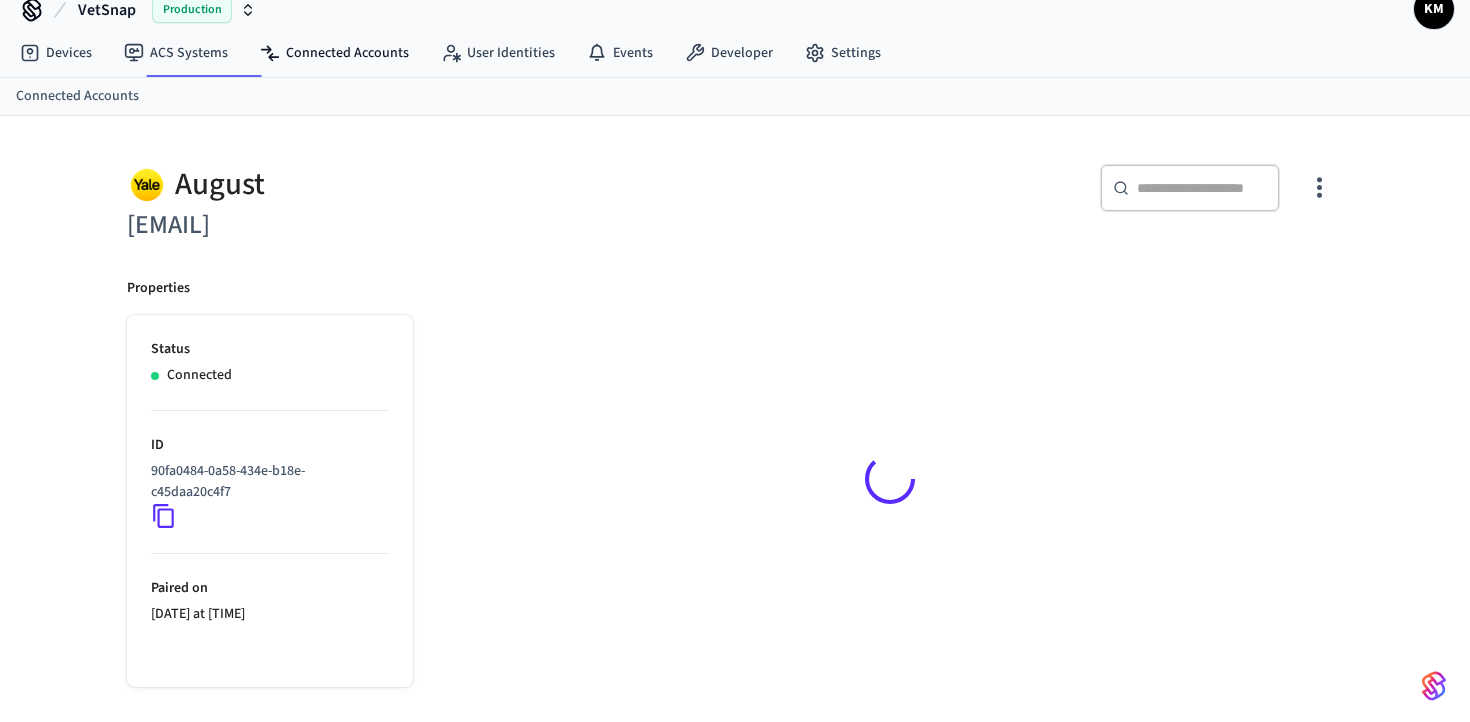 scroll, scrollTop: 0, scrollLeft: 0, axis: both 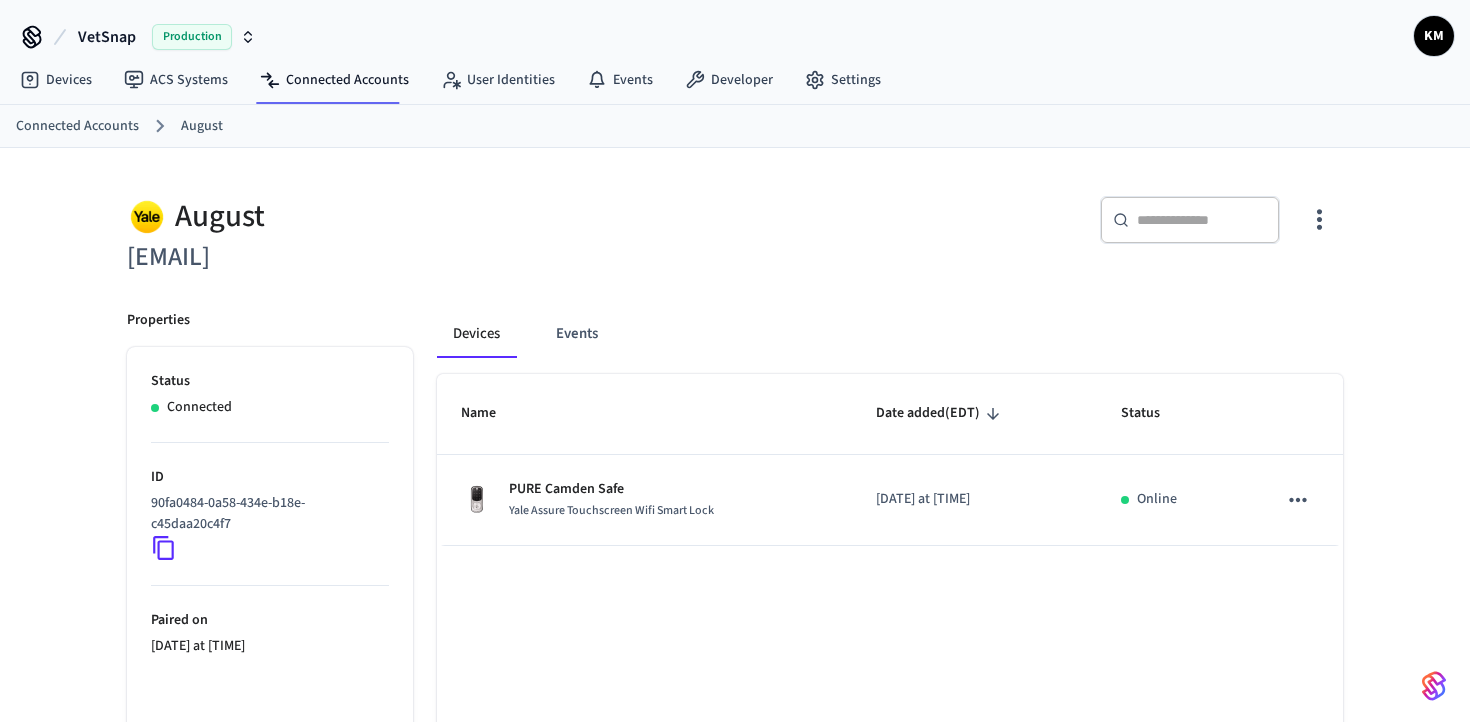 click on "[EMAIL]" at bounding box center (425, 257) 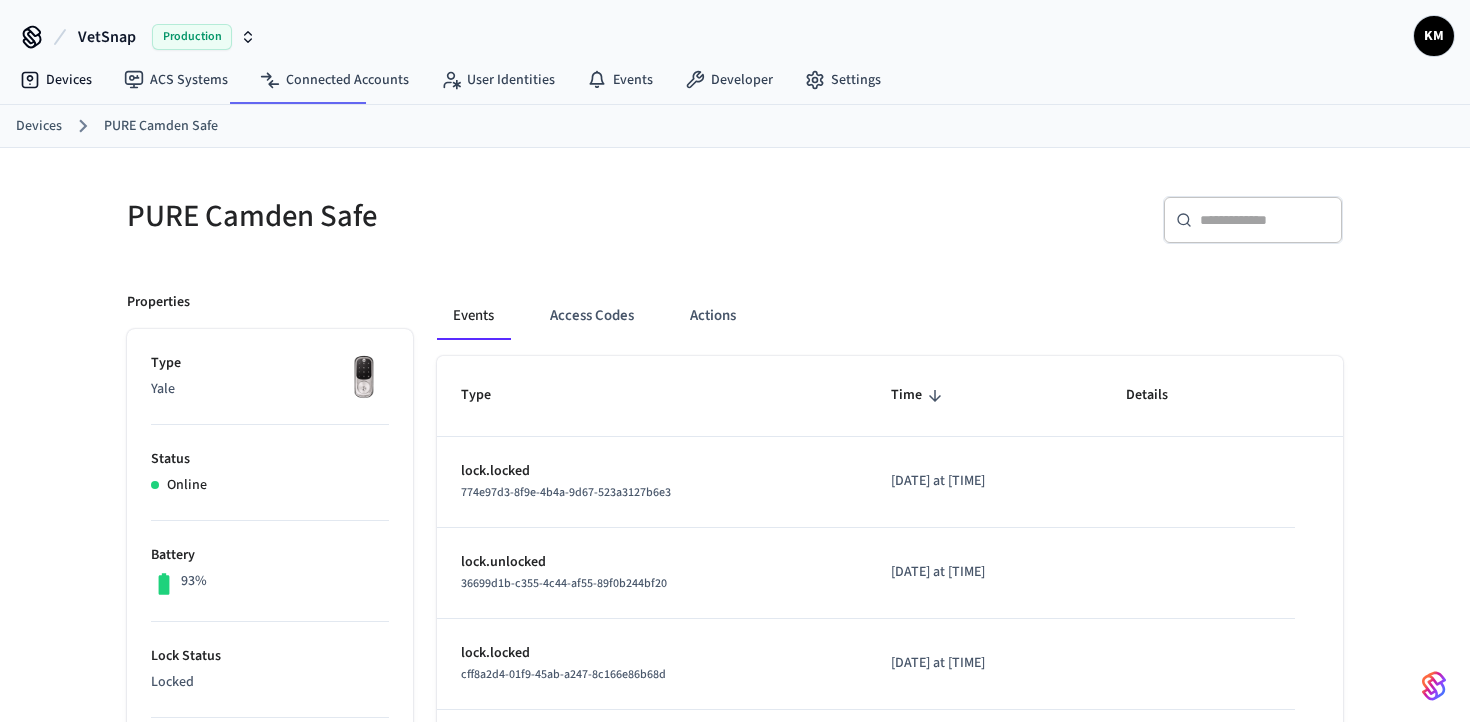 scroll, scrollTop: 728, scrollLeft: 0, axis: vertical 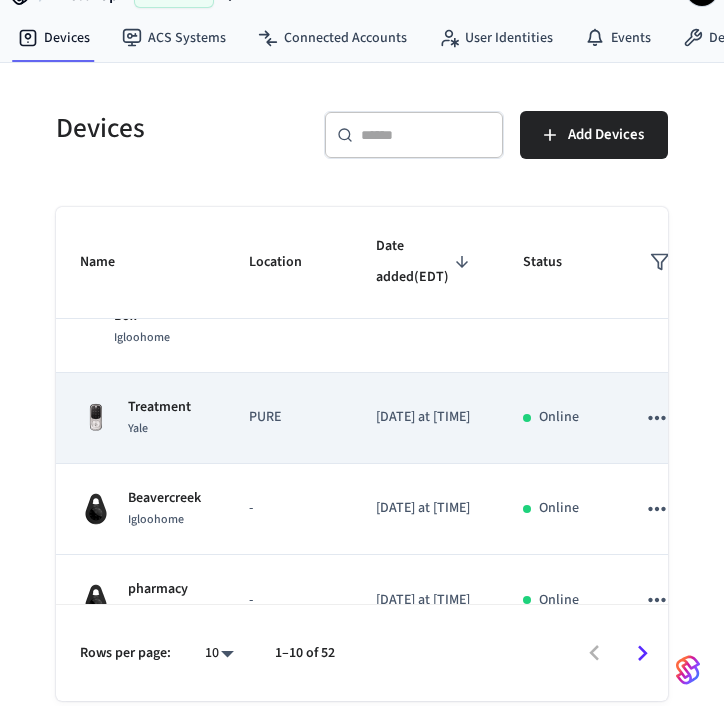click on "Treatment Yale" at bounding box center [140, 418] 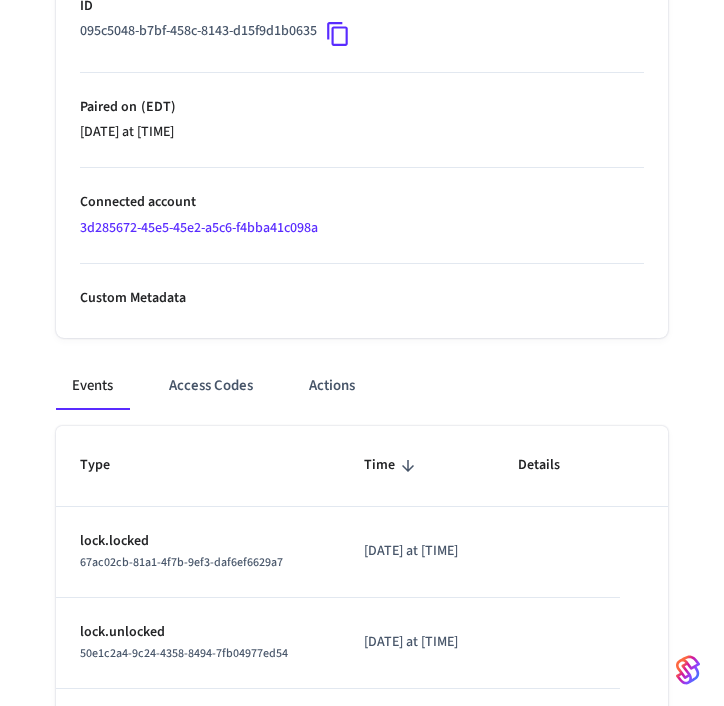 scroll, scrollTop: 994, scrollLeft: 0, axis: vertical 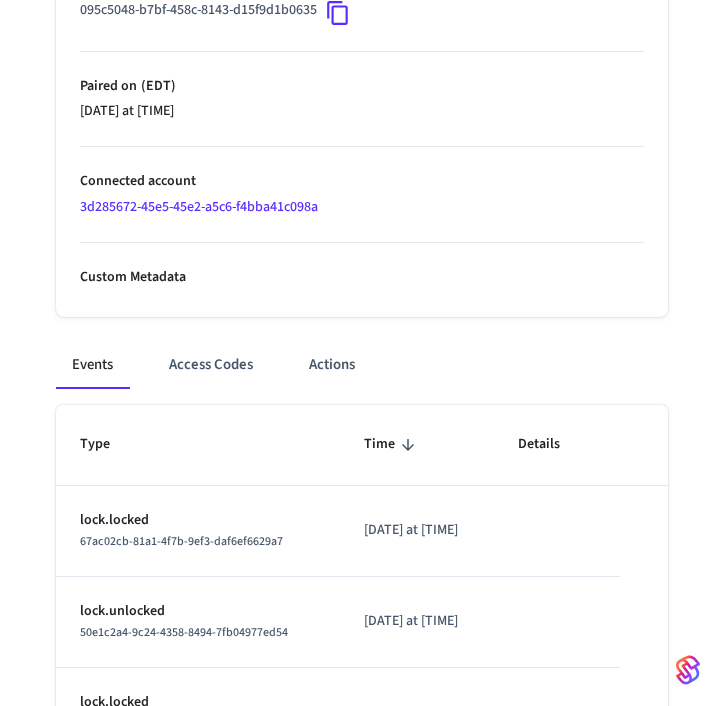 click on "3d285672-45e5-45e2-a5c6-f4bba41c098a" at bounding box center [199, 207] 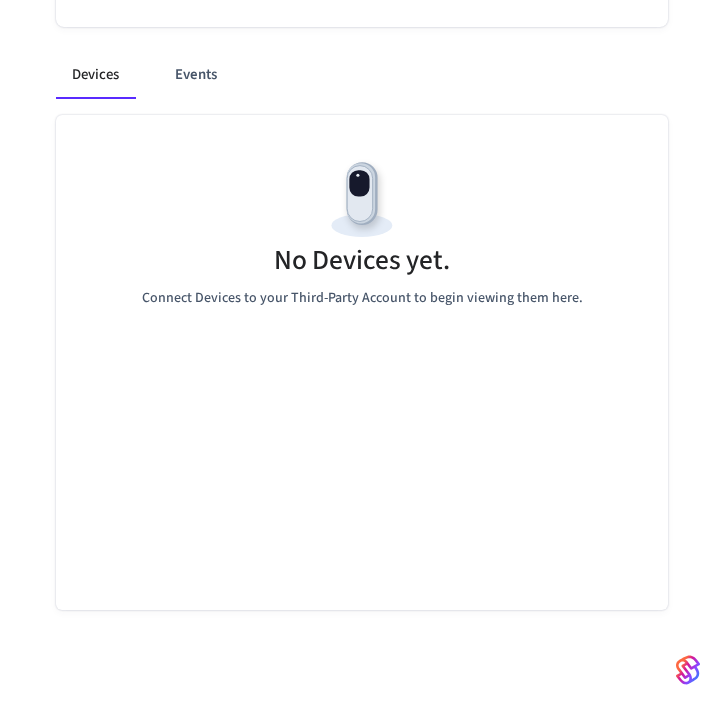 scroll, scrollTop: 0, scrollLeft: 0, axis: both 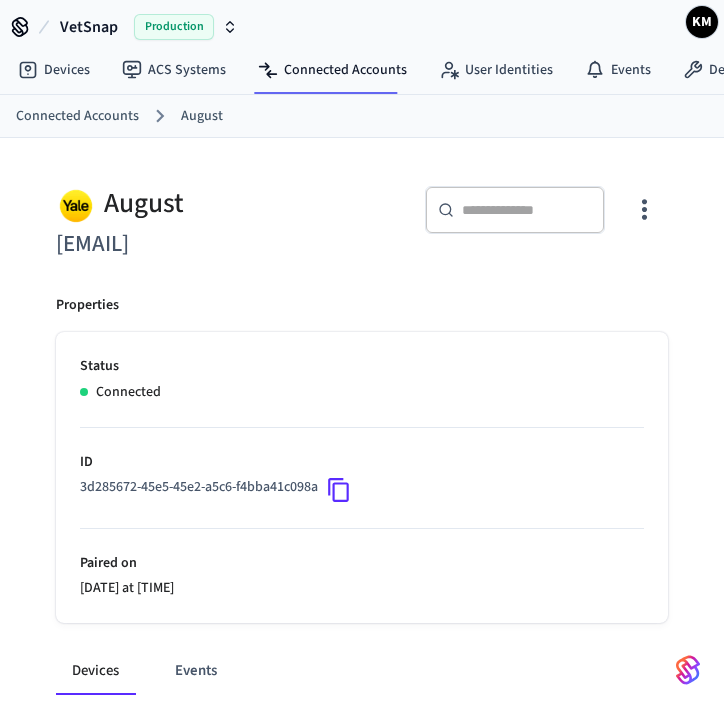 drag, startPoint x: 321, startPoint y: 240, endPoint x: 55, endPoint y: 232, distance: 266.12027 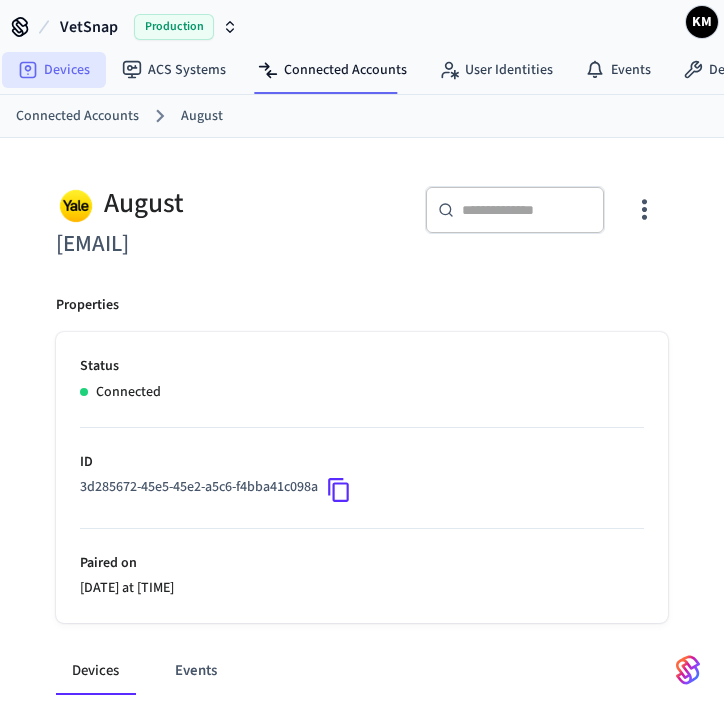 click on "Devices" at bounding box center (54, 70) 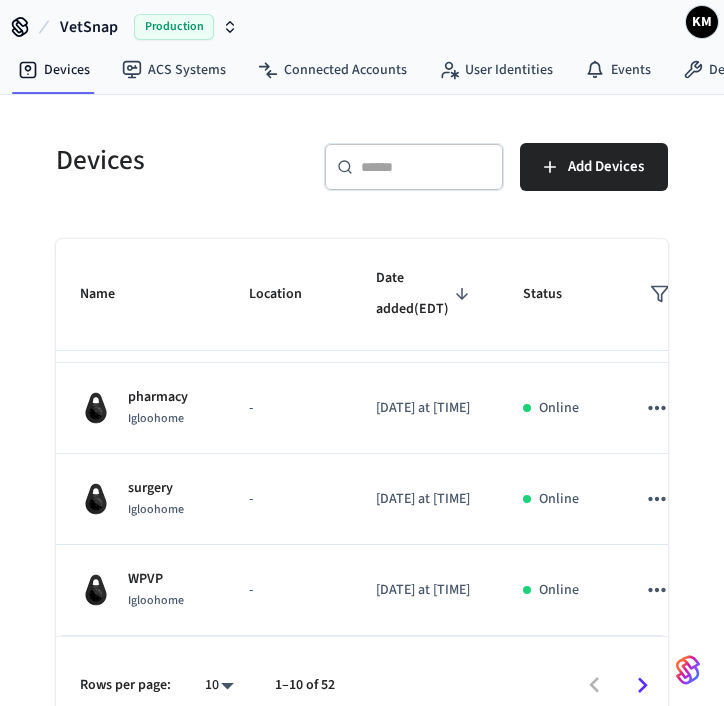 scroll, scrollTop: 803, scrollLeft: 0, axis: vertical 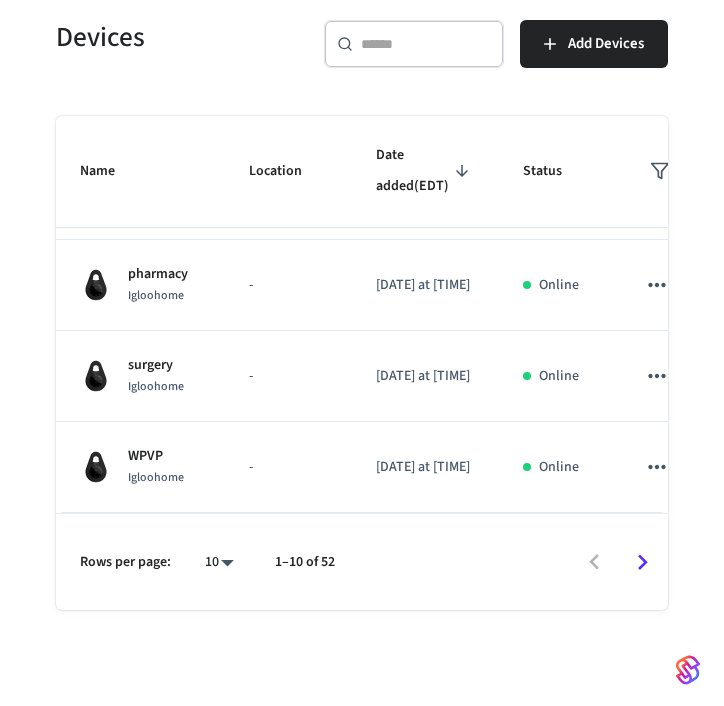 click 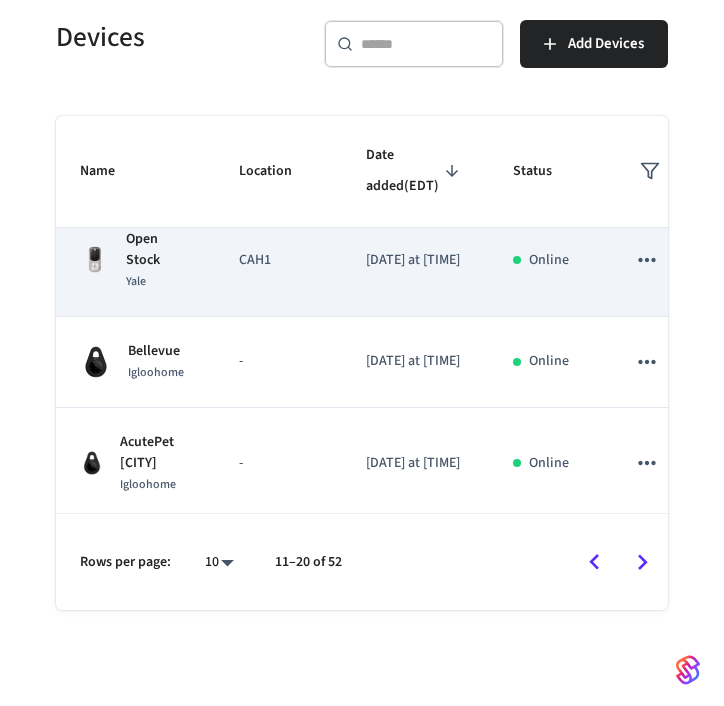 scroll, scrollTop: 0, scrollLeft: 0, axis: both 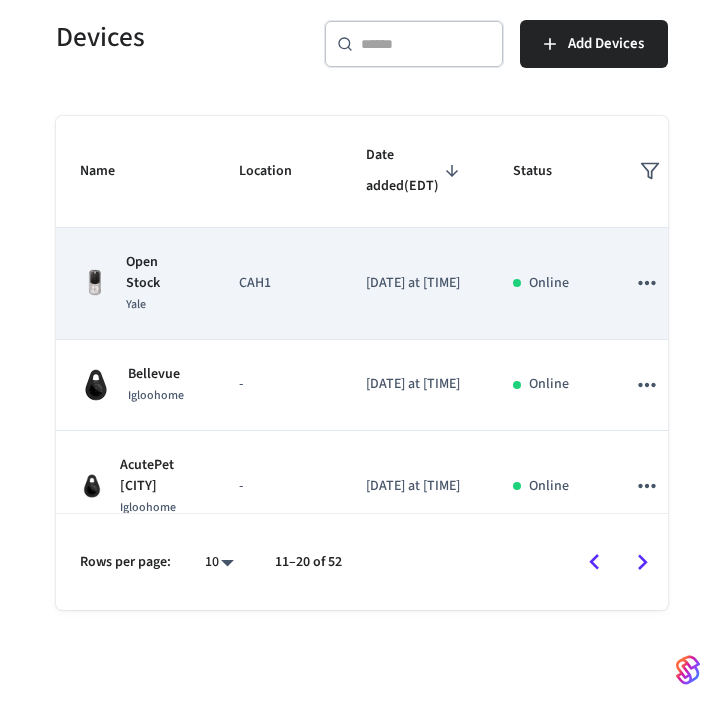 click on "Open Stock" at bounding box center [158, 273] 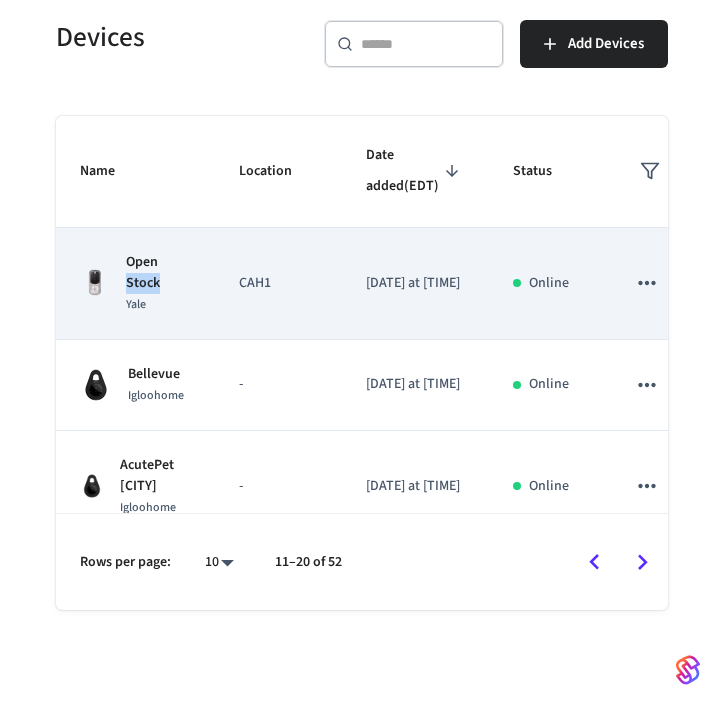click on "Open Stock" at bounding box center (158, 273) 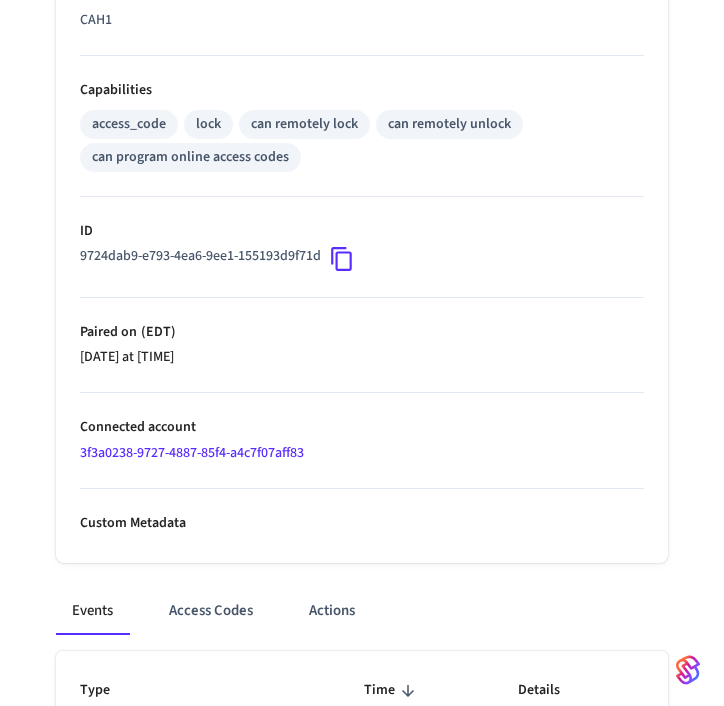 scroll, scrollTop: 807, scrollLeft: 0, axis: vertical 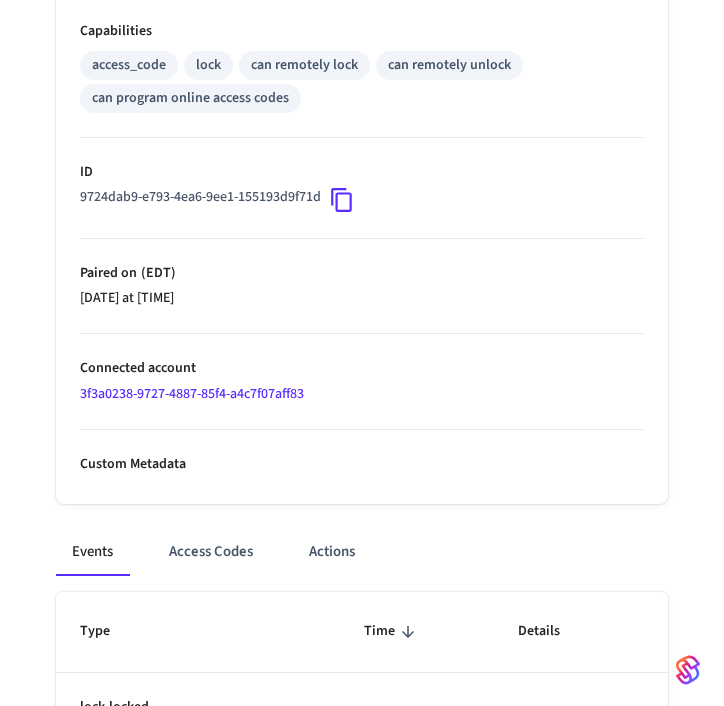 click on "3f3a0238-9727-4887-85f4-a4c7f07aff83" at bounding box center (192, 394) 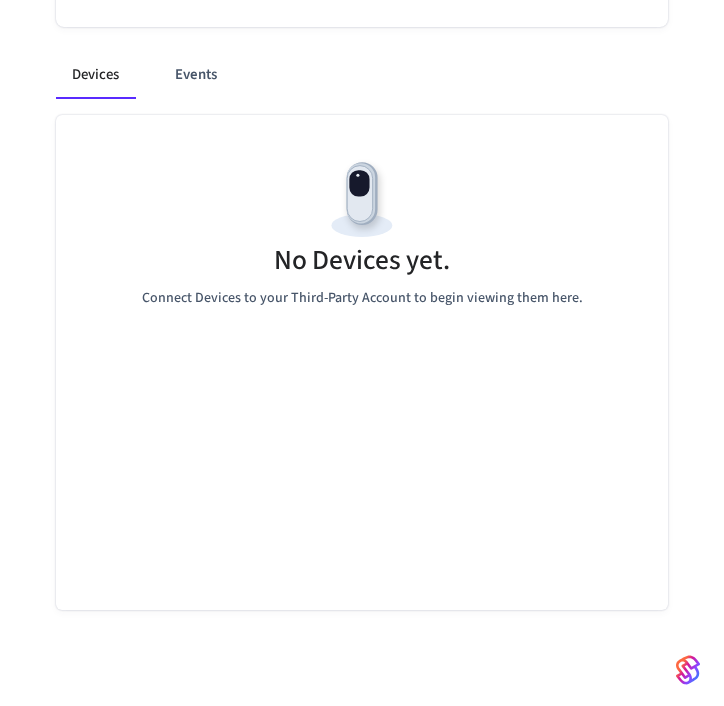 scroll, scrollTop: 0, scrollLeft: 0, axis: both 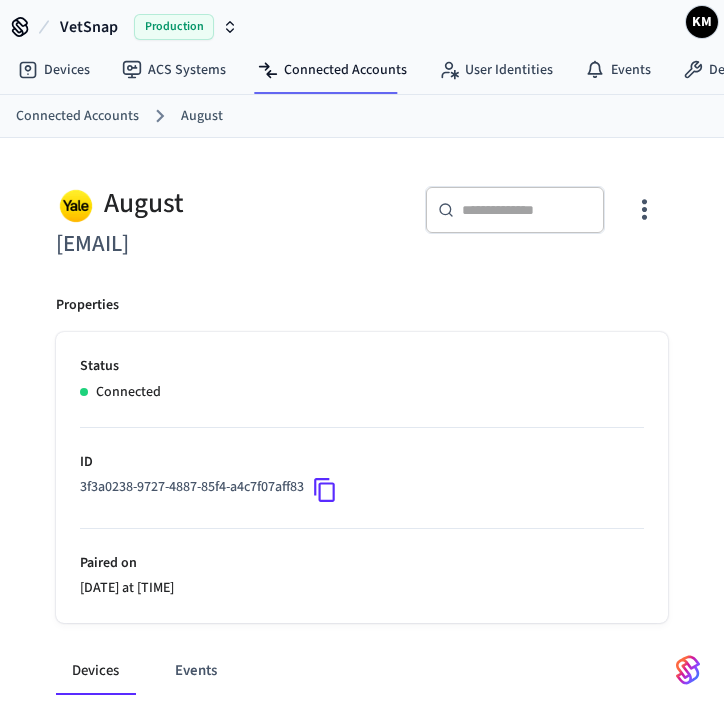 click on "[EMAIL]" at bounding box center [203, 244] 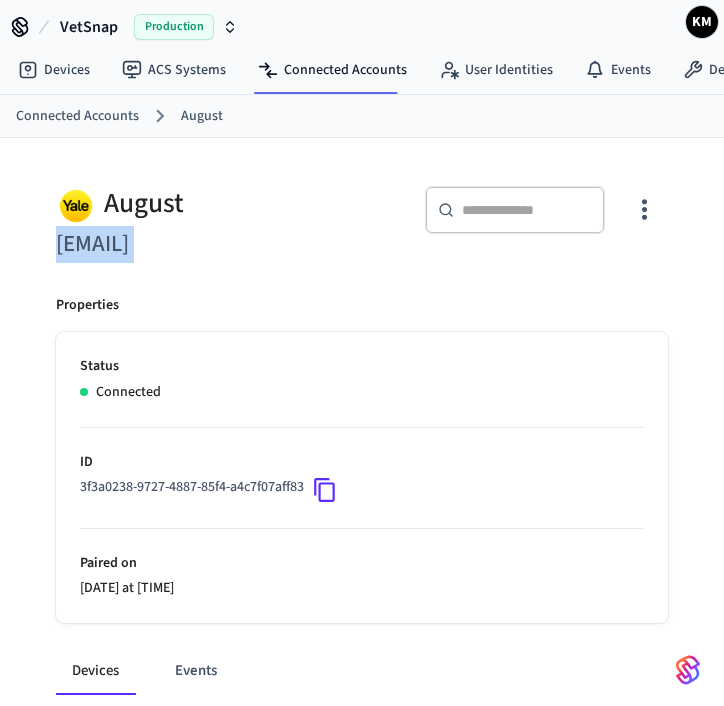click on "[EMAIL]" at bounding box center [203, 244] 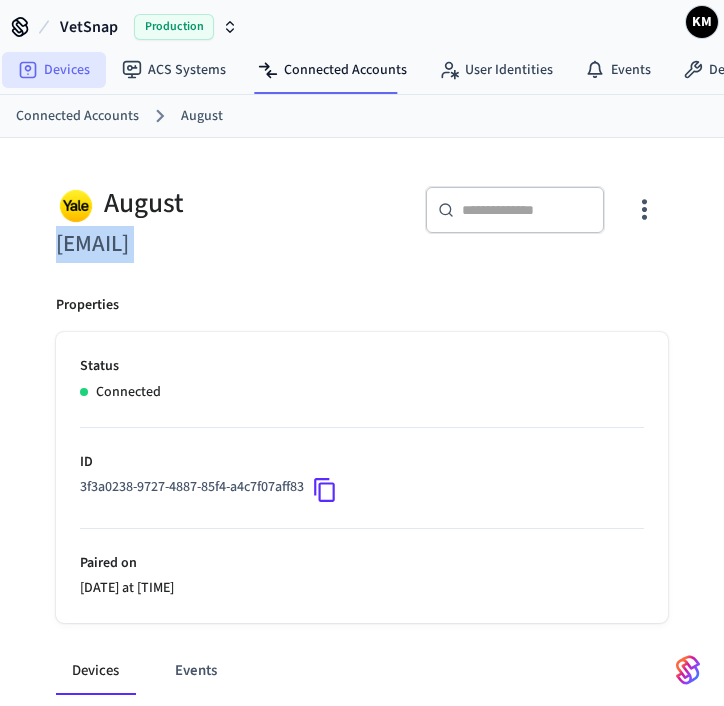 click on "Devices" at bounding box center (54, 70) 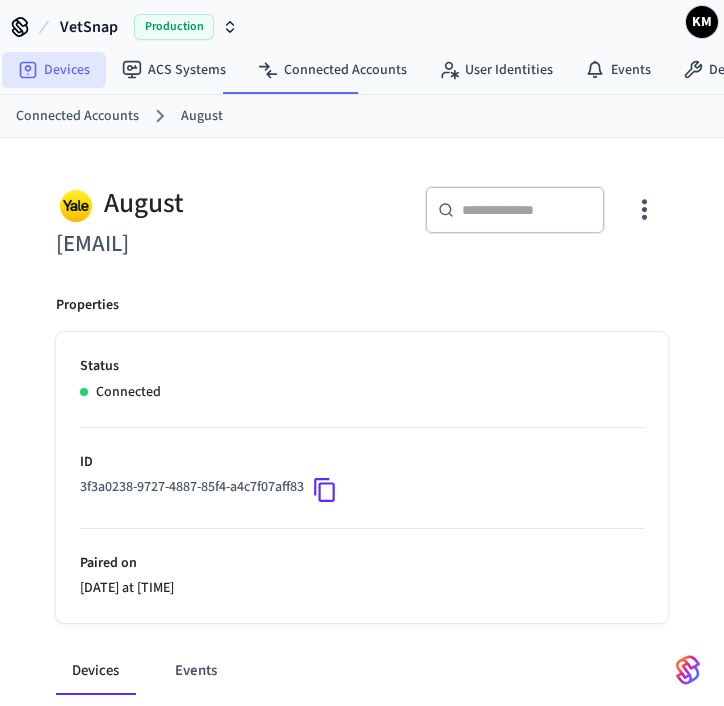 click on "Devices" at bounding box center (54, 70) 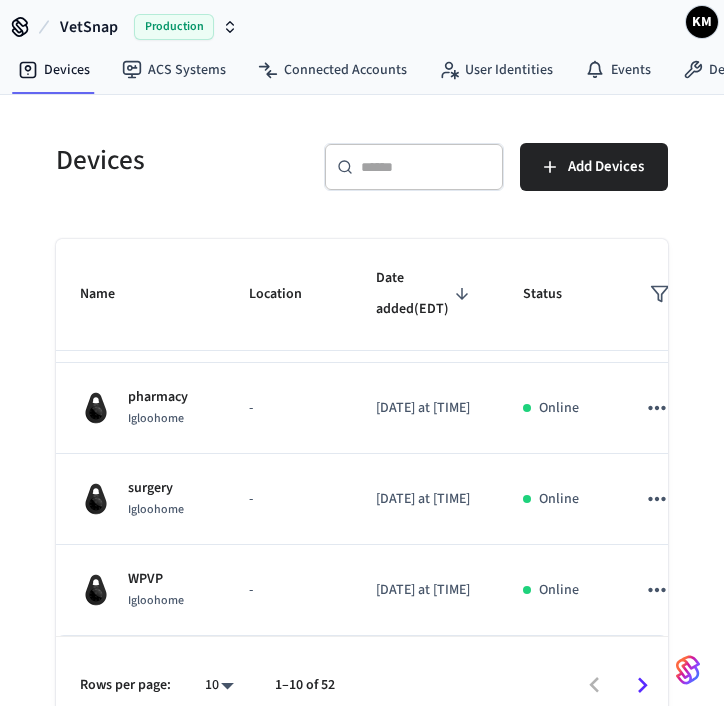 scroll, scrollTop: 803, scrollLeft: 0, axis: vertical 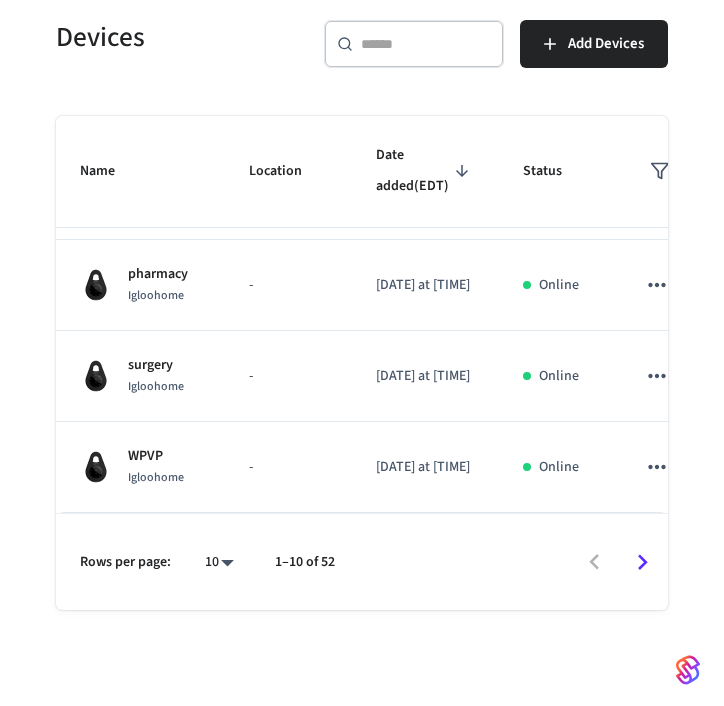 click 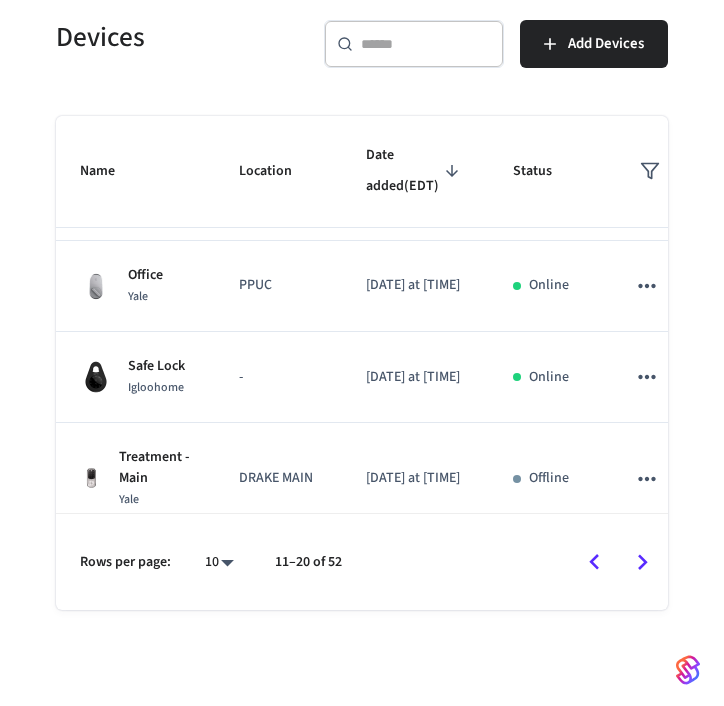 scroll, scrollTop: 511, scrollLeft: 0, axis: vertical 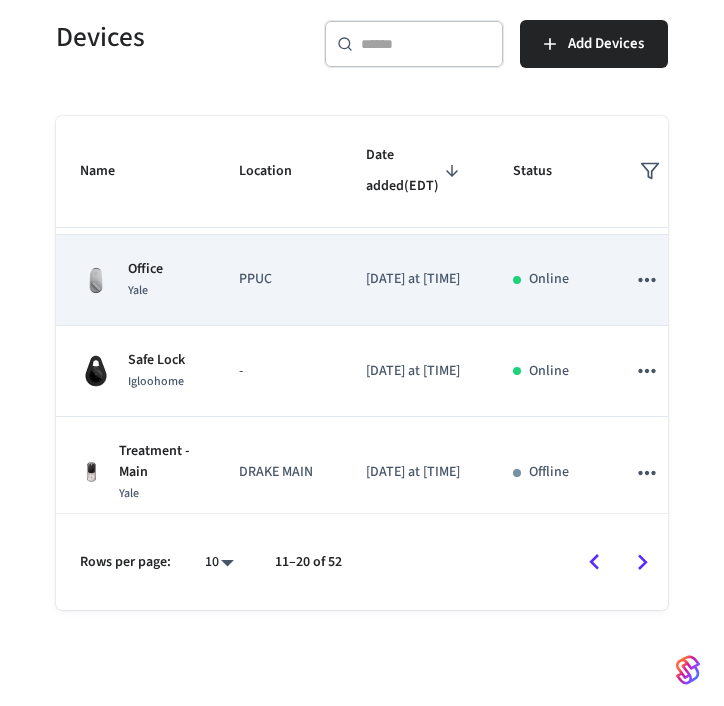 click on "PPUC" at bounding box center [278, 280] 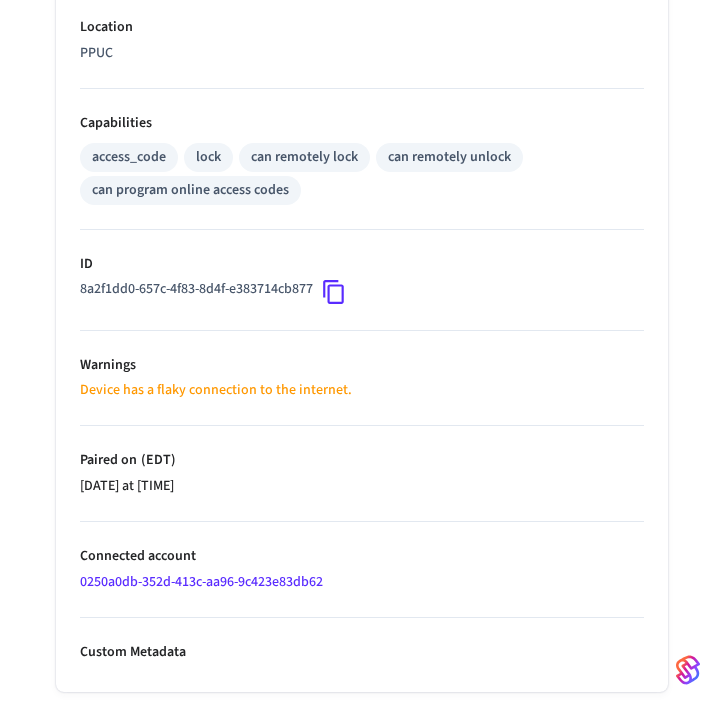 scroll, scrollTop: 714, scrollLeft: 0, axis: vertical 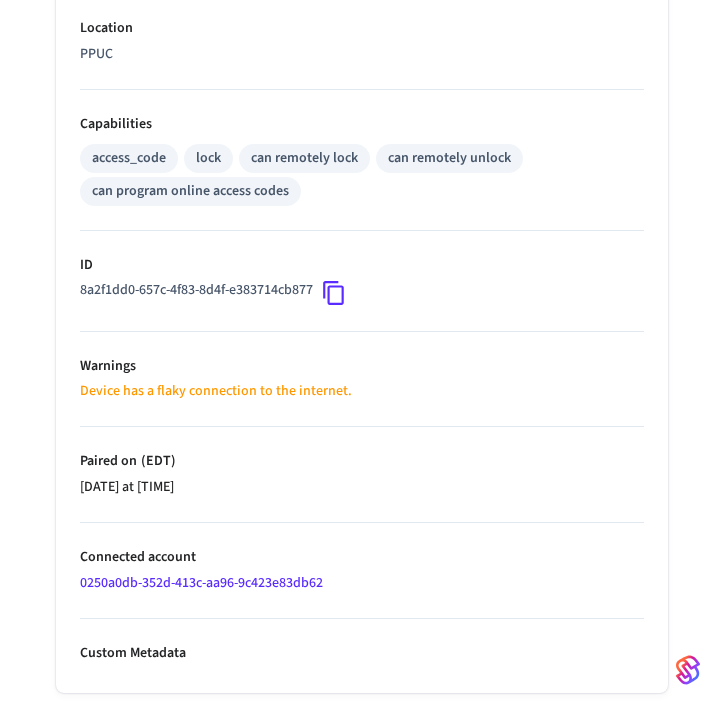click on "0250a0db-352d-413c-aa96-9c423e83db62" at bounding box center [201, 583] 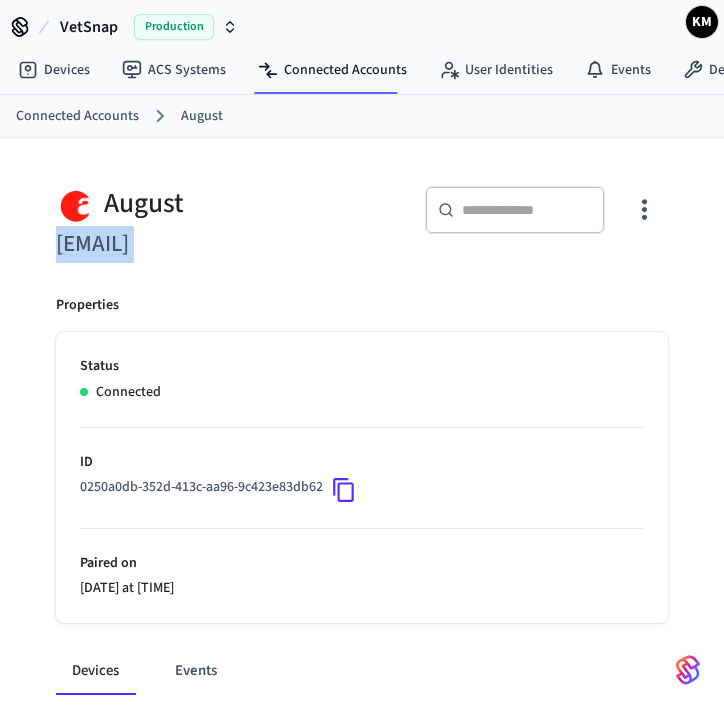 drag, startPoint x: 53, startPoint y: 244, endPoint x: 388, endPoint y: 241, distance: 335.01343 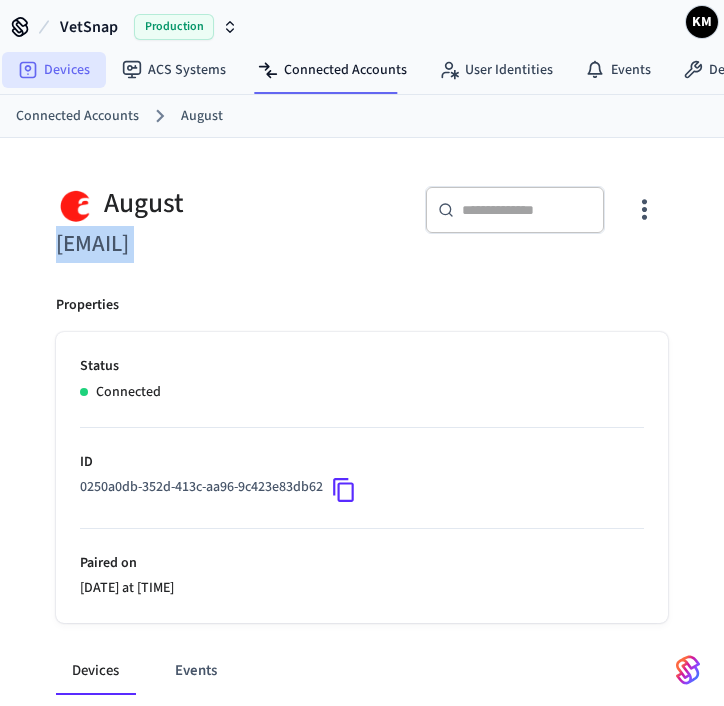 click on "Devices" at bounding box center (54, 70) 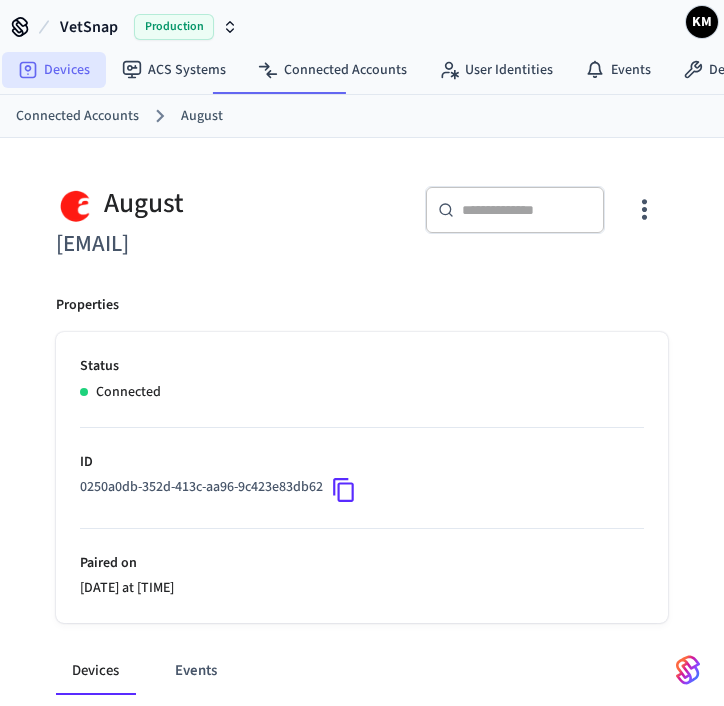 click on "Devices" at bounding box center (54, 70) 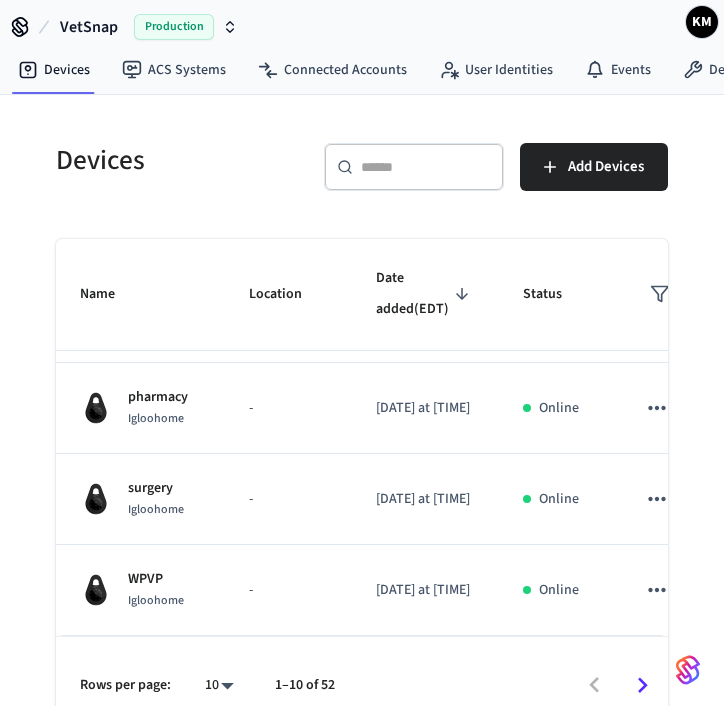 scroll, scrollTop: 803, scrollLeft: 0, axis: vertical 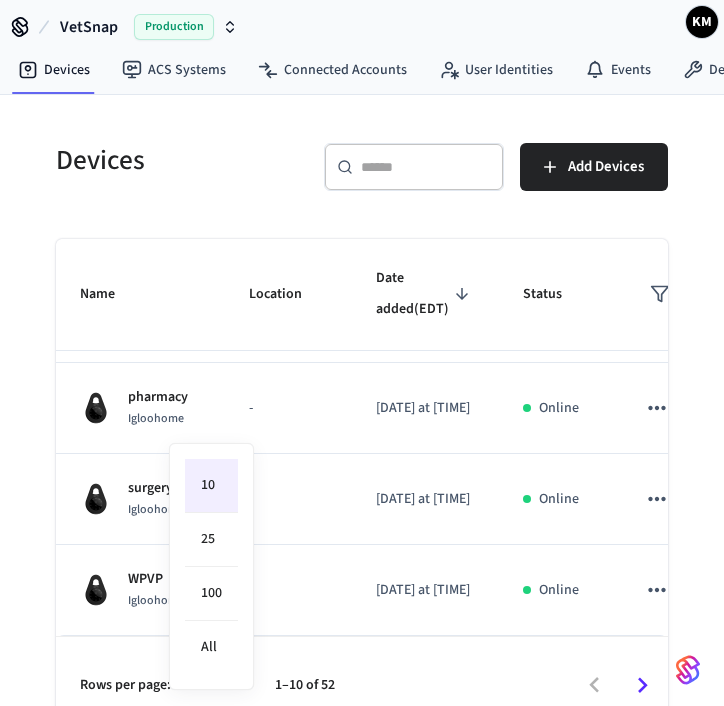 click on "VetSnap Production KM Devices ACS Systems Connected Accounts User Identities Events Developer Settings Devices ​ ​ Add Devices Name Location Date added  (EDT) Status Drug LockBox Igloohome - [DATE] at [TIME] Online Downstairs Safe Igloohome - [DATE] at [TIME] Online [CITY] Igloohome - [DATE] at [TIME] Online PURE Camden Safe Yale PURE Camden [DATE] at [TIME] Online Controlled Substance Box Igloohome - [DATE] at [TIME] Online Treatment Yale PURE [DATE] at [TIME] Online [CITY] Igloohome - [DATE] at [TIME] Online pharmacy  Igloohome - [DATE] at [TIME] Online surgery  Igloohome - [DATE] at [TIME] Online WPVP Igloohome - [DATE] at [TIME] Online Open Stock Yale CAH1 [DATE] at [TIME] Online [CITY] Igloohome - [DATE] at [TIME] Online AcutePet [CITY]  Igloohome - [DATE] at [TIME] Online ACC Igloohome - [DATE] at [TIME] Online ER lock box Igloohome - [DATE] at [TIME] Online Office Yale PPUC [DATE] at [TIME] - - -" at bounding box center (362, 414) 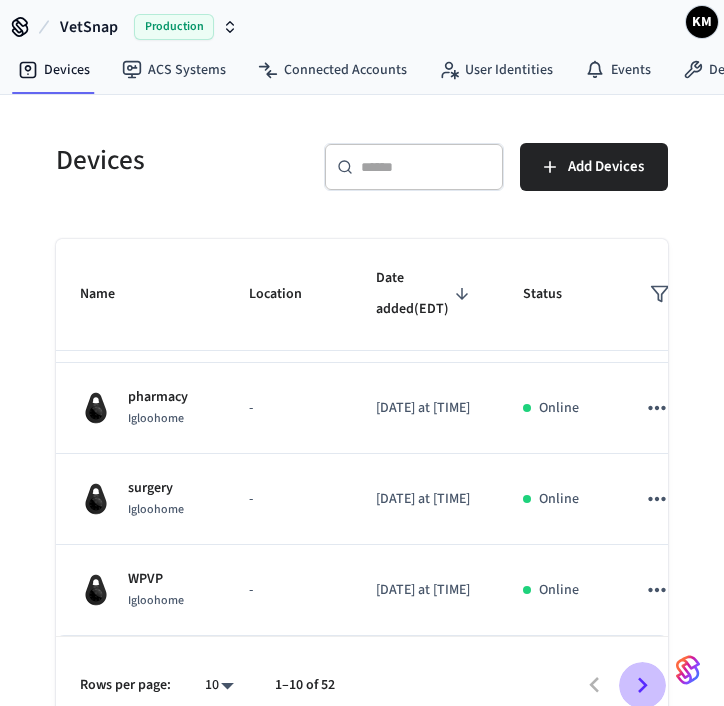 click 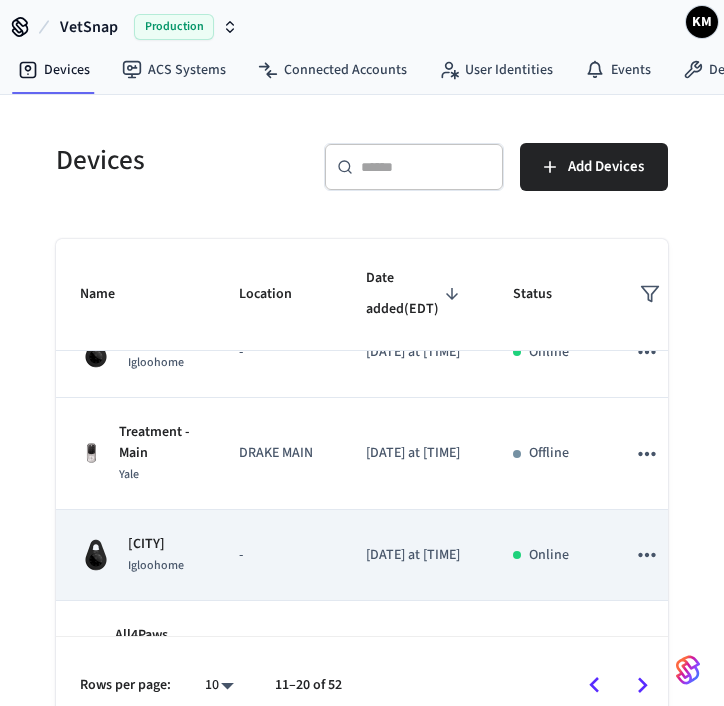 scroll, scrollTop: 666, scrollLeft: 0, axis: vertical 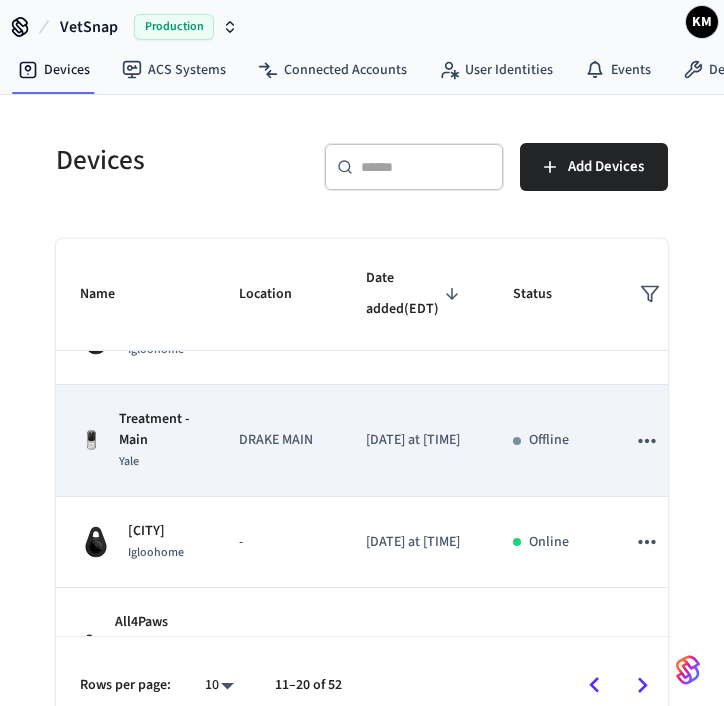 click on "Treatment - Main" at bounding box center (155, 430) 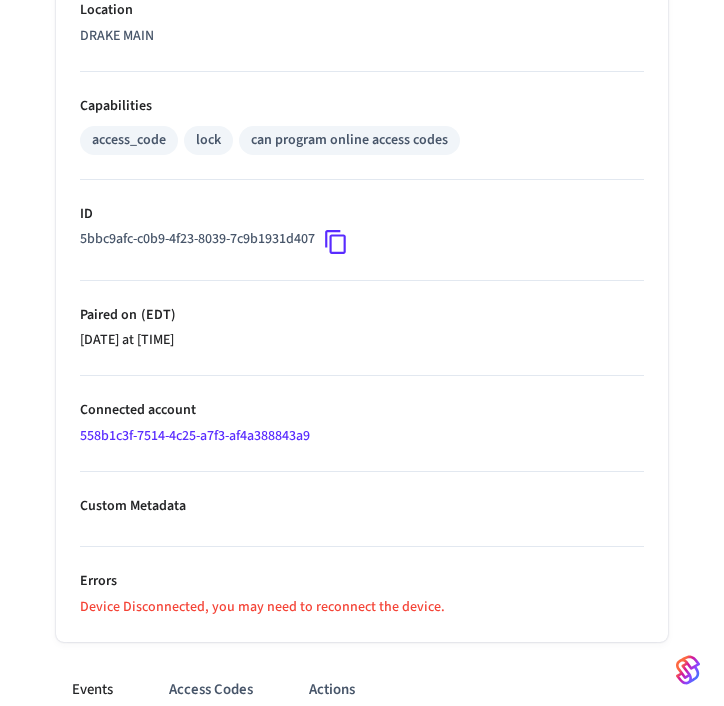 scroll, scrollTop: 734, scrollLeft: 0, axis: vertical 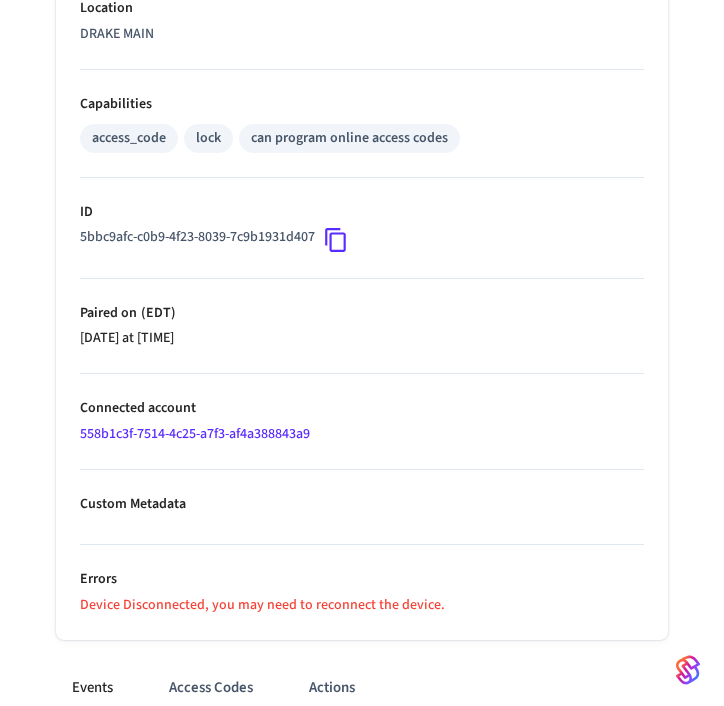 click on "558b1c3f-7514-4c25-a7f3-af4a388843a9" at bounding box center [195, 434] 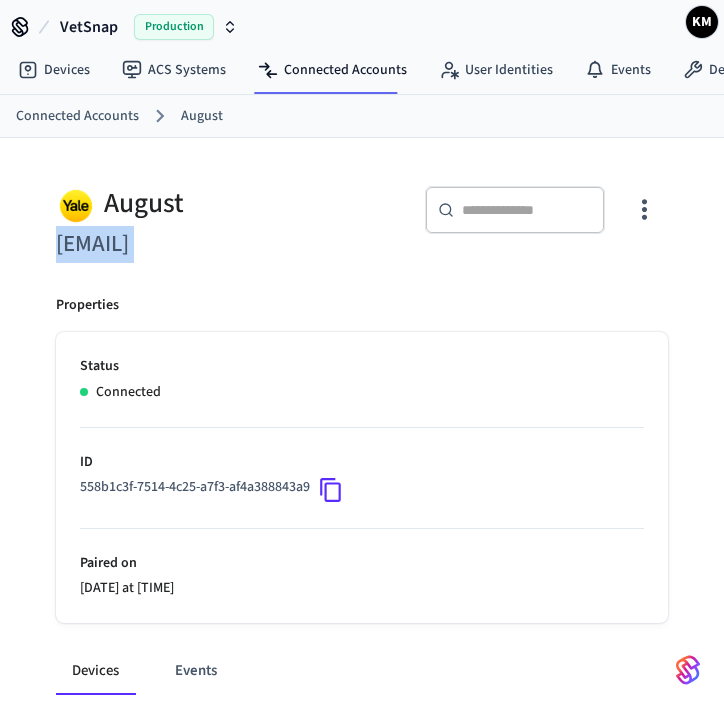 drag, startPoint x: 358, startPoint y: 237, endPoint x: 50, endPoint y: 244, distance: 308.07953 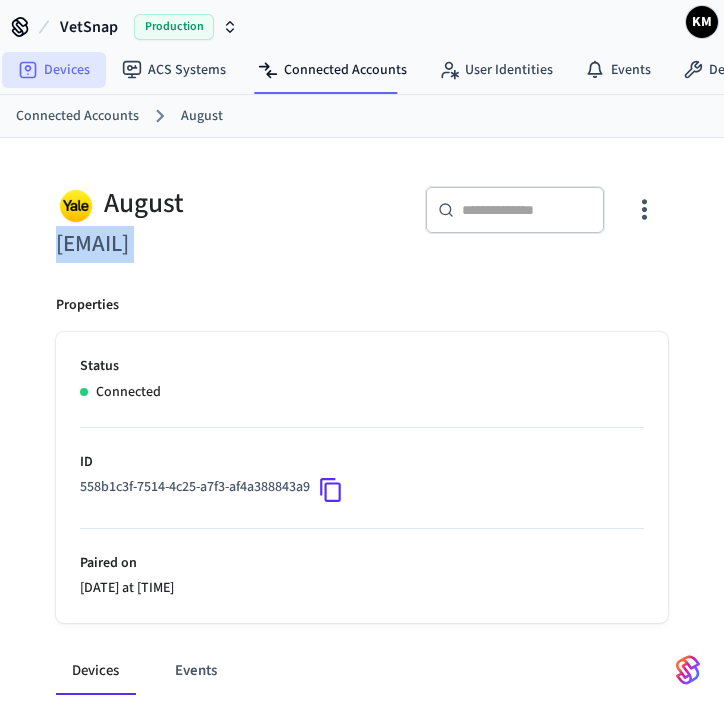 click on "Devices" at bounding box center [54, 70] 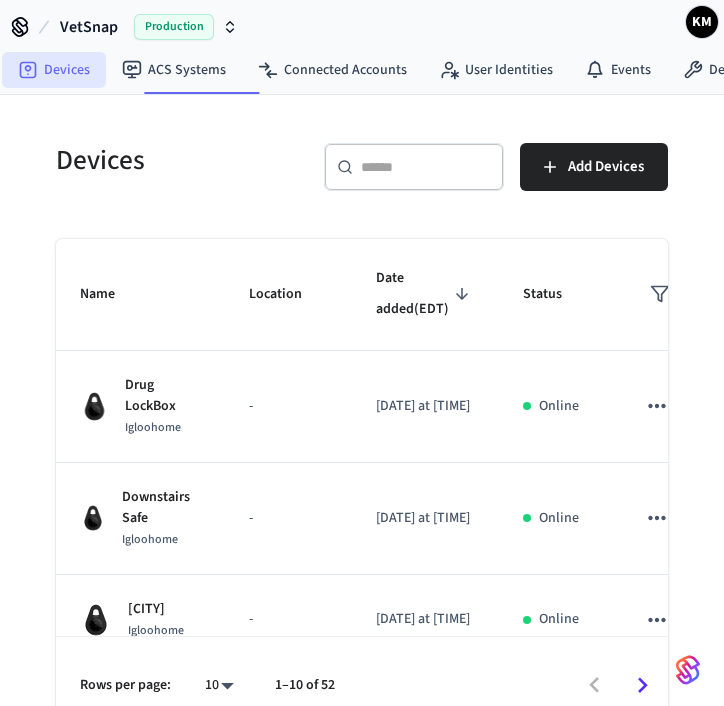 click on "Devices" at bounding box center [54, 70] 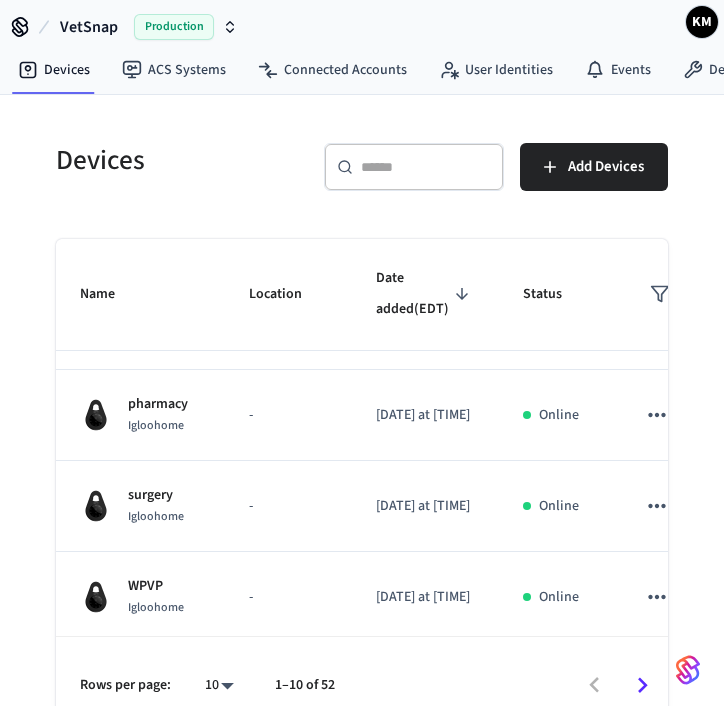 scroll, scrollTop: 803, scrollLeft: 0, axis: vertical 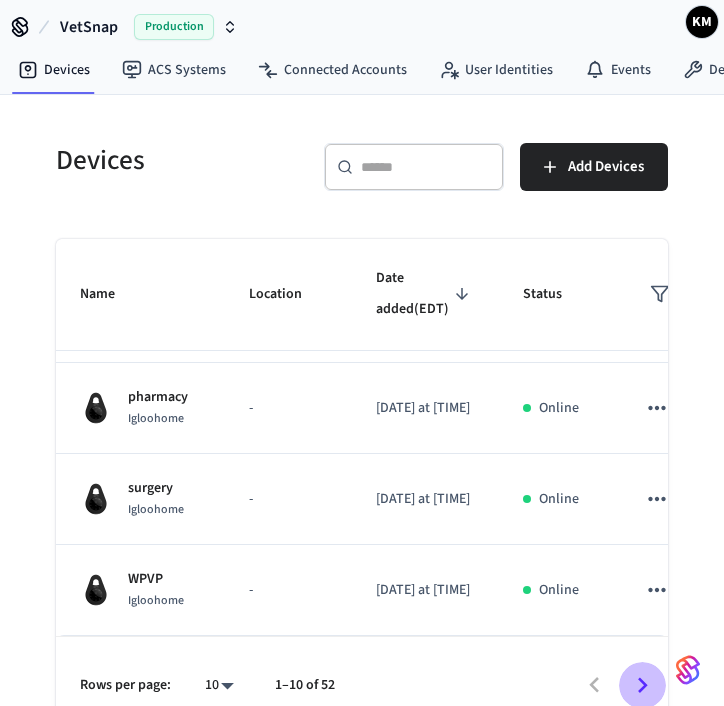 click 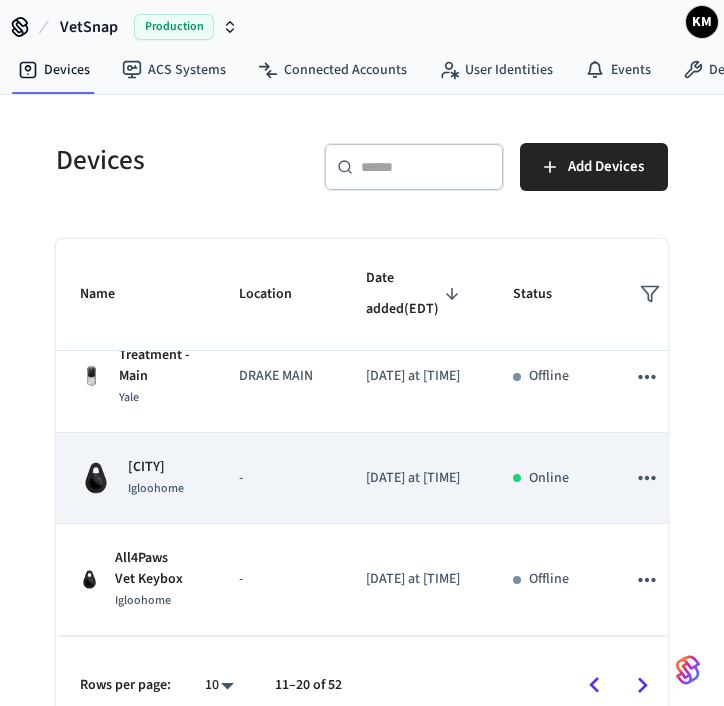 scroll, scrollTop: 782, scrollLeft: 0, axis: vertical 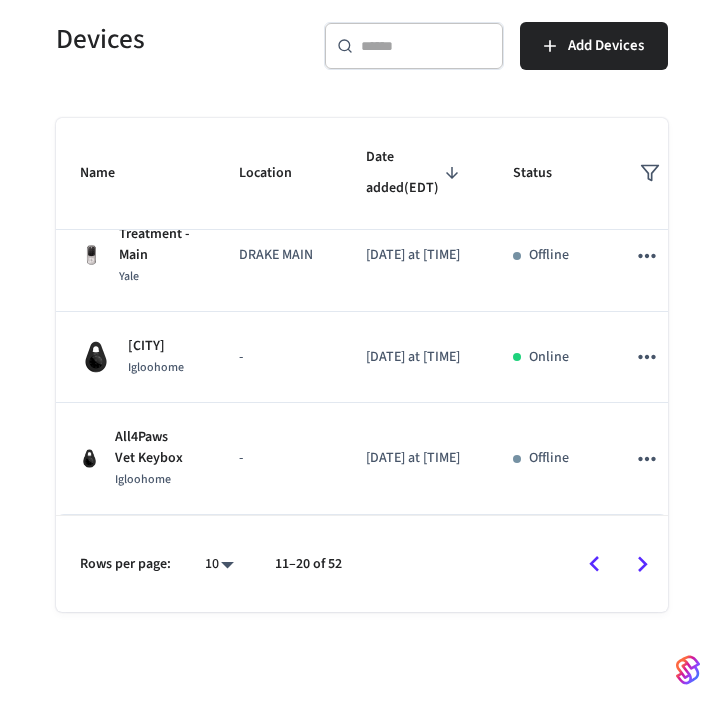 click 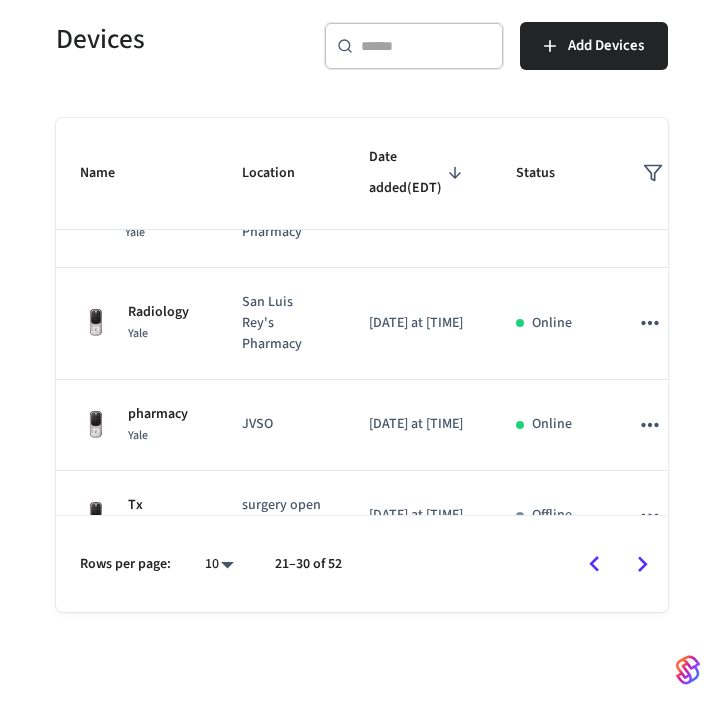 scroll, scrollTop: 0, scrollLeft: 0, axis: both 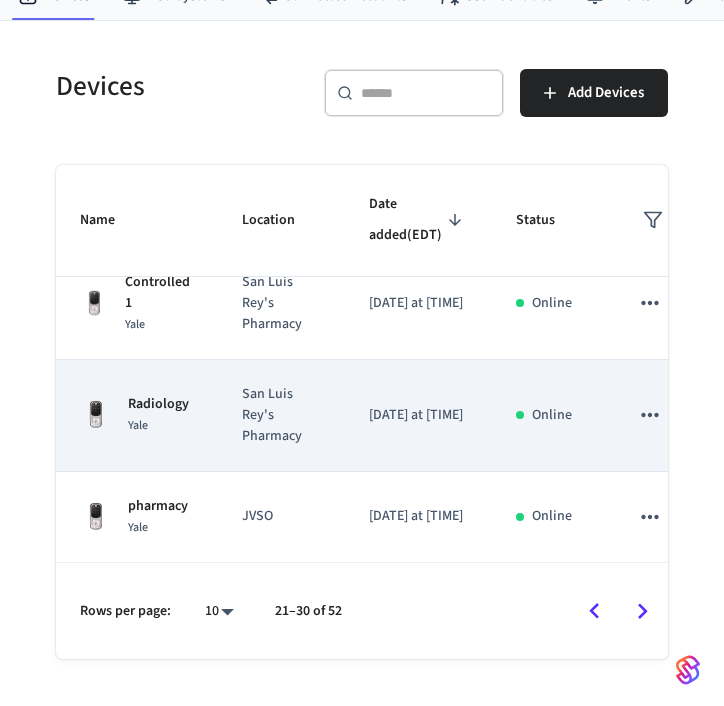 click on "San Luis Rey's Pharmacy" at bounding box center (281, 416) 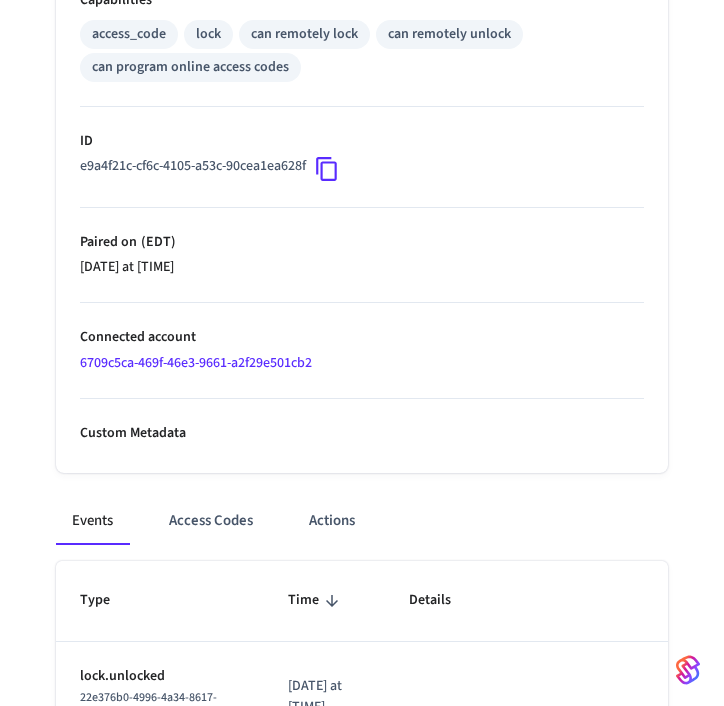 scroll, scrollTop: 854, scrollLeft: 0, axis: vertical 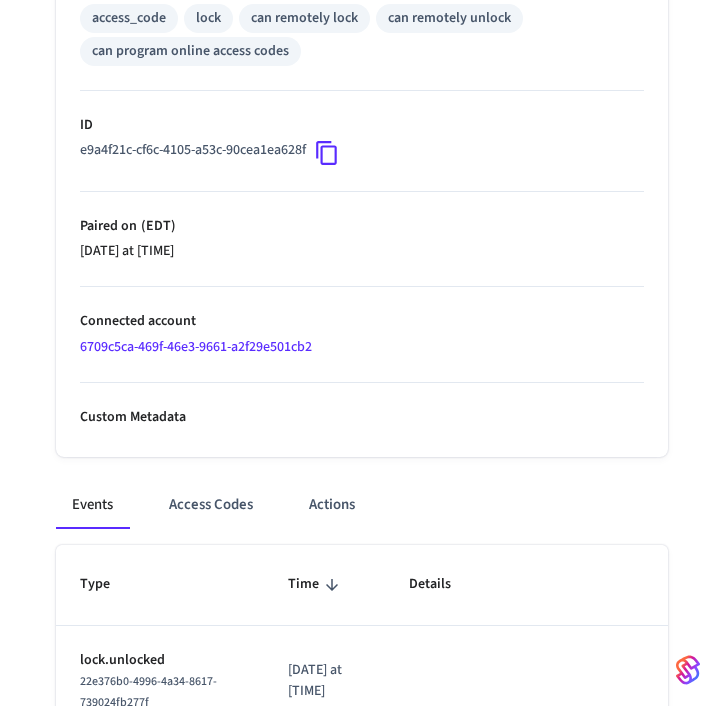 click on "Connected account 6709c5ca-469f-46e3-9661-a2f29e501cb2" at bounding box center [362, 335] 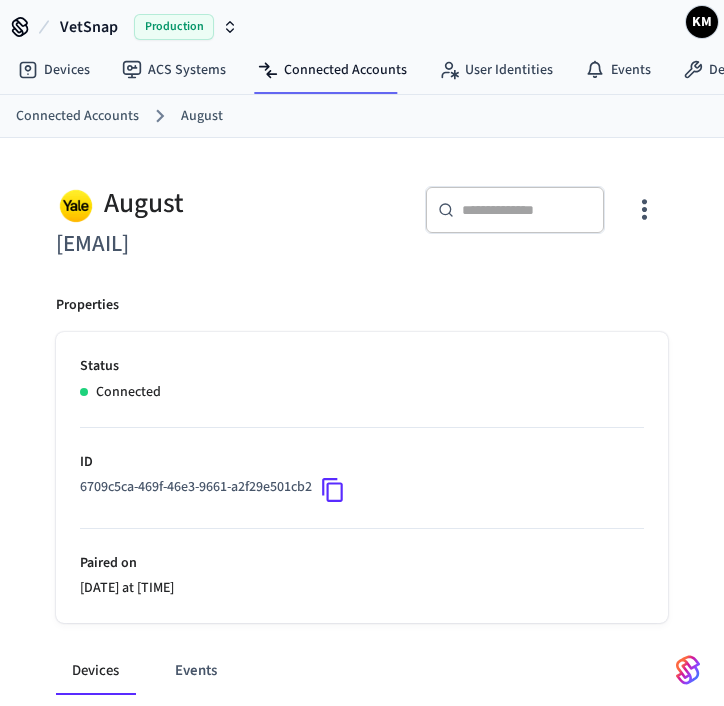 drag, startPoint x: 56, startPoint y: 242, endPoint x: 276, endPoint y: 253, distance: 220.27483 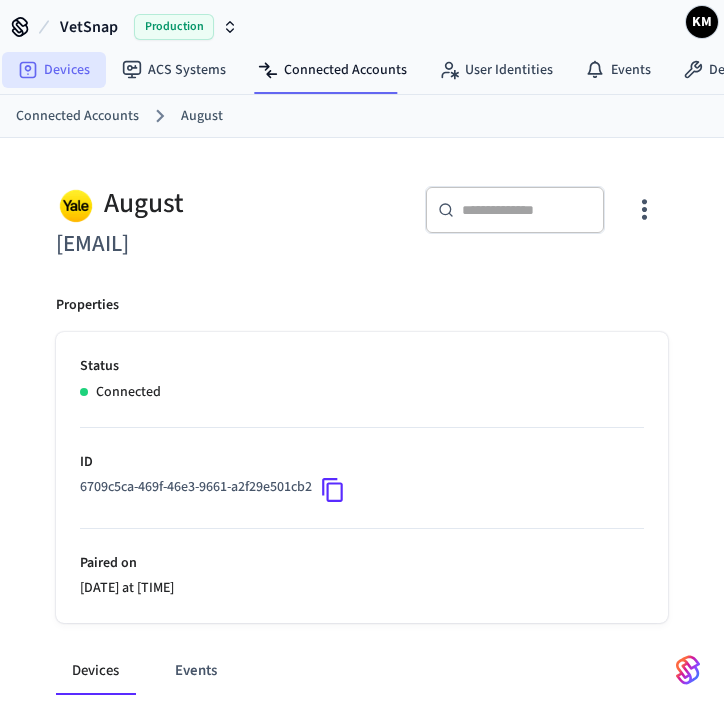 click on "Devices" at bounding box center (54, 70) 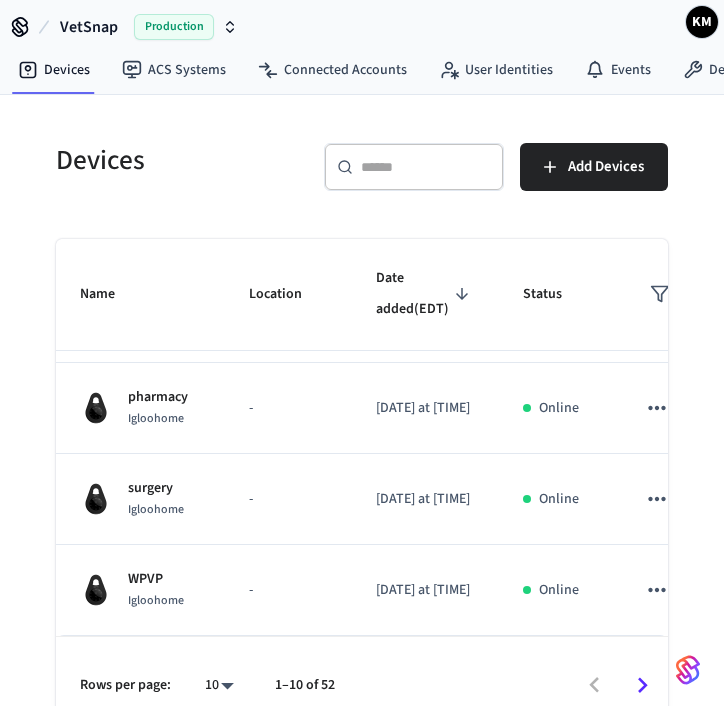scroll, scrollTop: 803, scrollLeft: 0, axis: vertical 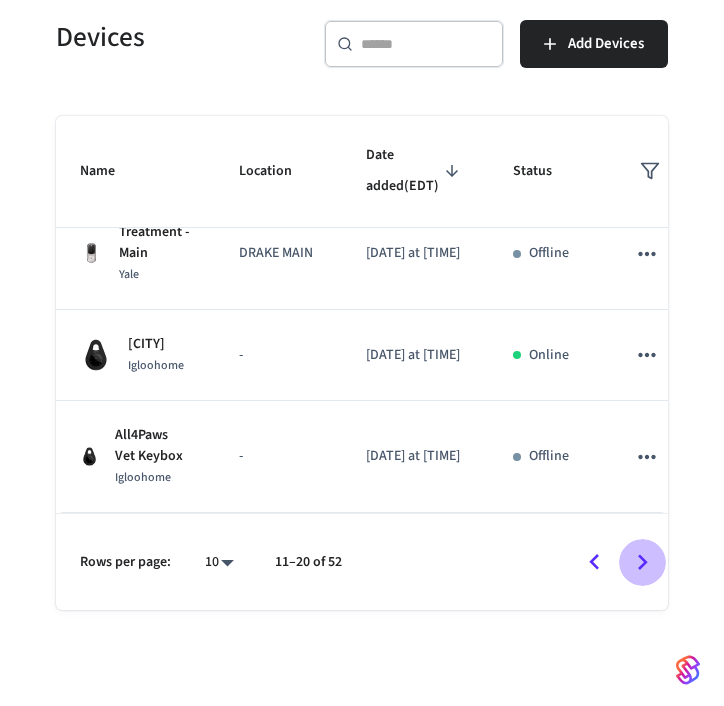 click 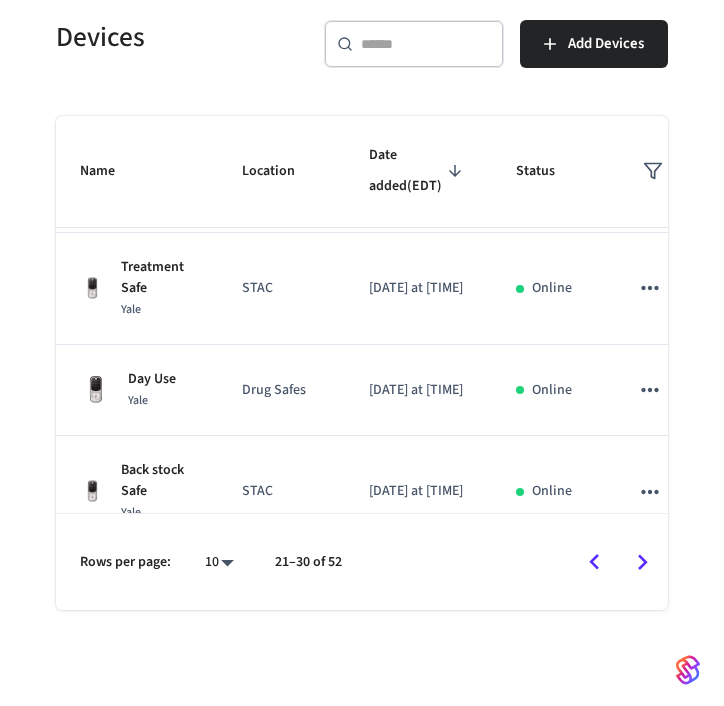 scroll, scrollTop: 782, scrollLeft: 0, axis: vertical 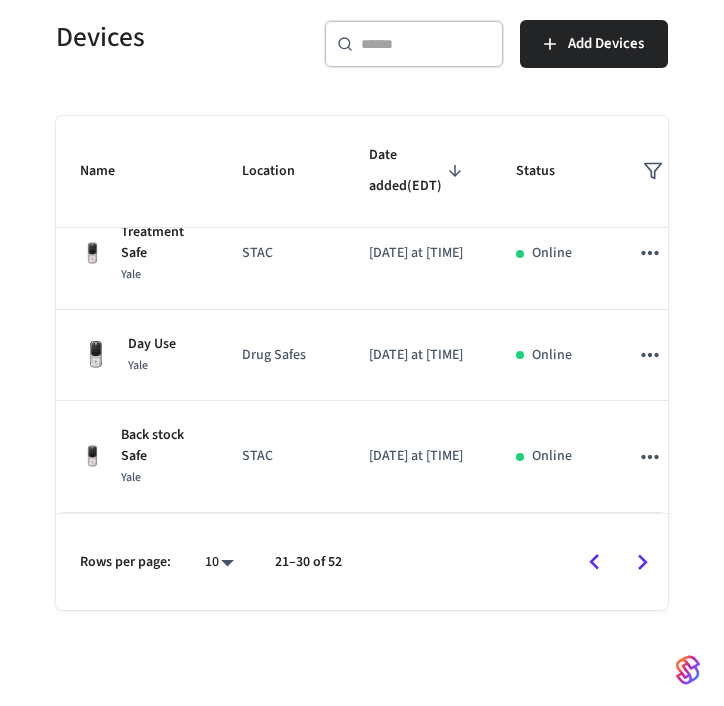 click 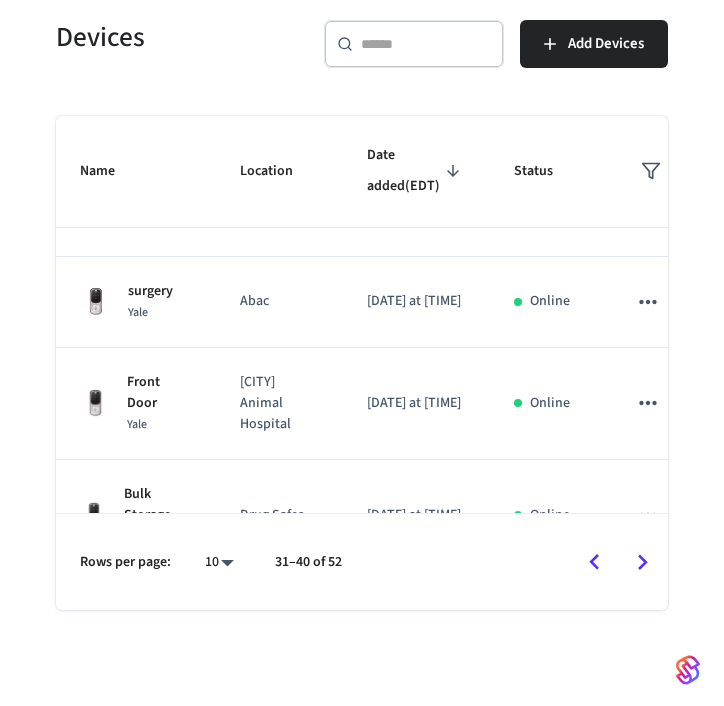 scroll, scrollTop: 0, scrollLeft: 0, axis: both 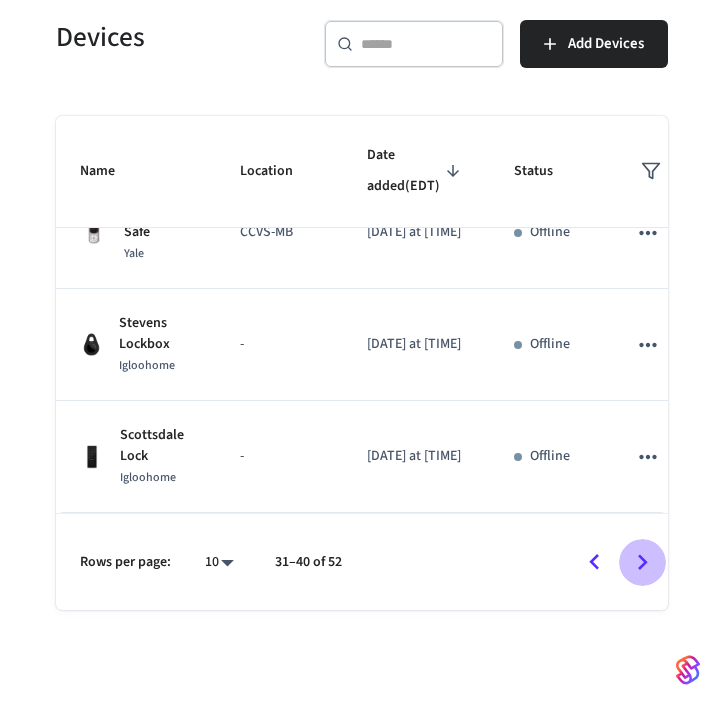 click 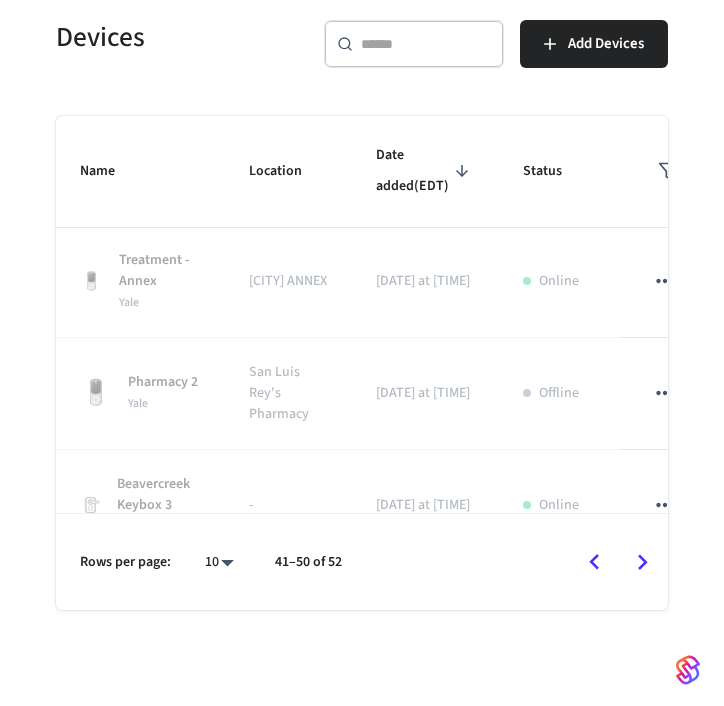 scroll, scrollTop: 0, scrollLeft: 0, axis: both 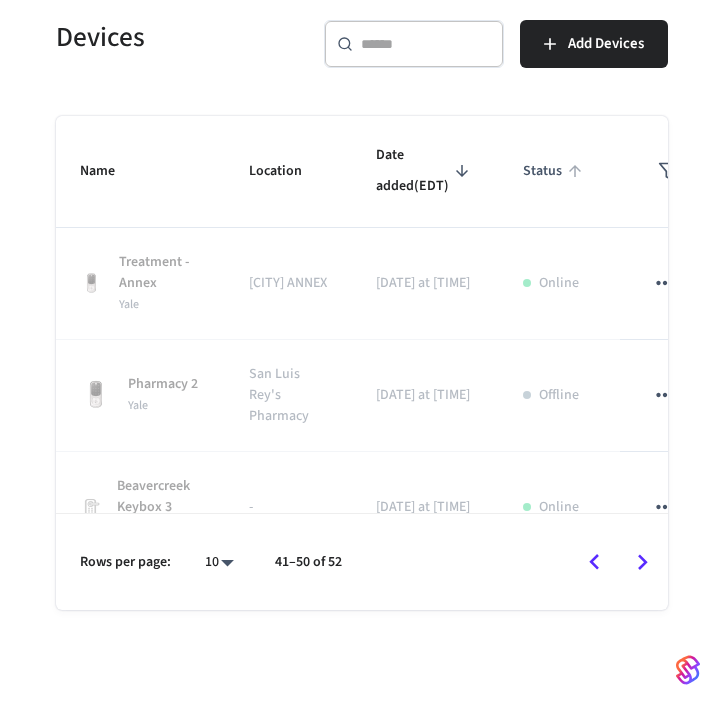 click on "Status" at bounding box center [555, 171] 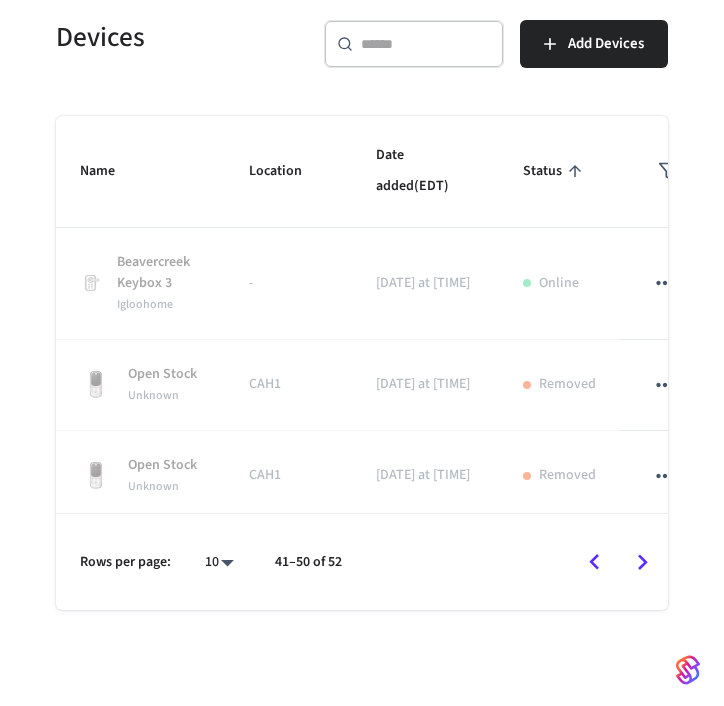 click on "Status" at bounding box center (555, 171) 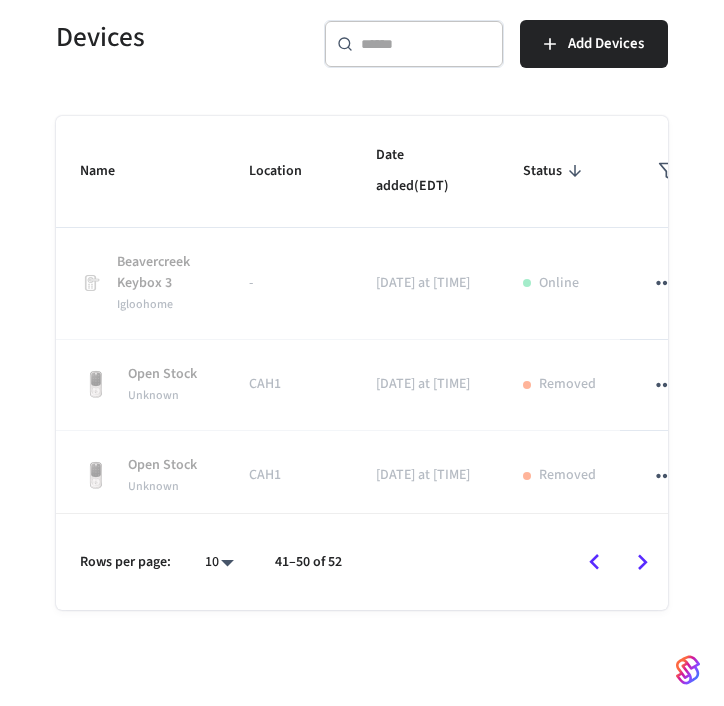 click on "VetSnap Production KM Devices ACS Systems Connected Accounts User Identities Events Developer Settings Devices ​ ​ Add Devices Name Location Date added  (EDT) Status [CITY] Keybox 3 Igloohome - [DATE] at [TIME] Online Open Stock Unknown CAH1 [DATE] at [TIME] Removed Open Stock Unknown CAH1 [DATE] at [TIME] Removed Controlled Drugs Treatment Yale [CITY] Animal Hospital [DATE] at [TIME] Offline Controlled Drugs Treatment Yale [CITY] Animal Hospital [DATE] at [TIME] Offline Delete this Unknown LDDC [DATE] at [TIME] Removed Delete this Unknown LDDC [DATE] at [TIME] Removed Treatment Drug Safe Unknown safe 2 [DATE] at [TIME] Removed Delete this Unknown LDDC [DATE] at [TIME] Removed Controlled Drugs Treatment Yale [CITY] Animal Hospital [DATE] at [TIME] Offline Open Stock Unknown CAH1 [DATE] at [TIME] Removed Treatment - Annex  Yale [CITY] ANNEX  [DATE] at [TIME] Online [CITY] Keybox 3 Igloohome - Online Igloohome" at bounding box center (362, 291) 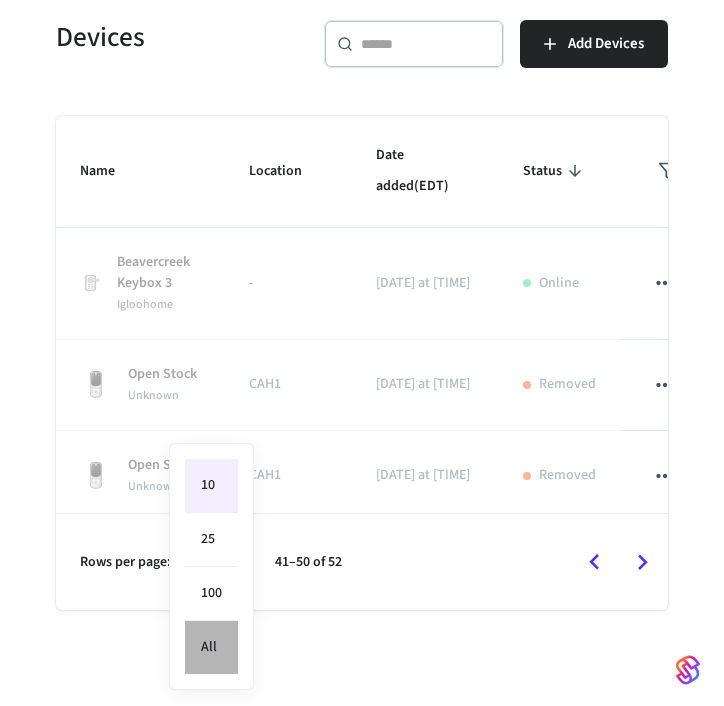 click on "All" at bounding box center (211, 647) 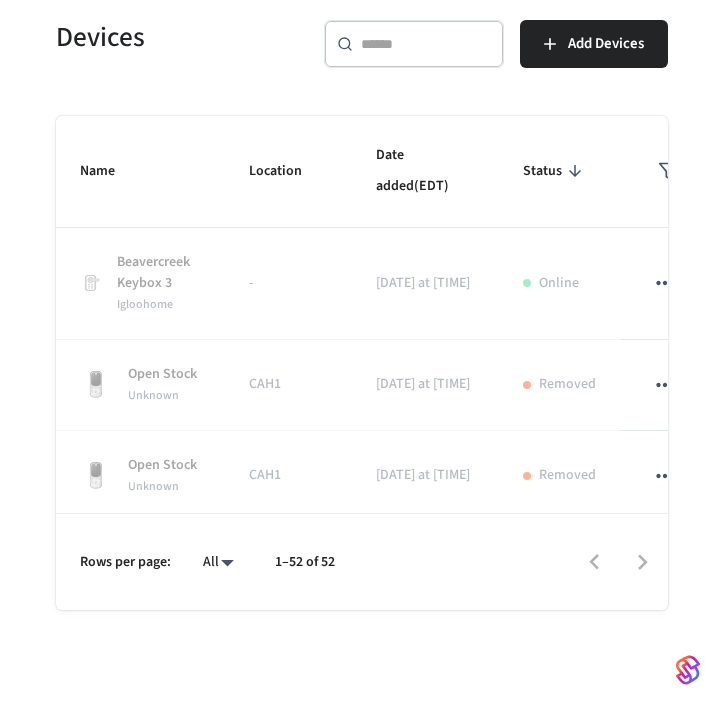 click 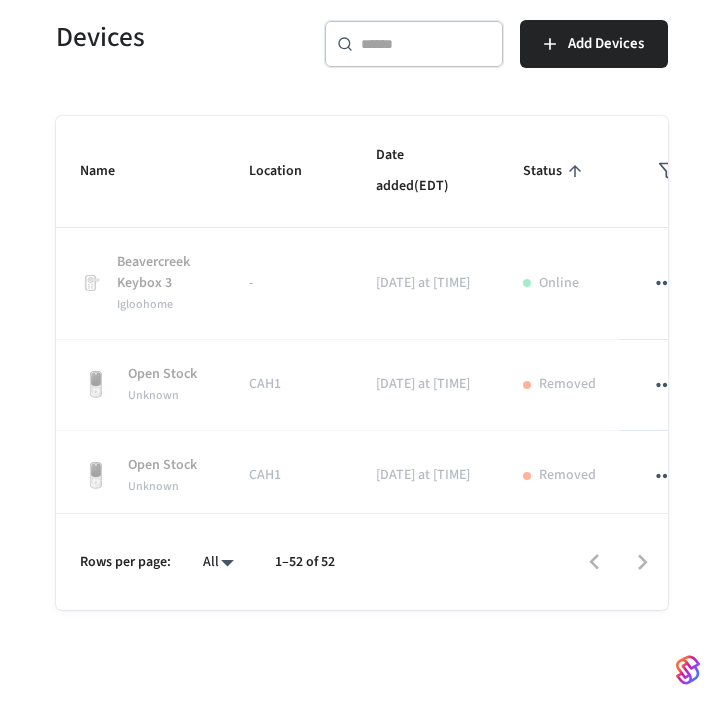 click 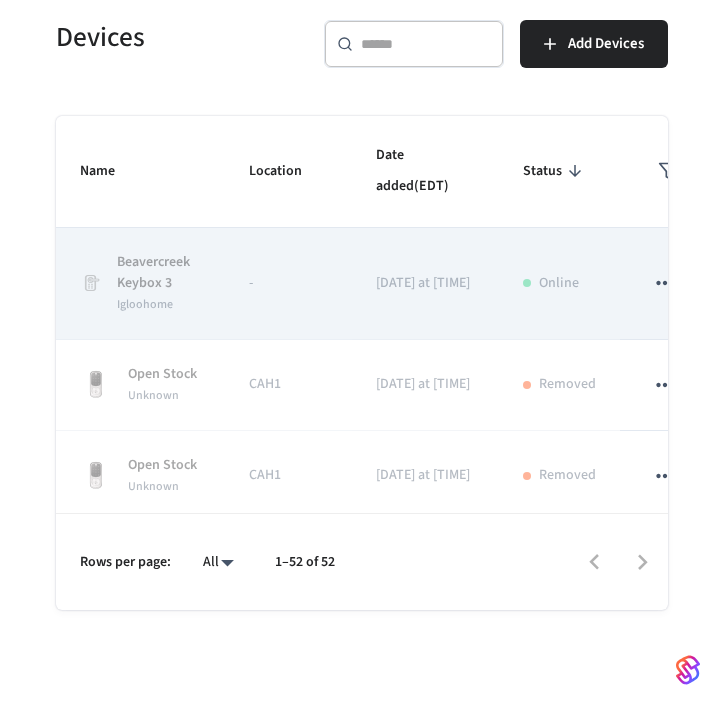 scroll, scrollTop: 0, scrollLeft: 0, axis: both 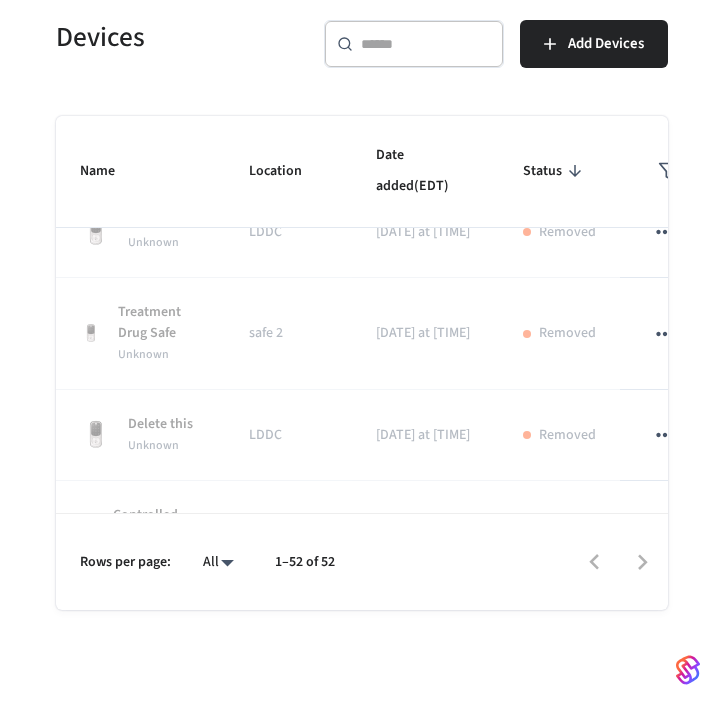 click 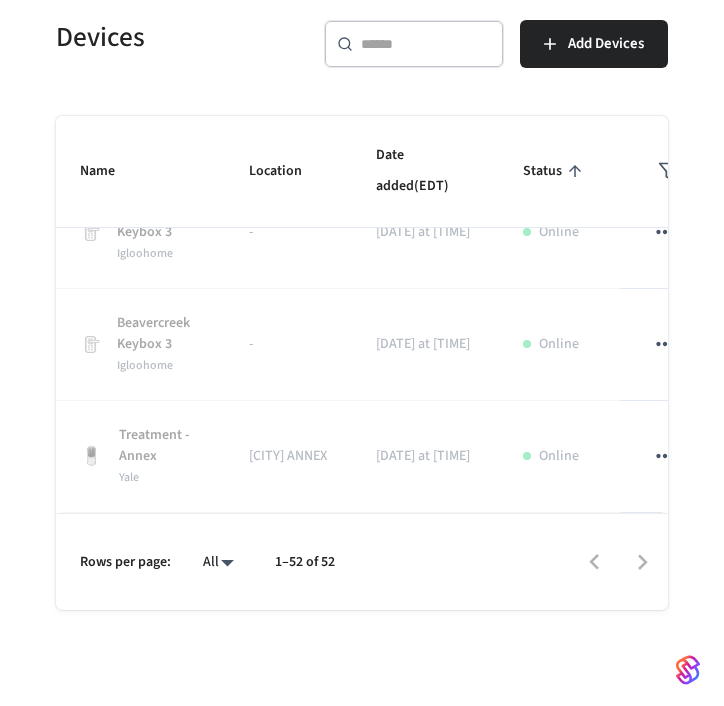 scroll, scrollTop: 8360, scrollLeft: 0, axis: vertical 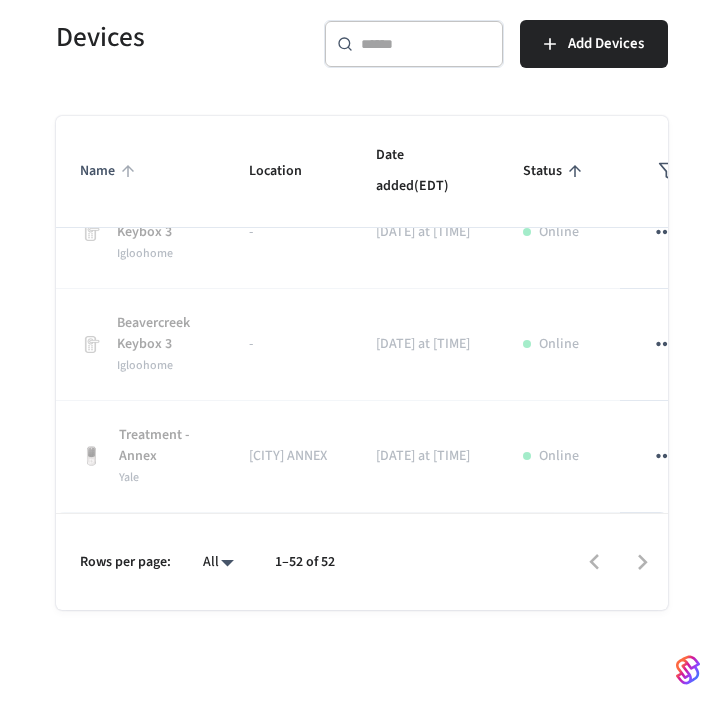 click on "Name" at bounding box center [110, 171] 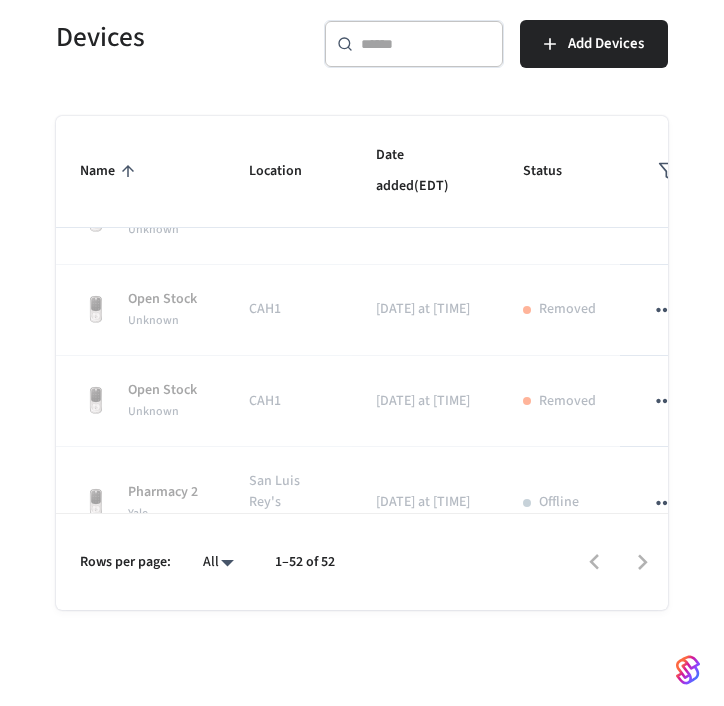 scroll, scrollTop: 5138, scrollLeft: 0, axis: vertical 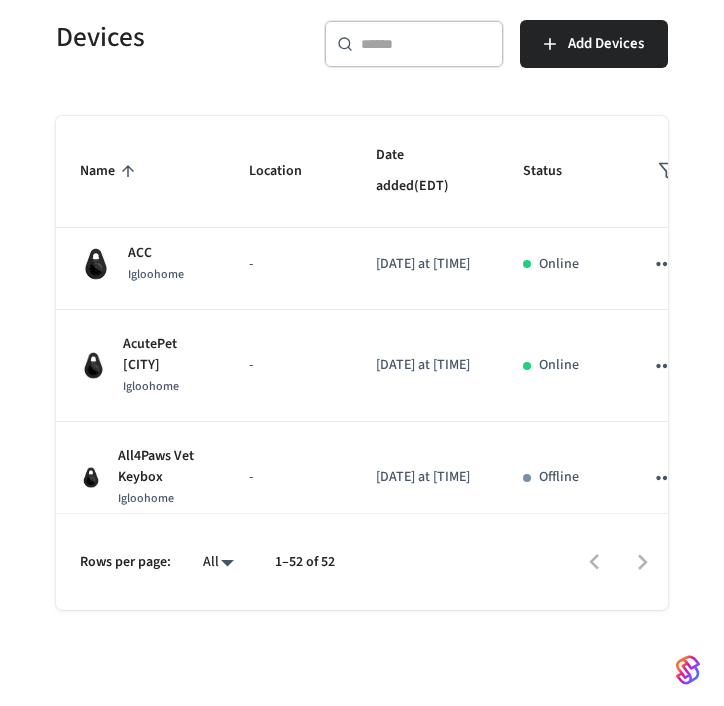 click 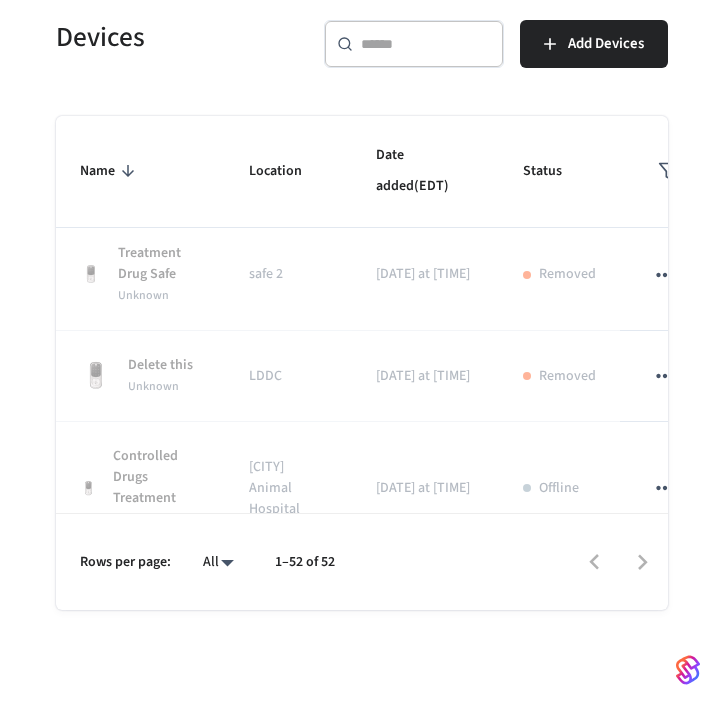 click 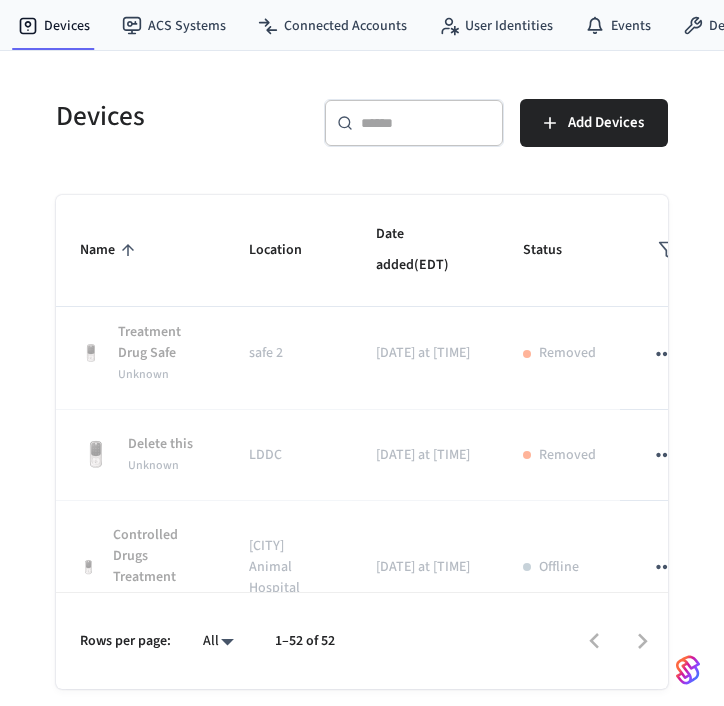 scroll, scrollTop: 0, scrollLeft: 0, axis: both 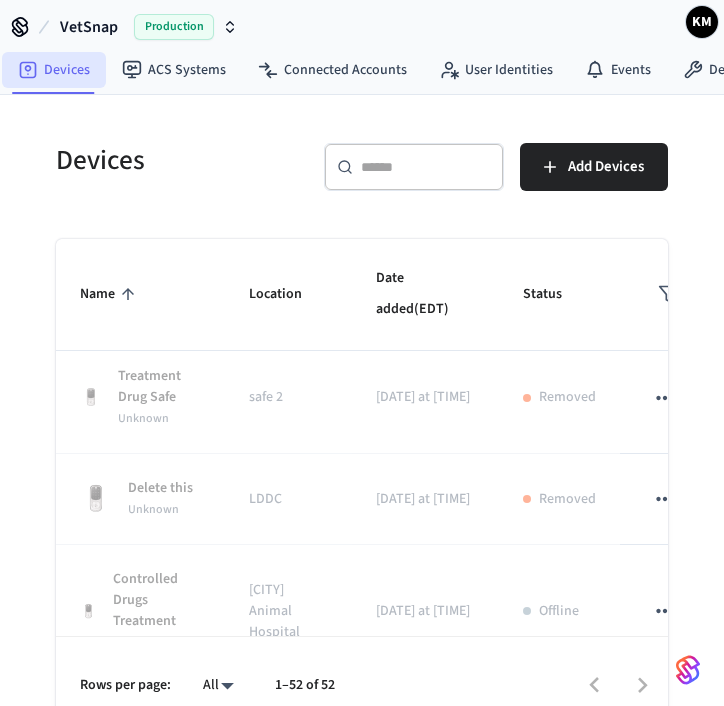 click on "Devices" at bounding box center (54, 70) 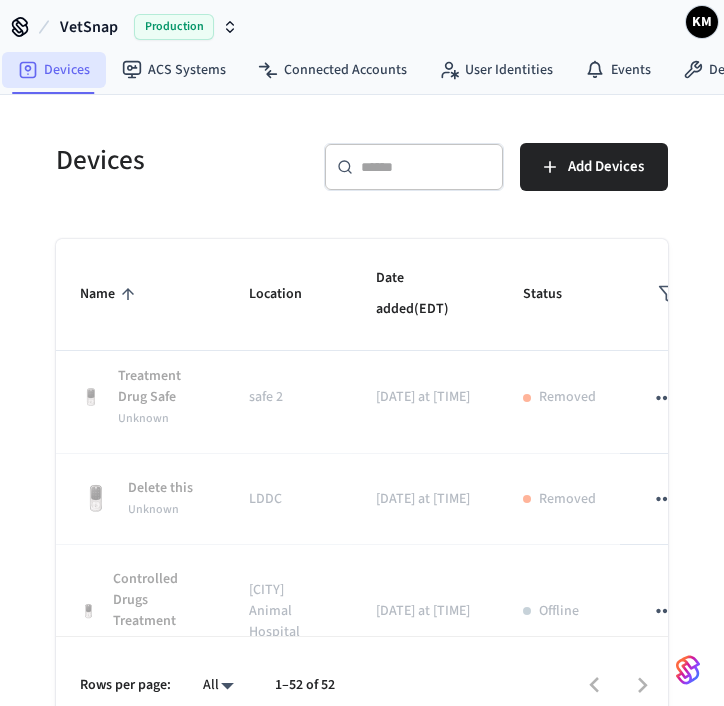 click on "Devices" at bounding box center [54, 70] 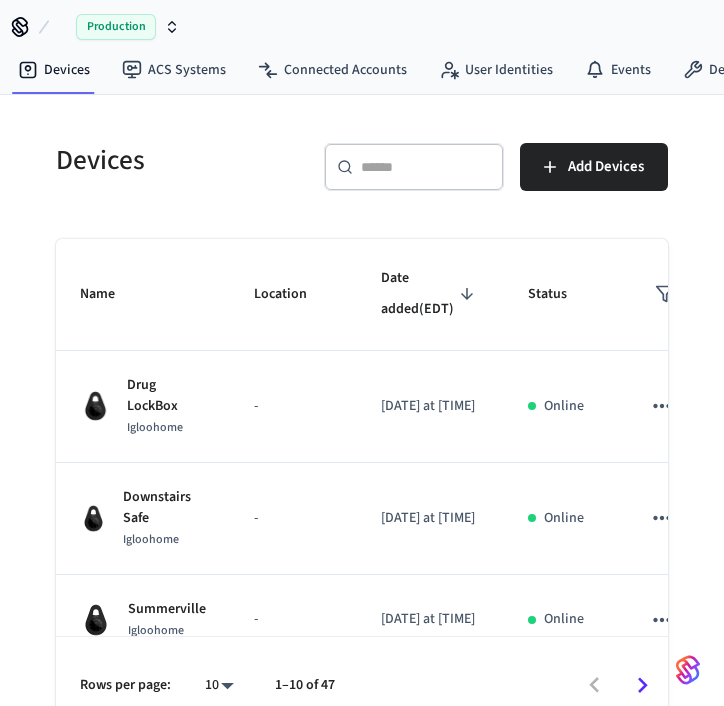scroll, scrollTop: 0, scrollLeft: 0, axis: both 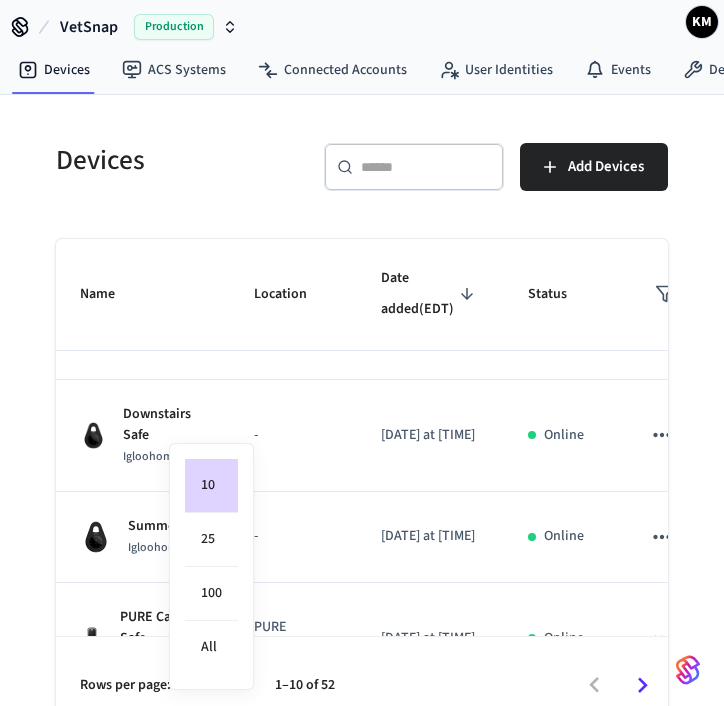 click at bounding box center (362, 353) 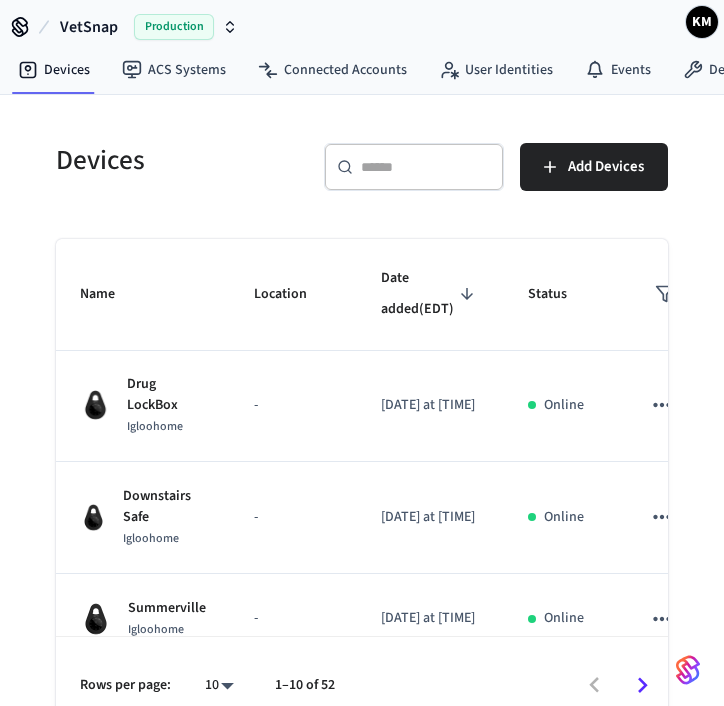 scroll, scrollTop: 0, scrollLeft: 0, axis: both 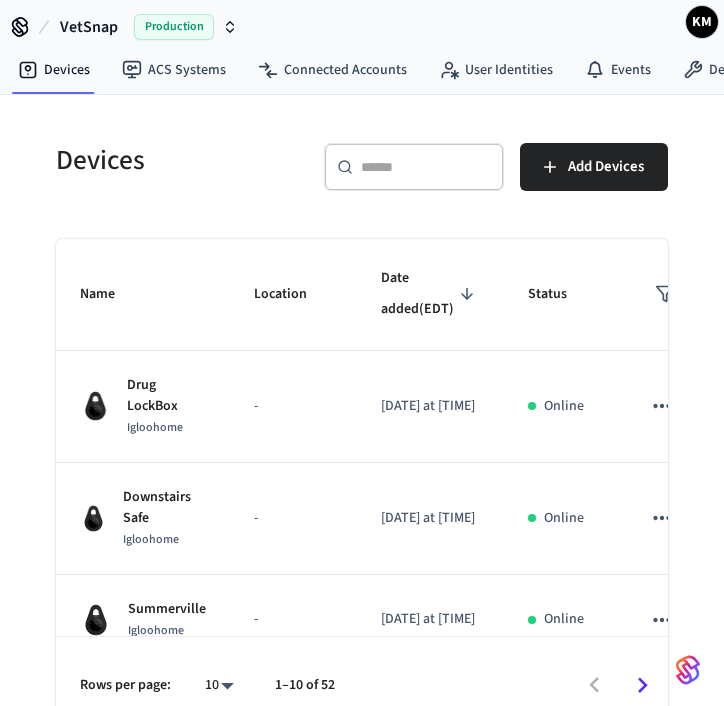 click at bounding box center (426, 167) 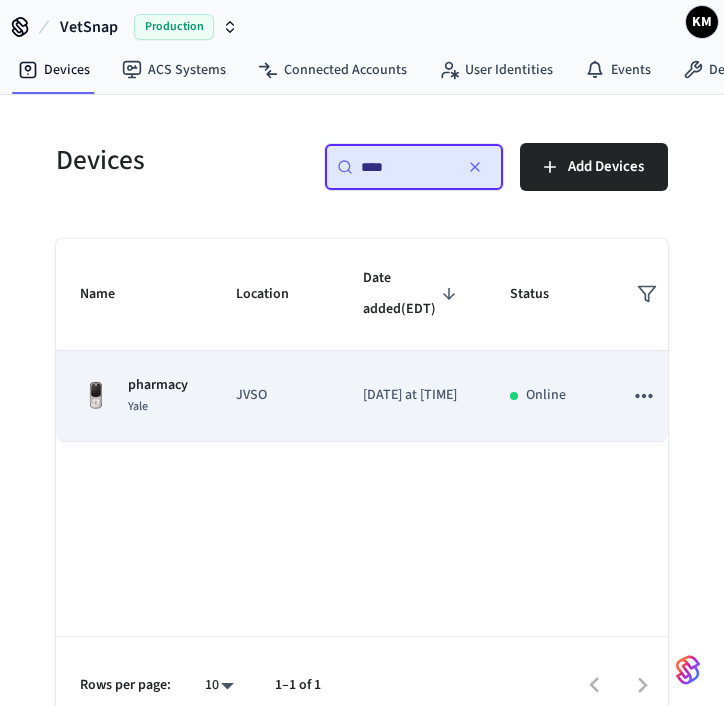 type on "****" 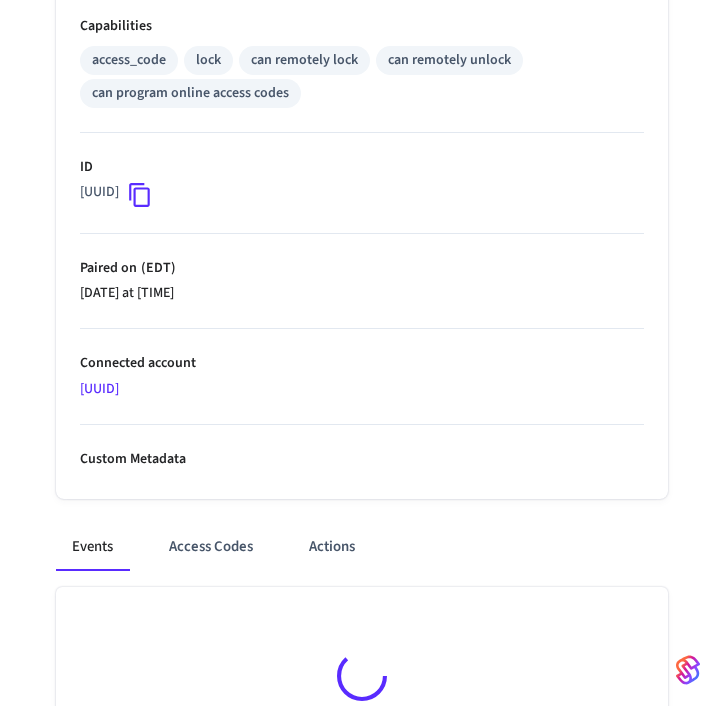 scroll, scrollTop: 830, scrollLeft: 0, axis: vertical 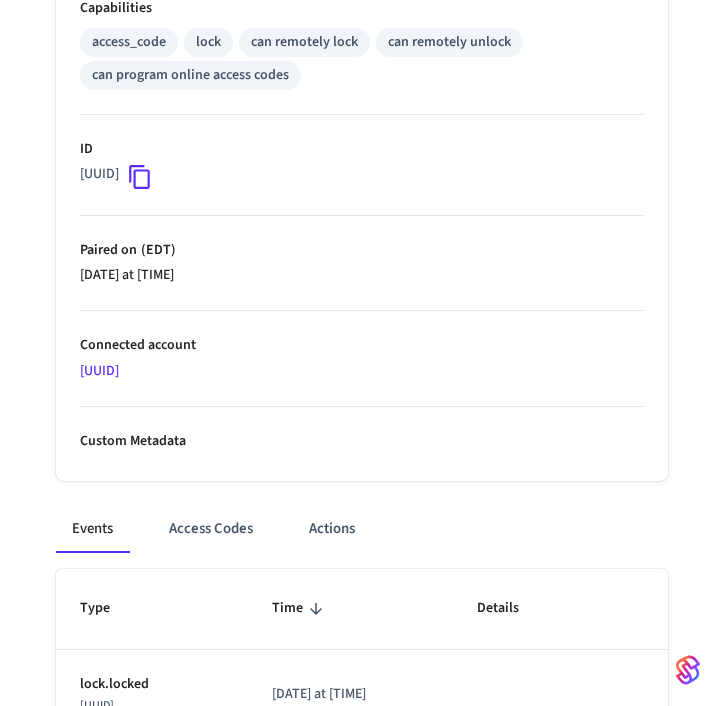 click on "8b16b1ea-545a-487b-bbf6-72006d6e5c83" at bounding box center [99, 371] 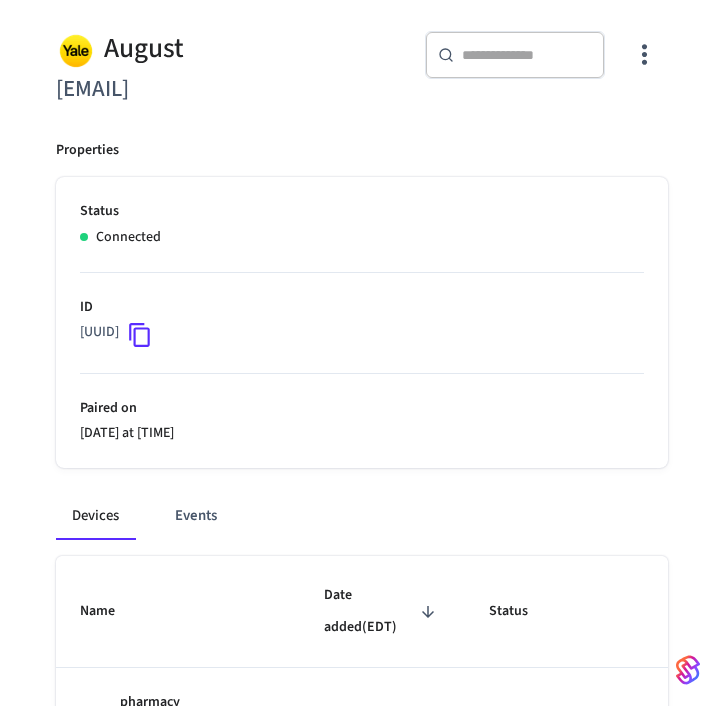 scroll, scrollTop: 158, scrollLeft: 0, axis: vertical 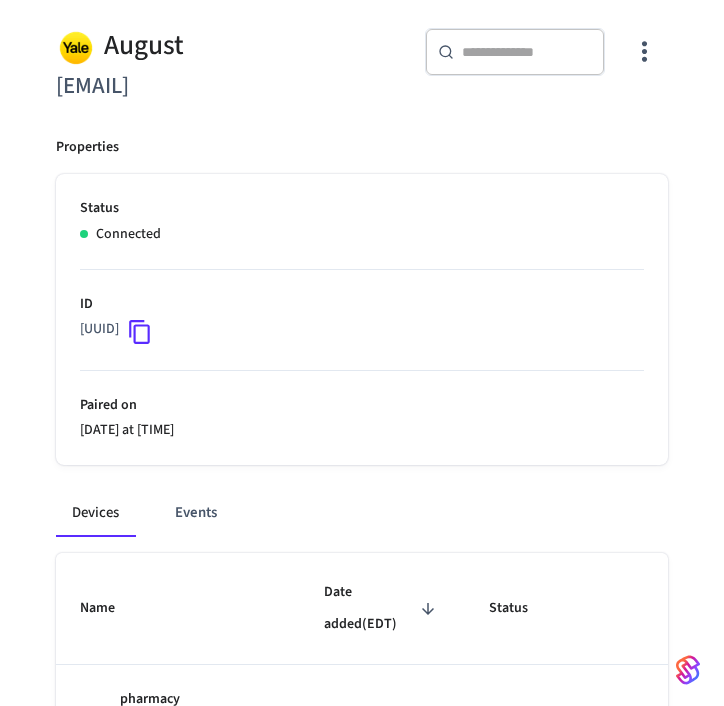 click on "jvso@jaxvetsurgery.com" at bounding box center (203, 86) 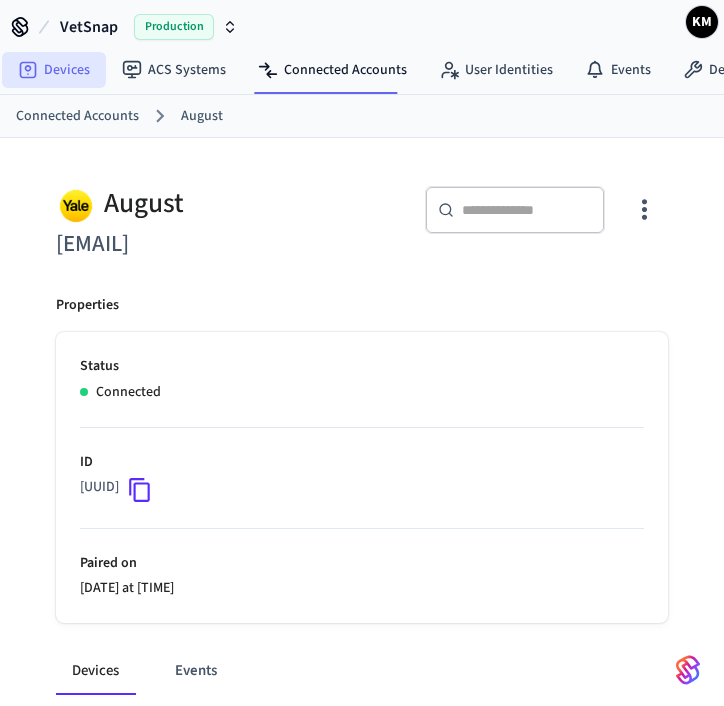 click on "Devices" at bounding box center (54, 70) 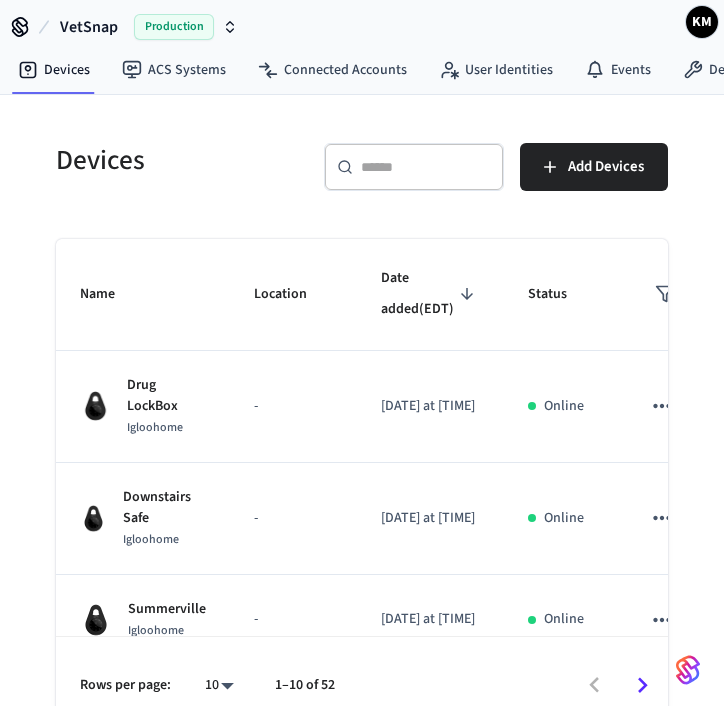click at bounding box center [426, 167] 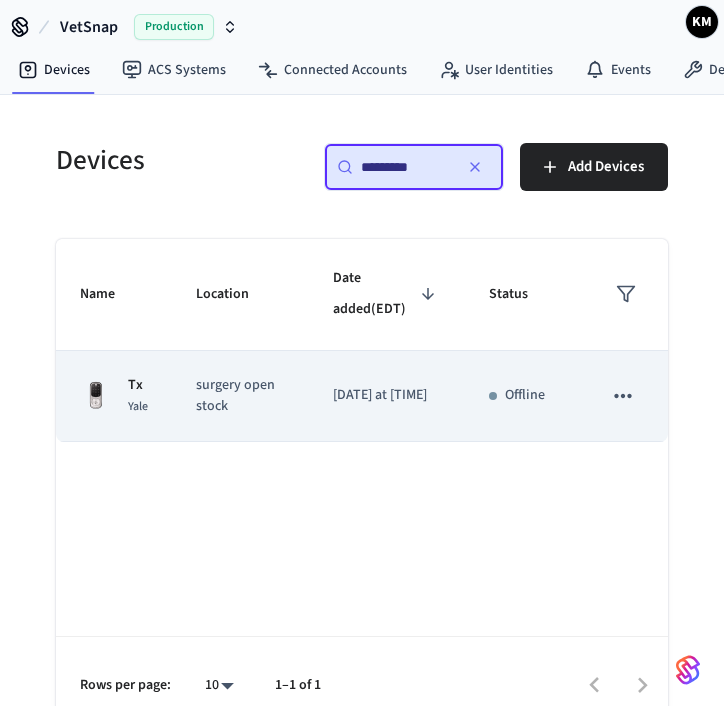 type on "*********" 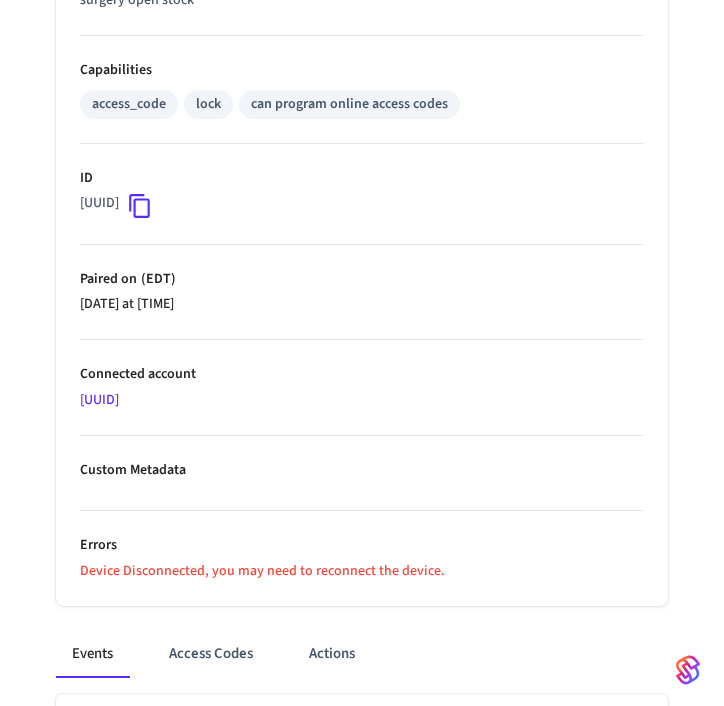 scroll, scrollTop: 770, scrollLeft: 0, axis: vertical 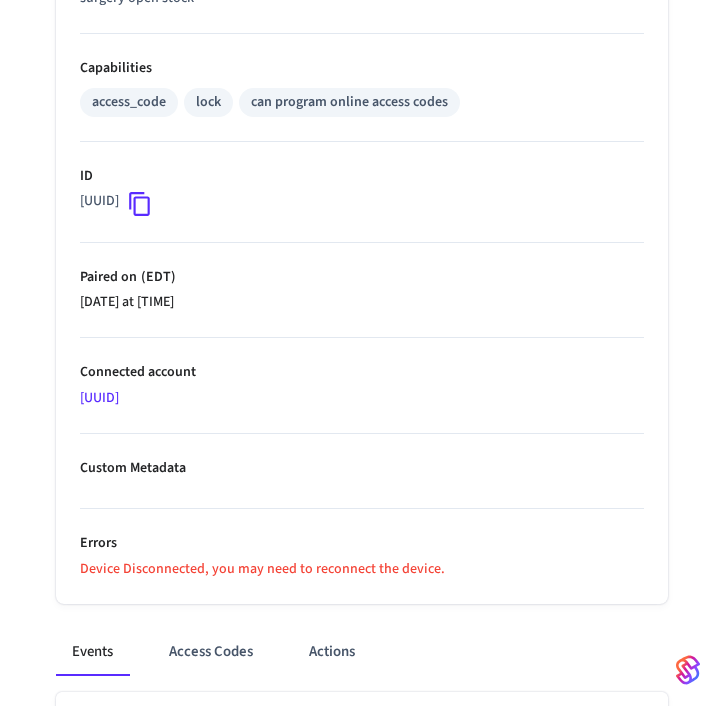 click on "a321aa45-5338-476f-bb89-2e0efb62cc55" at bounding box center [99, 398] 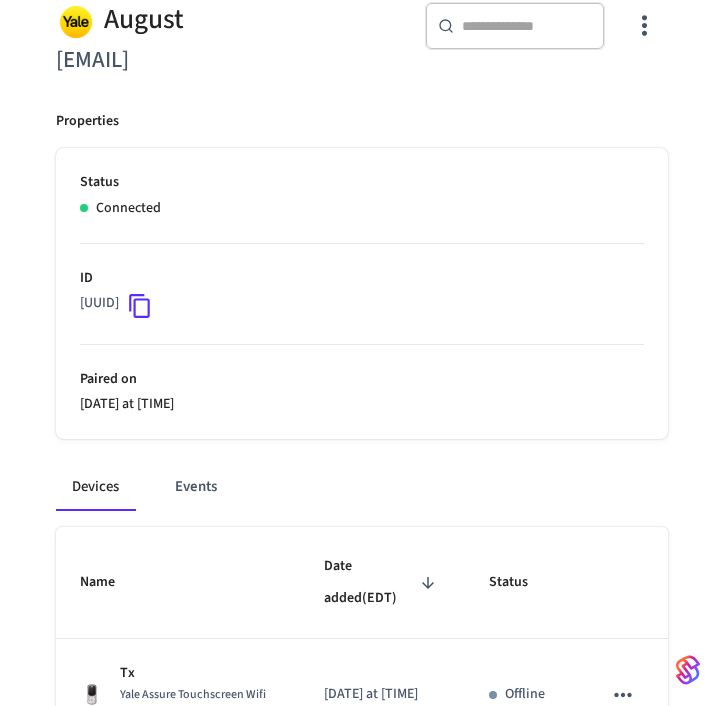 scroll, scrollTop: 186, scrollLeft: 0, axis: vertical 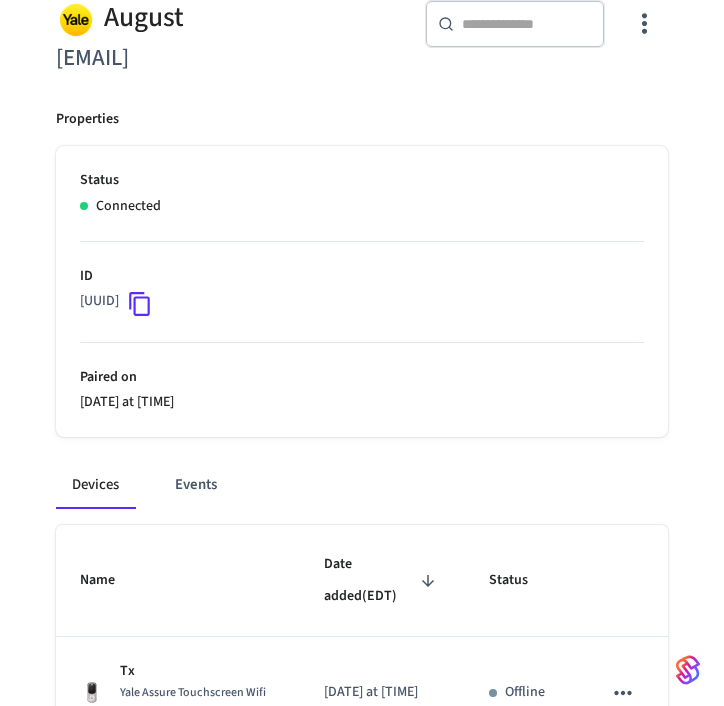 drag, startPoint x: 339, startPoint y: 62, endPoint x: 56, endPoint y: 56, distance: 283.0636 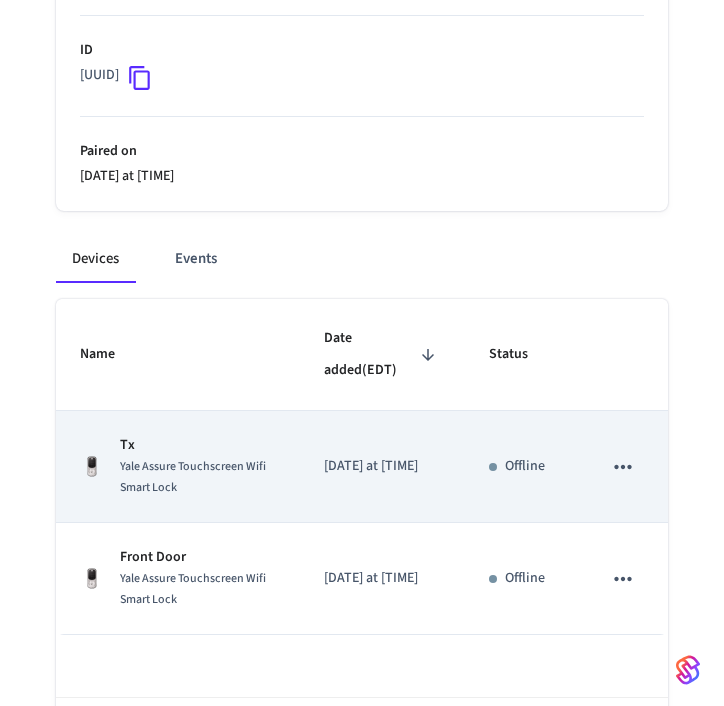scroll, scrollTop: 411, scrollLeft: 0, axis: vertical 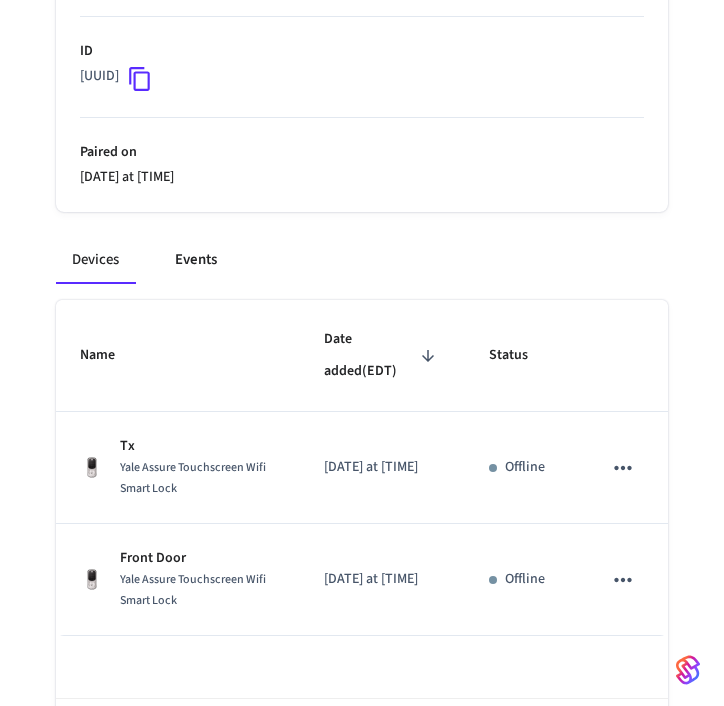 click on "Events" at bounding box center (196, 260) 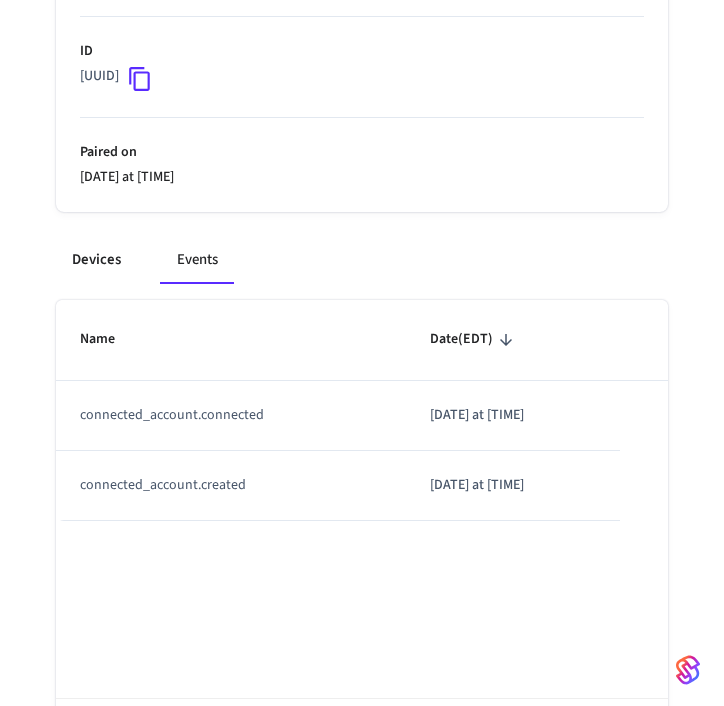 click on "Devices" at bounding box center (96, 260) 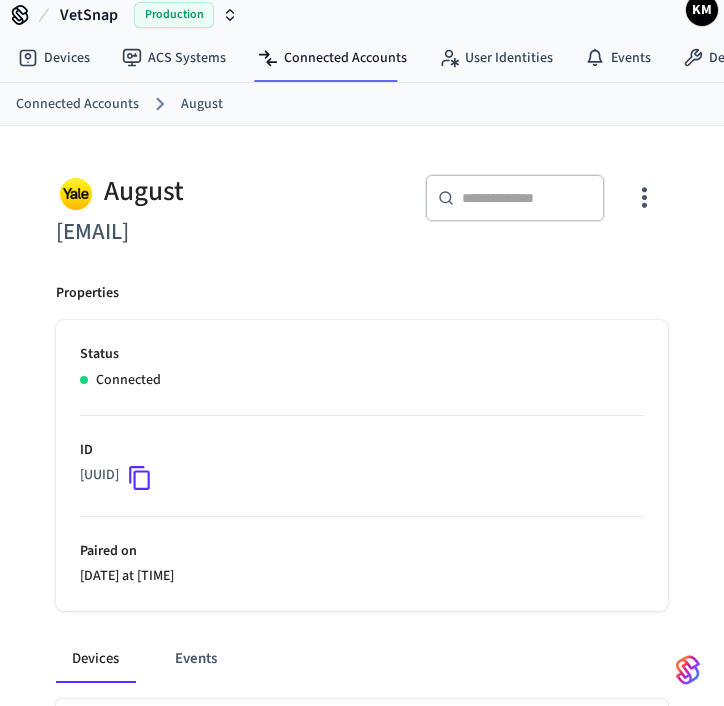 scroll, scrollTop: 0, scrollLeft: 0, axis: both 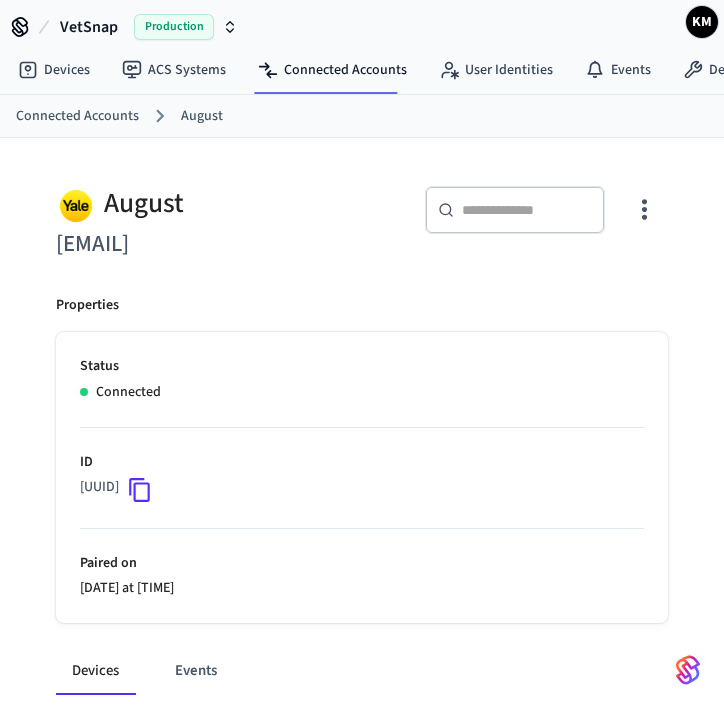 click on "kristen.strykowski@nva.com" at bounding box center (203, 244) 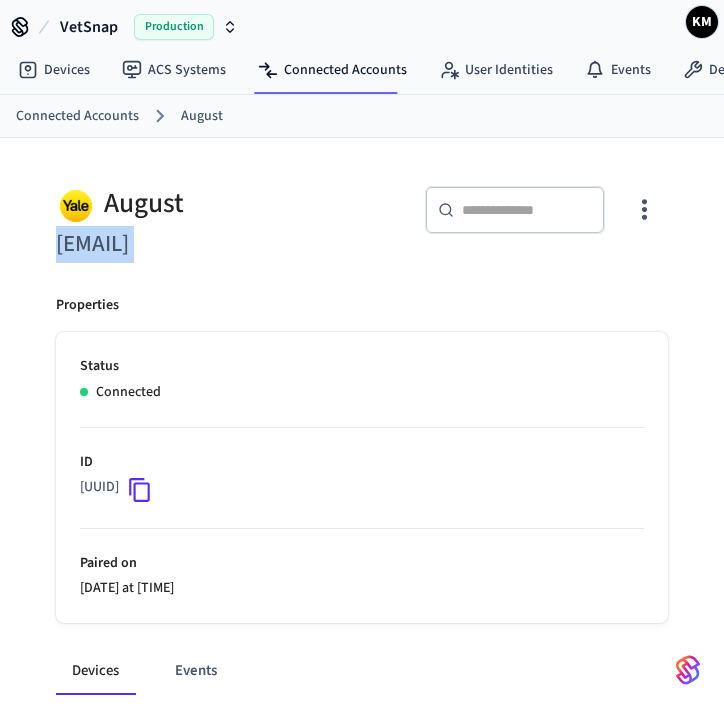 click on "kristen.strykowski@nva.com" at bounding box center (203, 244) 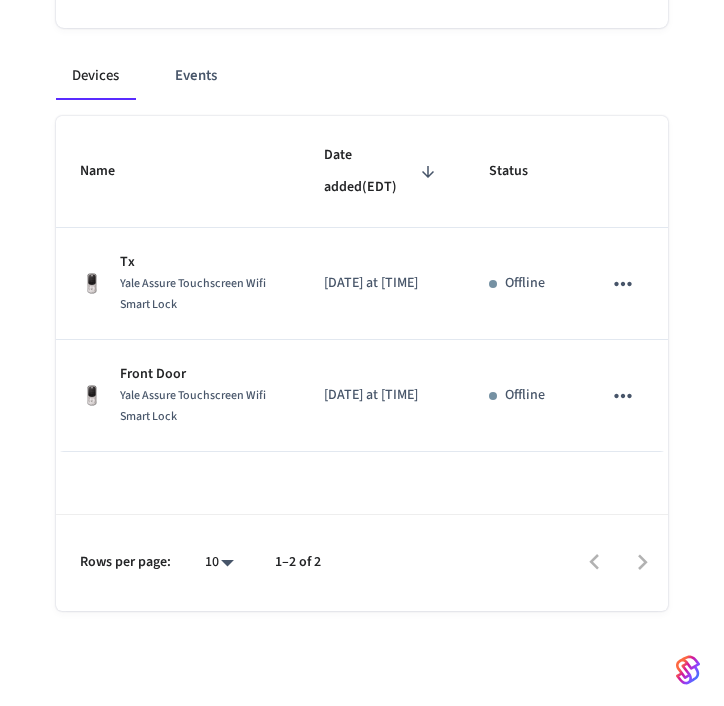 scroll, scrollTop: 595, scrollLeft: 0, axis: vertical 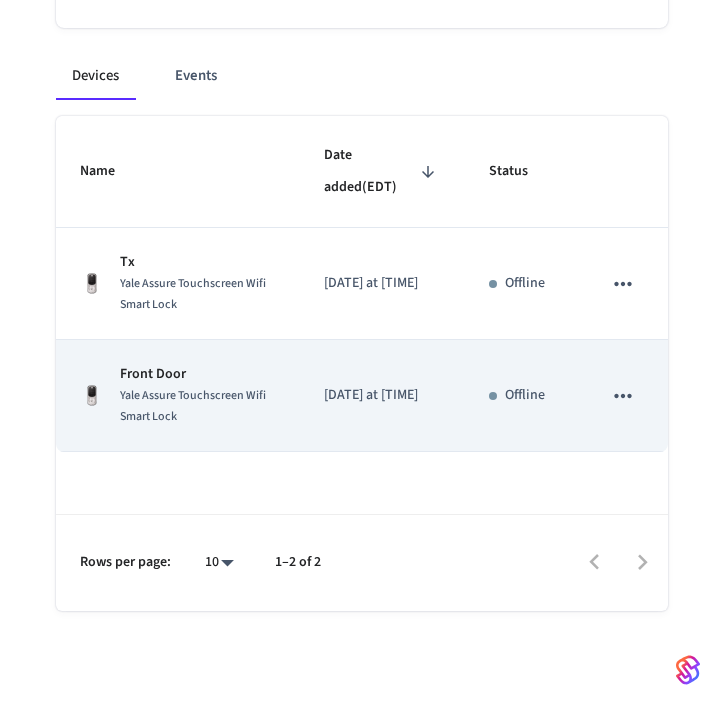 click on "Front Door" at bounding box center [197, 374] 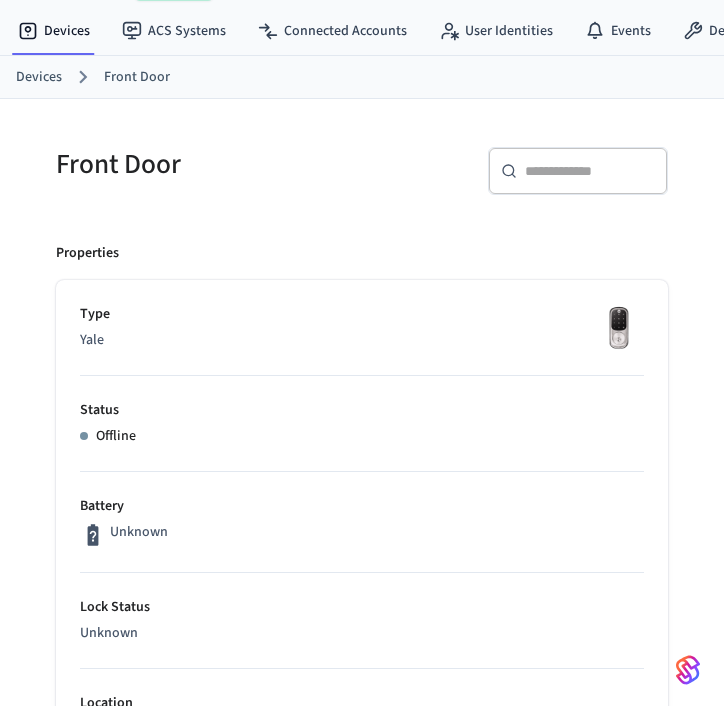 scroll, scrollTop: 33, scrollLeft: 0, axis: vertical 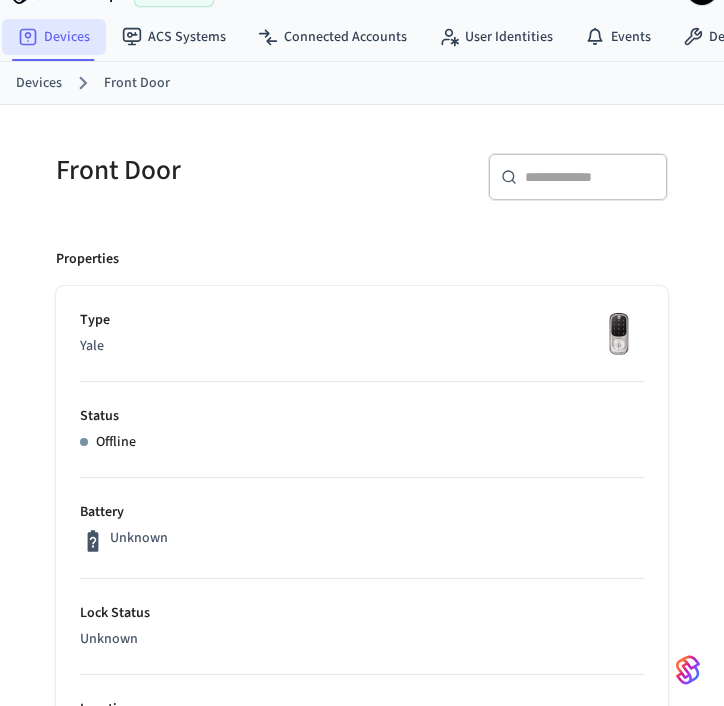 click on "Devices" at bounding box center (54, 37) 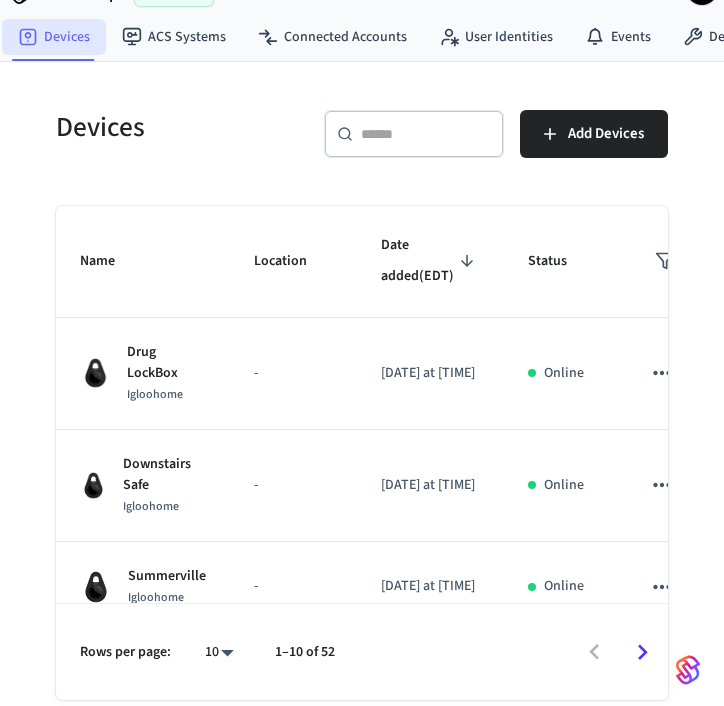 scroll, scrollTop: 0, scrollLeft: 0, axis: both 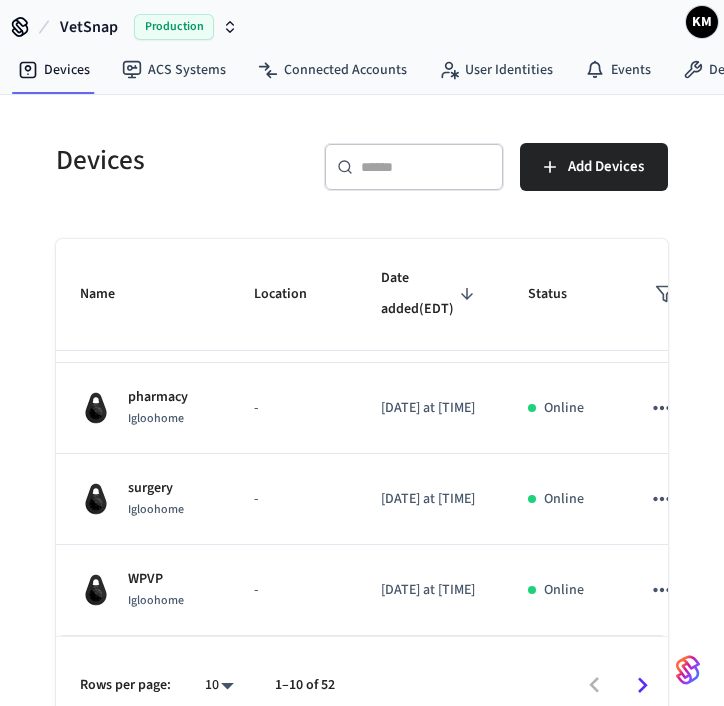 click 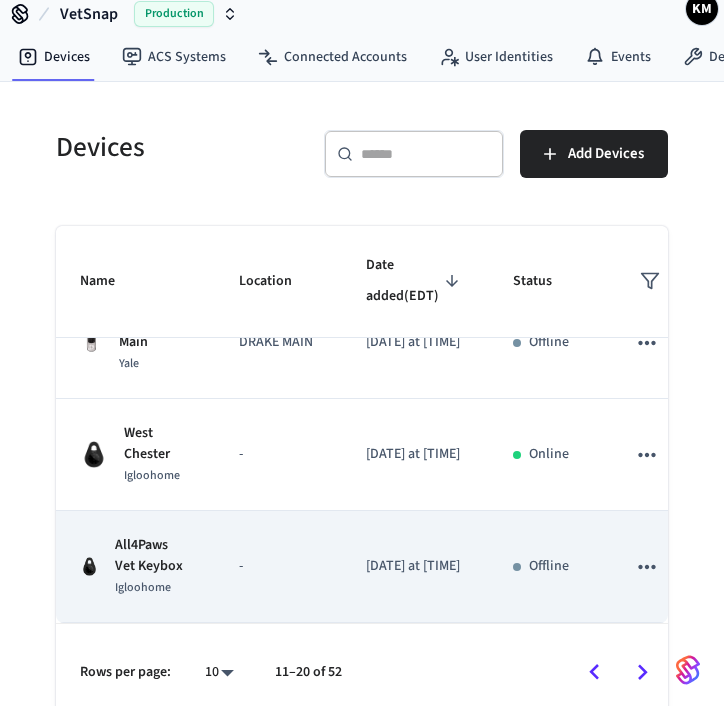 scroll, scrollTop: 9, scrollLeft: 0, axis: vertical 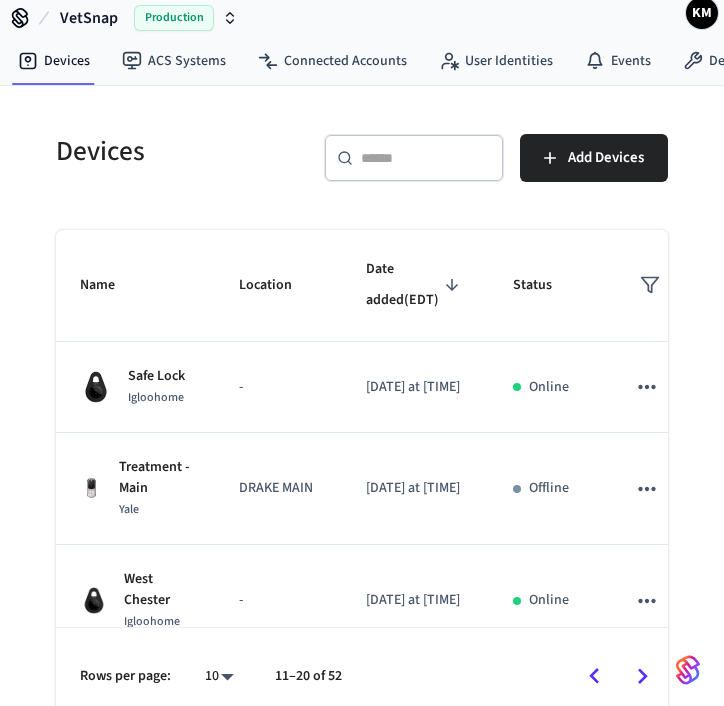 click 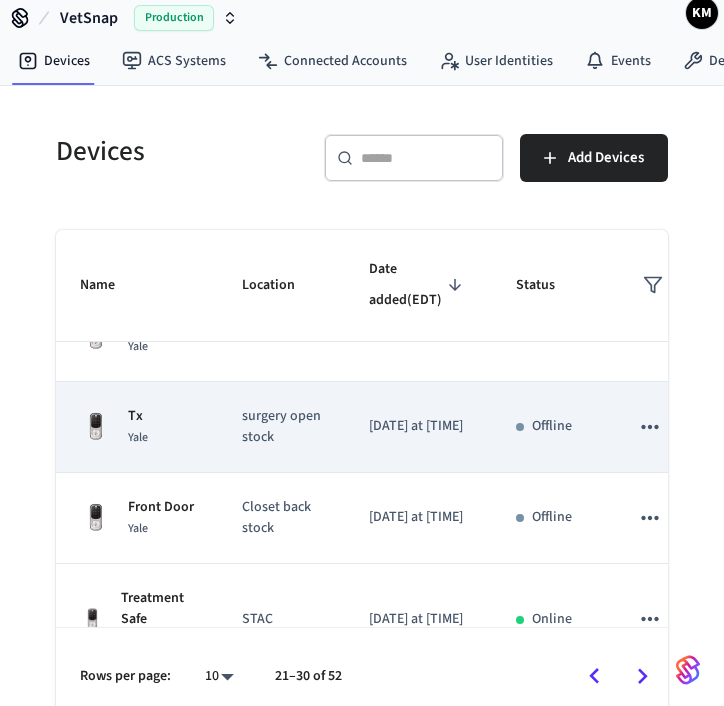 scroll, scrollTop: 509, scrollLeft: 0, axis: vertical 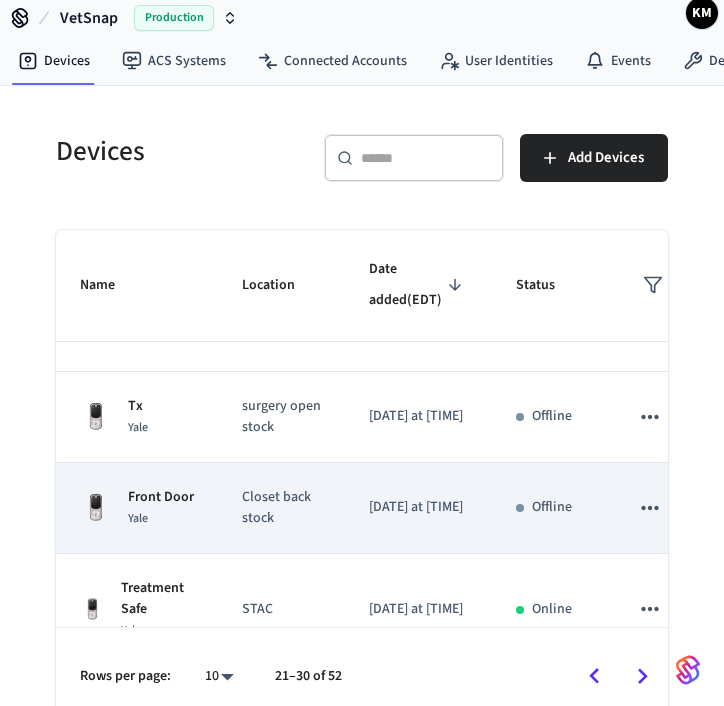 click on "Closet back stock" at bounding box center (281, 508) 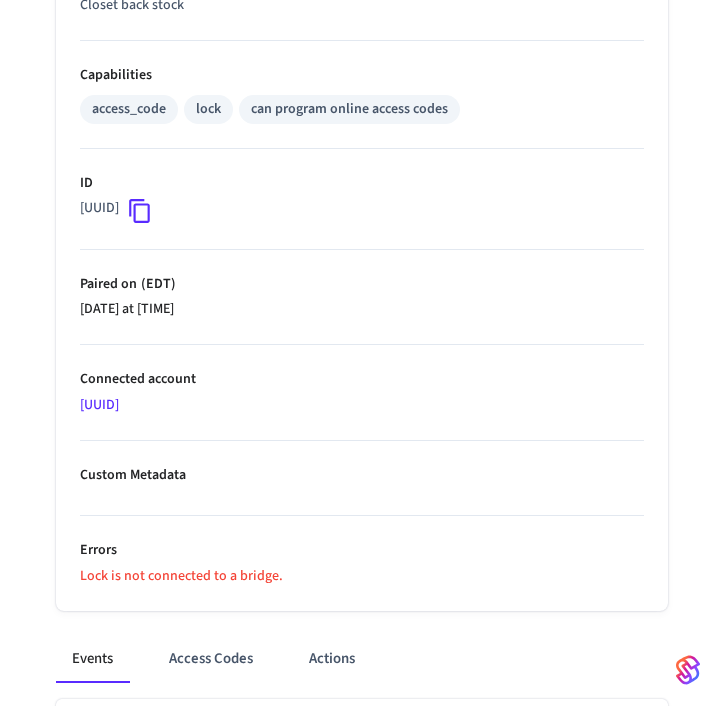 scroll, scrollTop: 808, scrollLeft: 0, axis: vertical 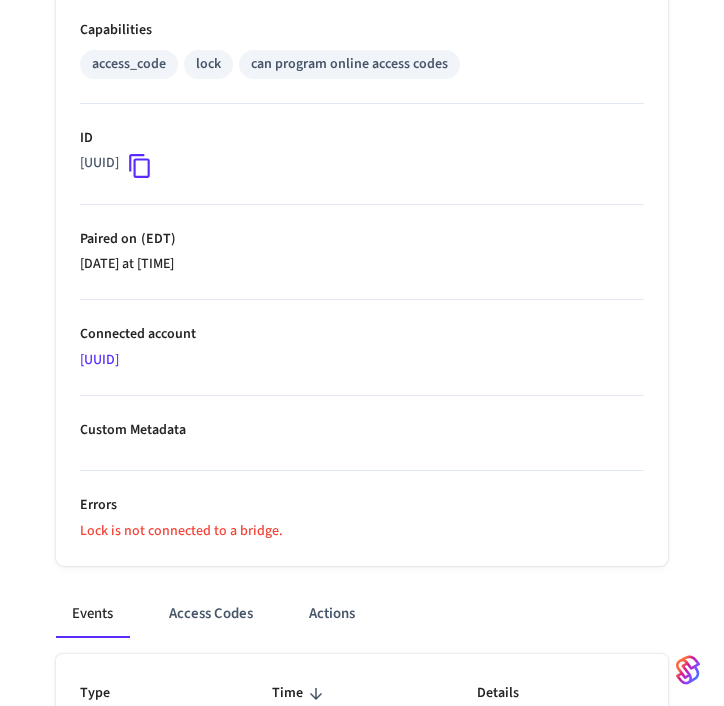 click on "a321aa45-5338-476f-bb89-2e0efb62cc55" at bounding box center (99, 360) 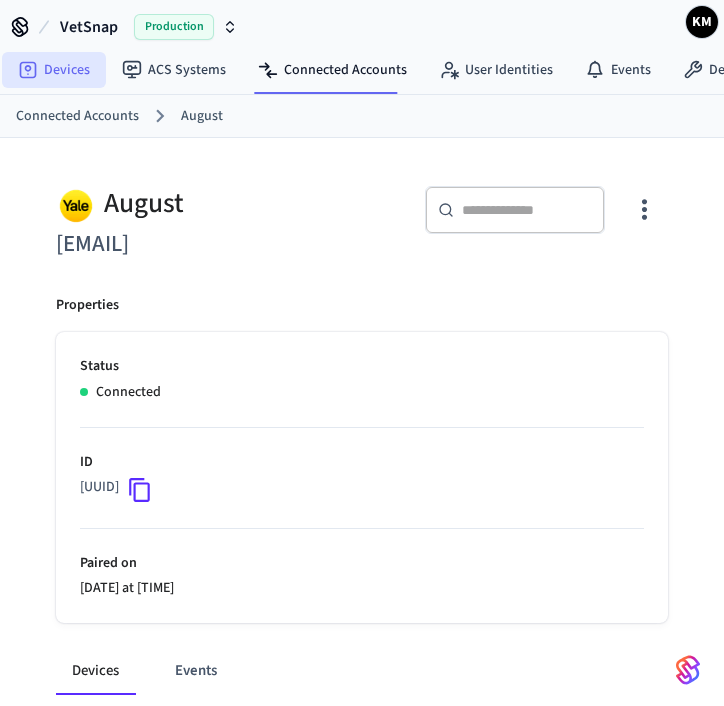 click on "Devices" at bounding box center [54, 70] 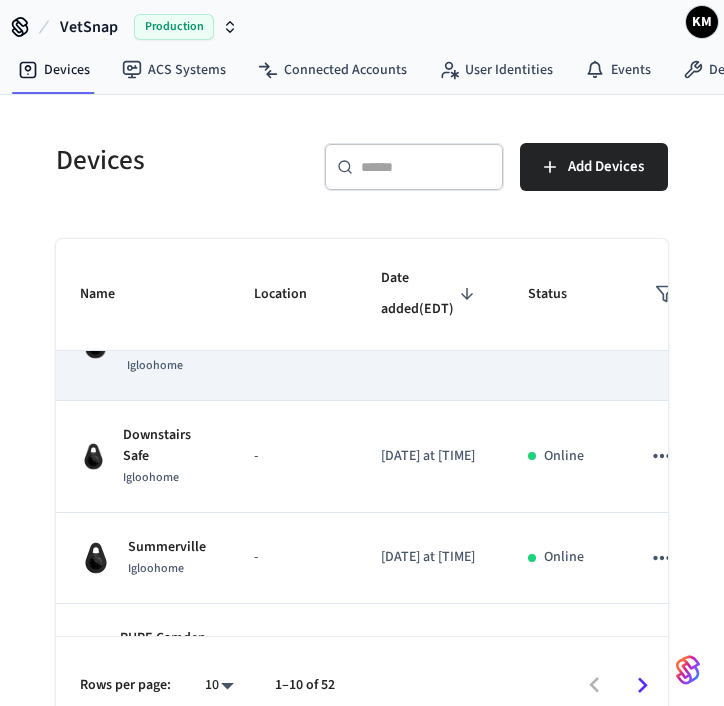 scroll, scrollTop: 82, scrollLeft: 0, axis: vertical 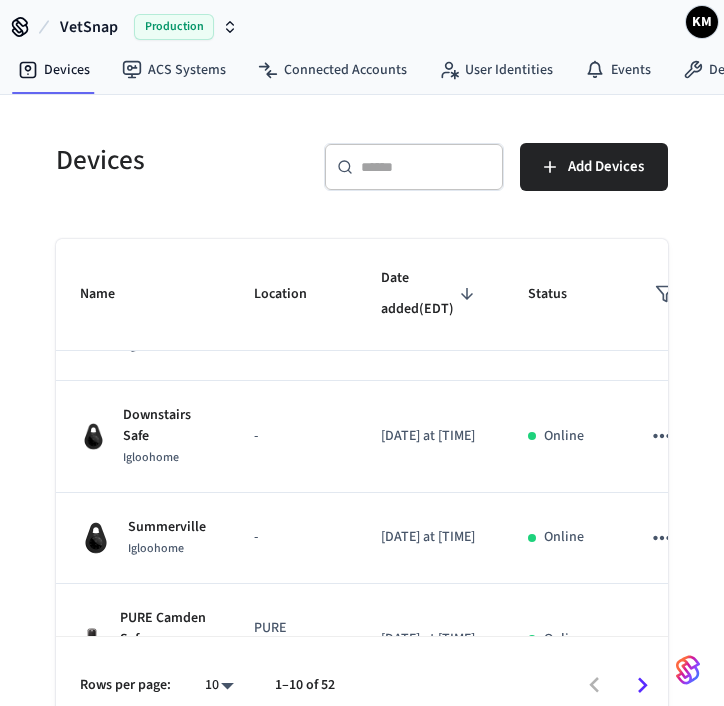 click 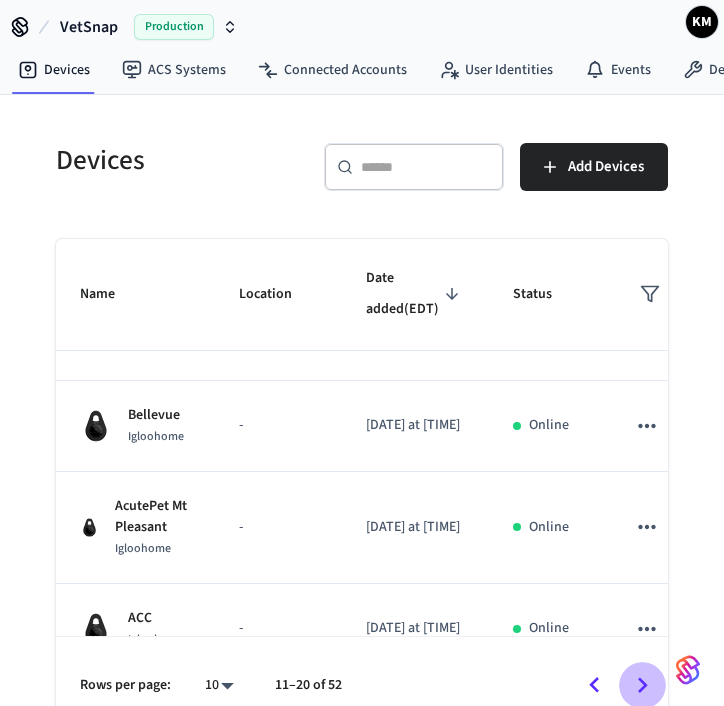click 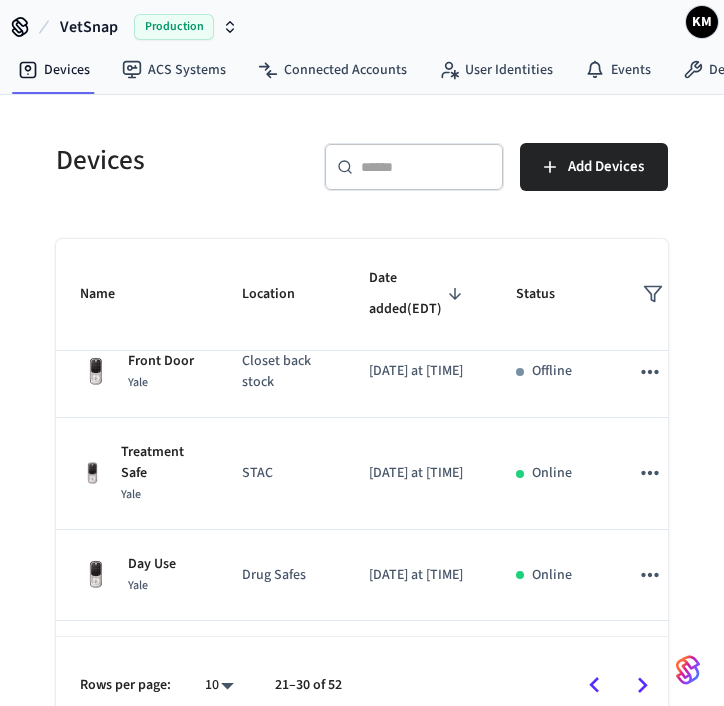 scroll, scrollTop: 686, scrollLeft: 0, axis: vertical 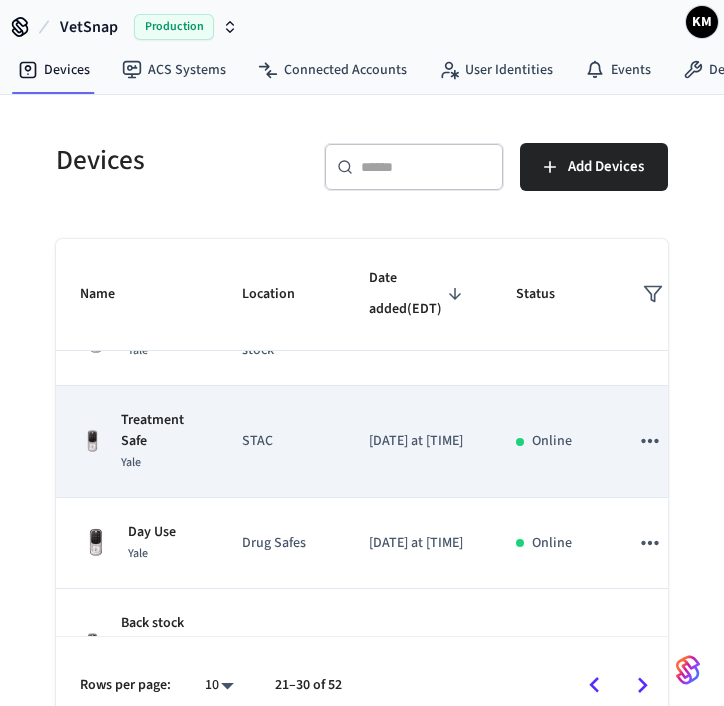 click on "STAC" at bounding box center (281, 442) 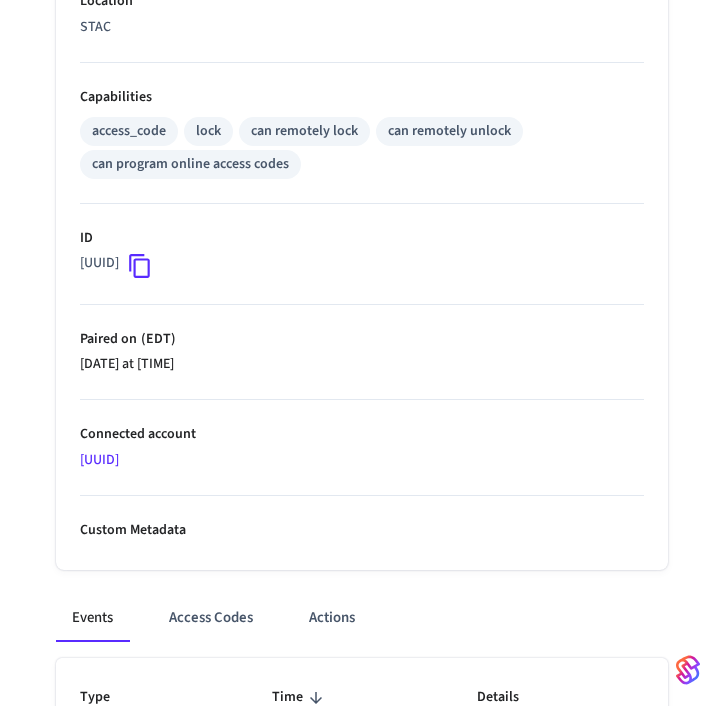 scroll, scrollTop: 769, scrollLeft: 0, axis: vertical 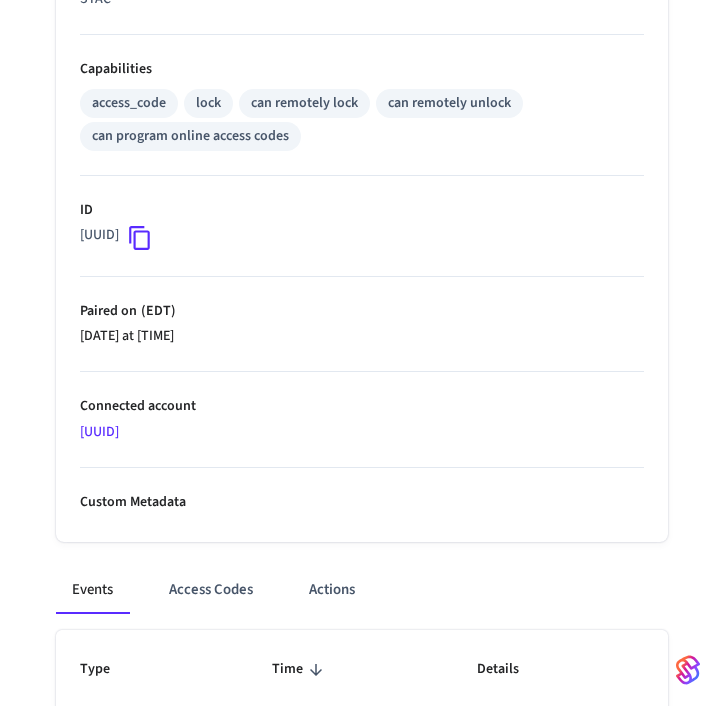 click on "fb47a0c6-b68f-48ae-9bcb-5cfde6906307" at bounding box center (99, 432) 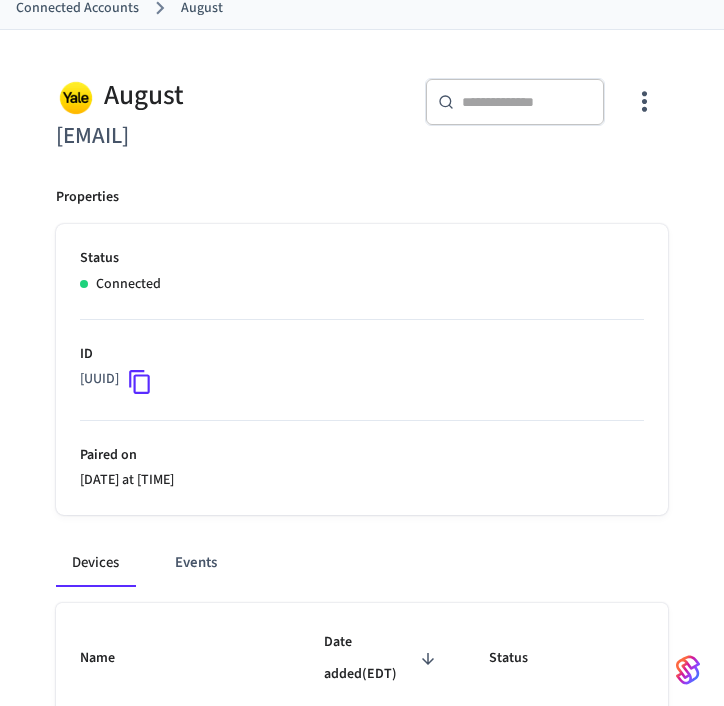 scroll, scrollTop: 130, scrollLeft: 0, axis: vertical 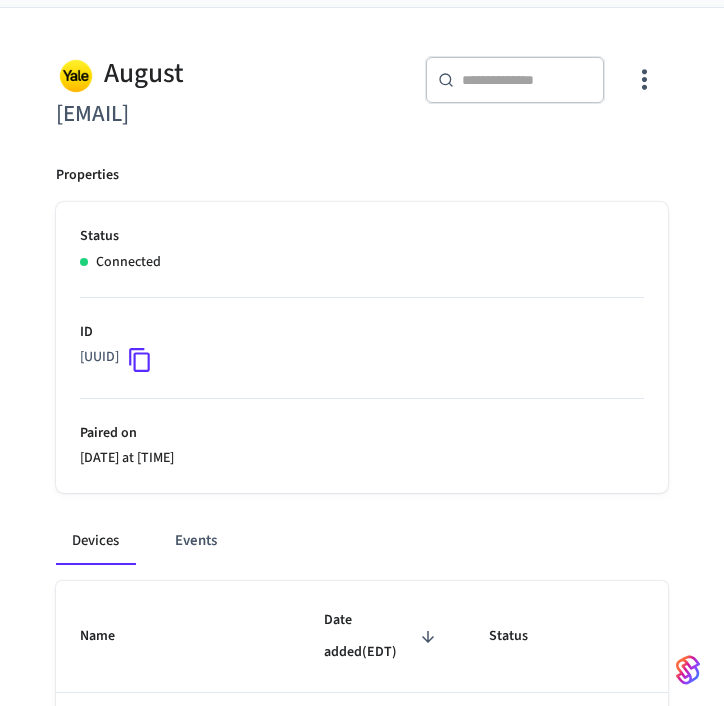 drag, startPoint x: 329, startPoint y: 114, endPoint x: 52, endPoint y: 107, distance: 277.08844 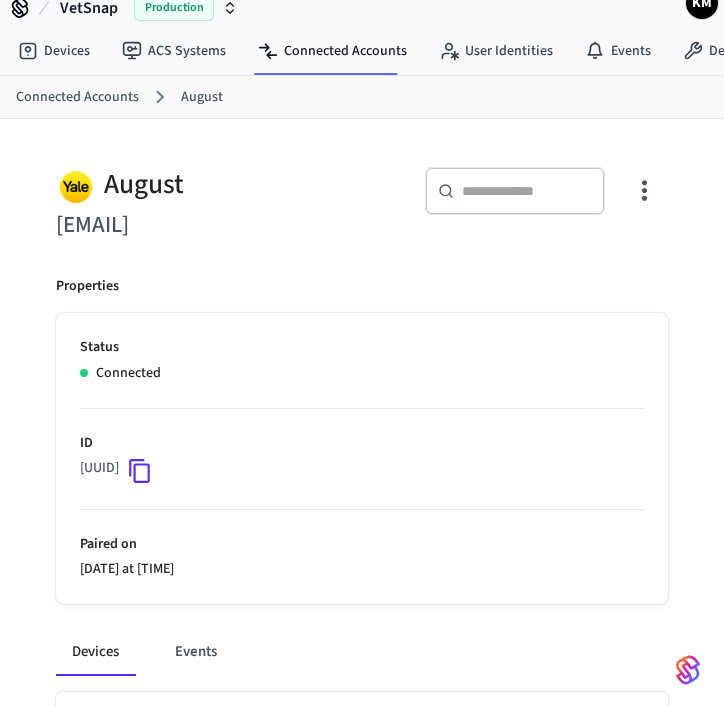 scroll, scrollTop: 0, scrollLeft: 0, axis: both 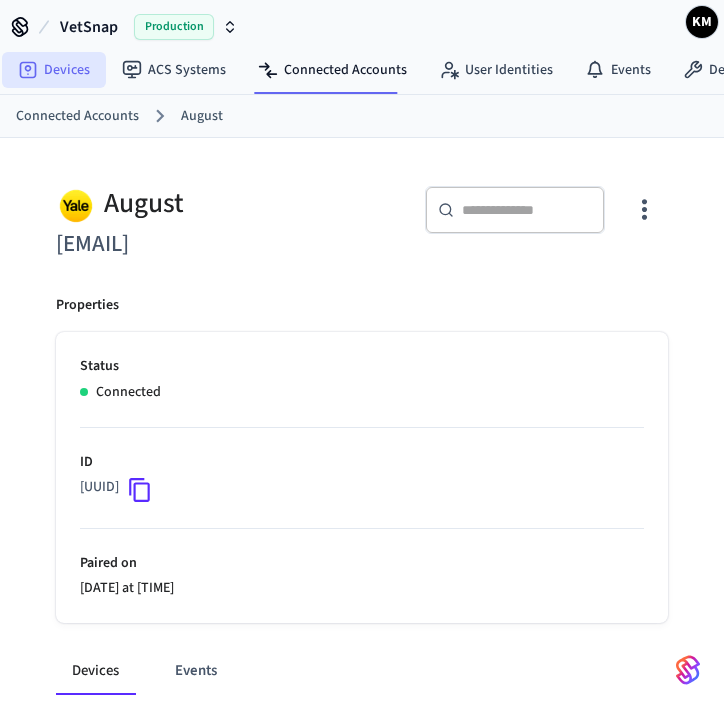 click on "Devices" at bounding box center [54, 70] 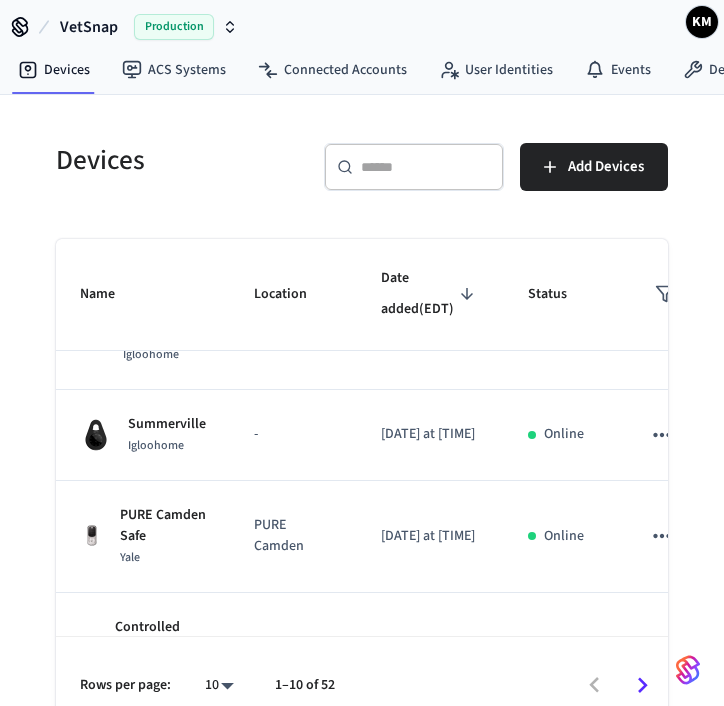 scroll, scrollTop: 186, scrollLeft: 0, axis: vertical 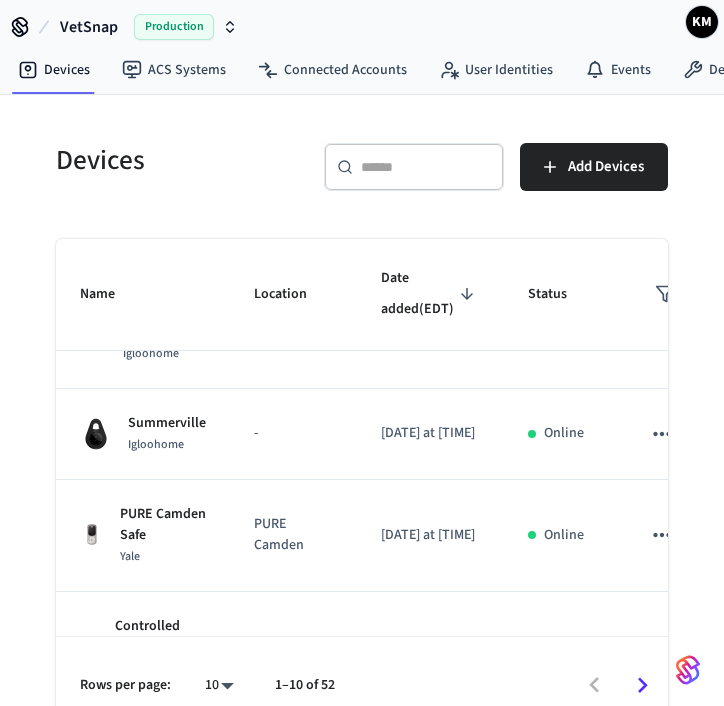 click 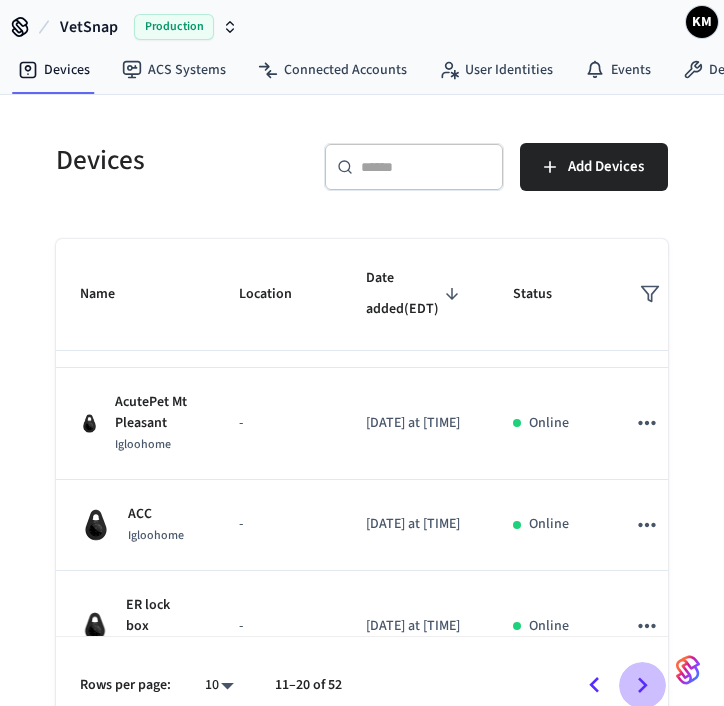 click 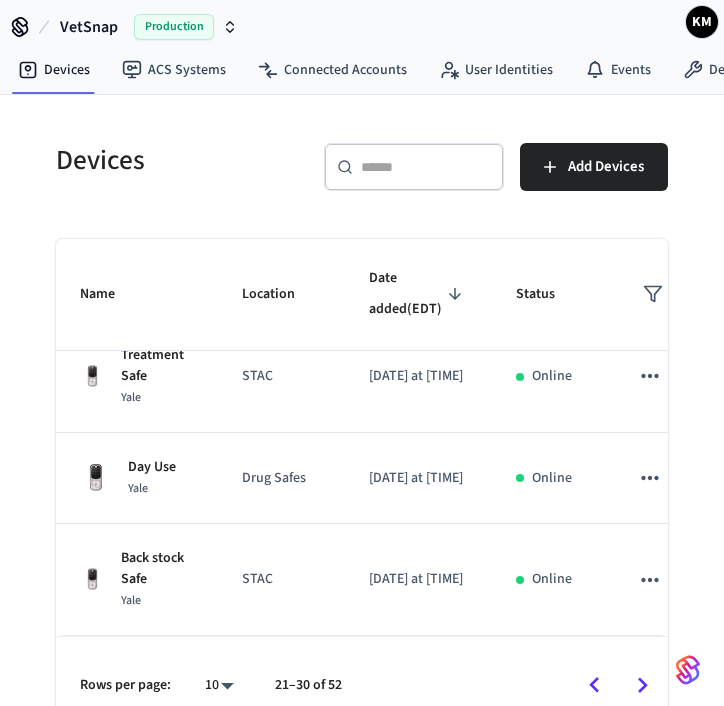 scroll, scrollTop: 782, scrollLeft: 0, axis: vertical 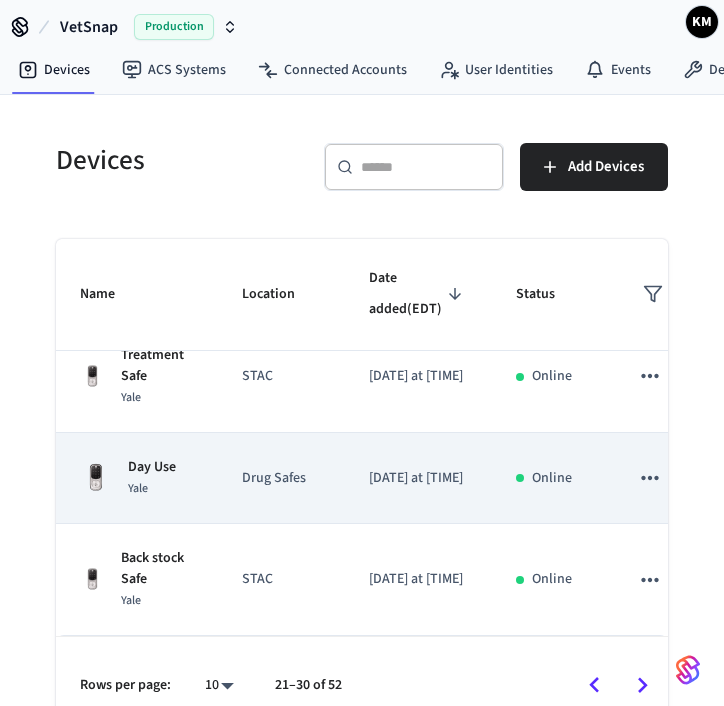 click on "Drug Safes" at bounding box center [281, 478] 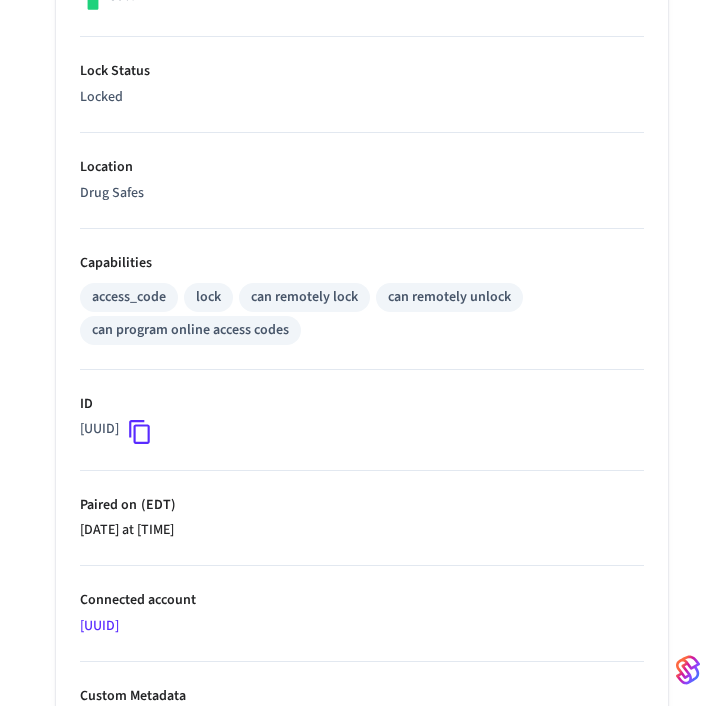 scroll, scrollTop: 604, scrollLeft: 0, axis: vertical 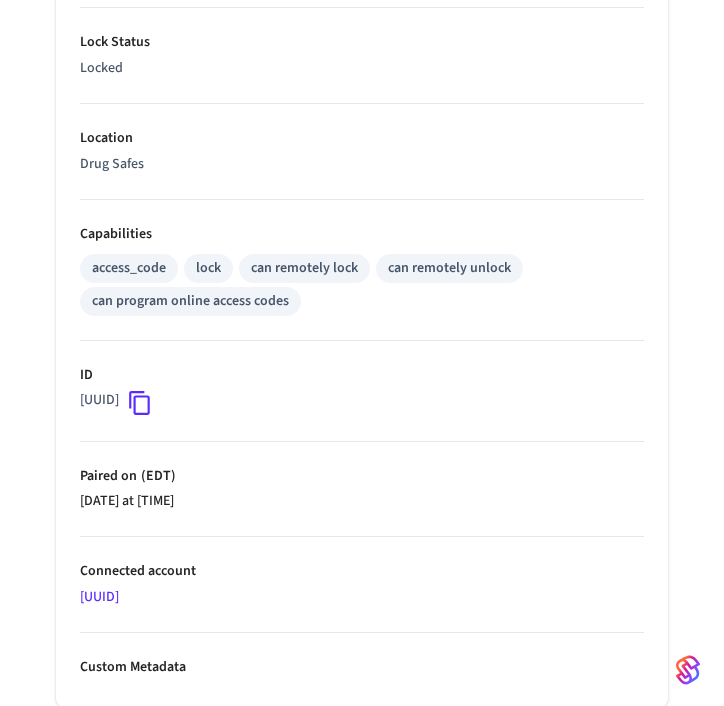 click on "1bf3caa2-7ff3-4599-a721-a498bd9d5a04" at bounding box center (99, 597) 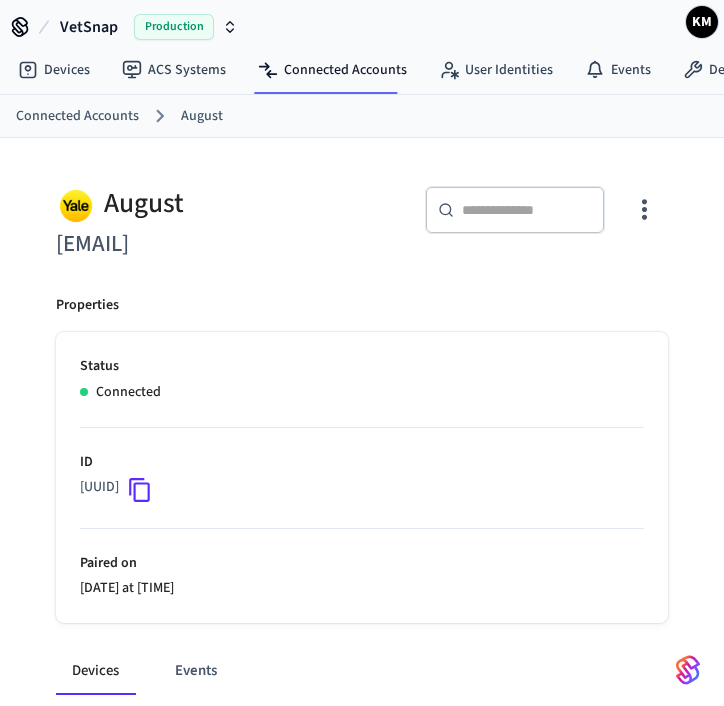 drag, startPoint x: 218, startPoint y: 244, endPoint x: 54, endPoint y: 237, distance: 164.14932 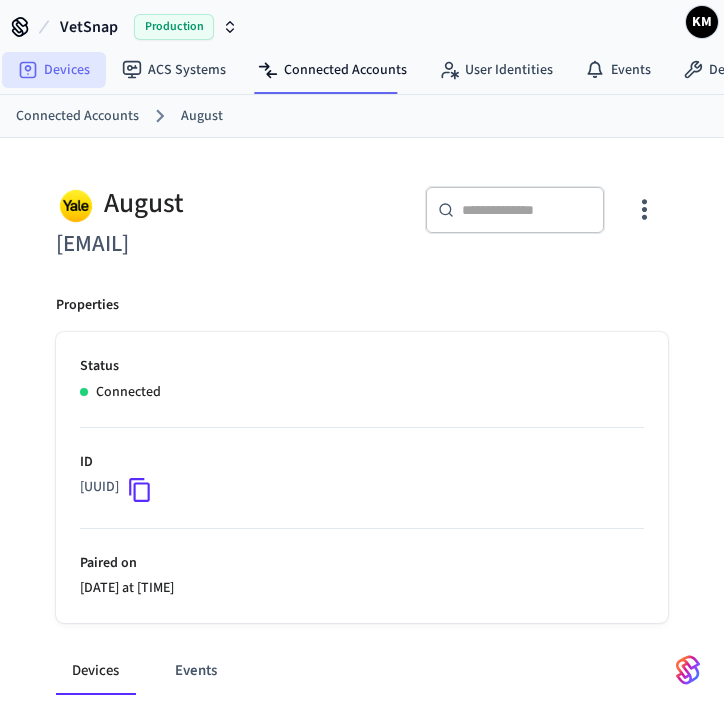 click on "Devices" at bounding box center [54, 70] 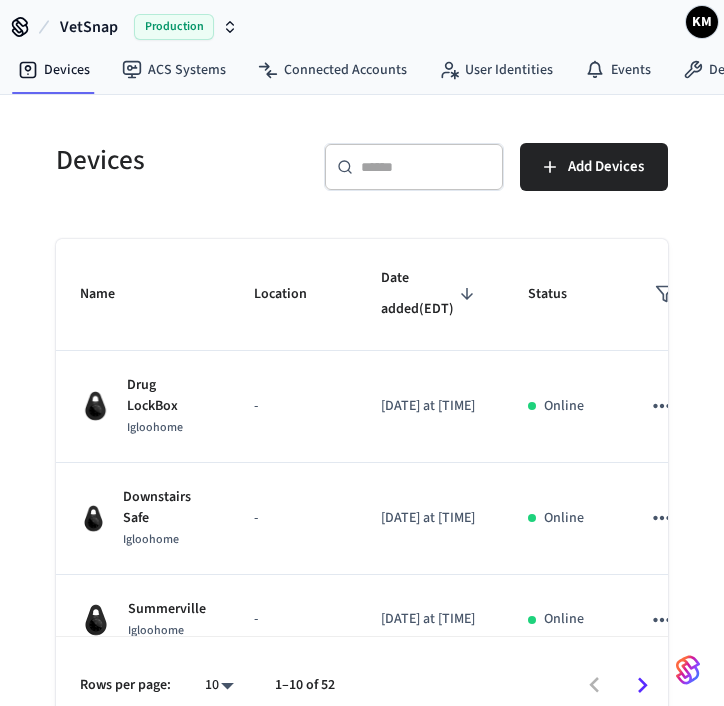 click 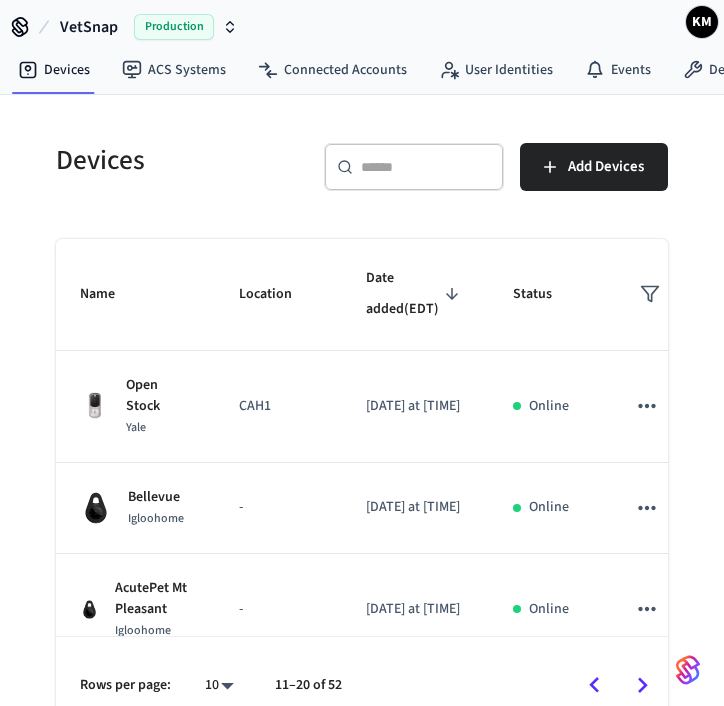 click 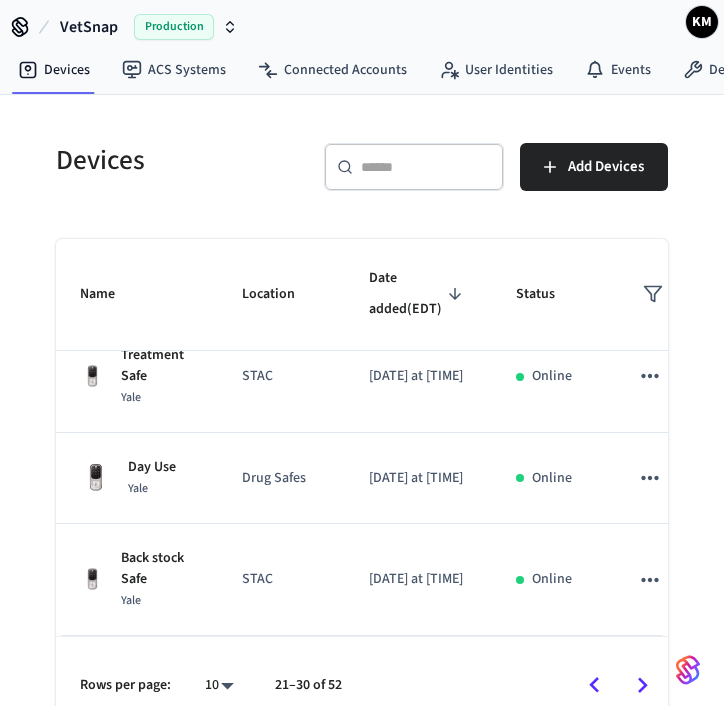 scroll, scrollTop: 782, scrollLeft: 0, axis: vertical 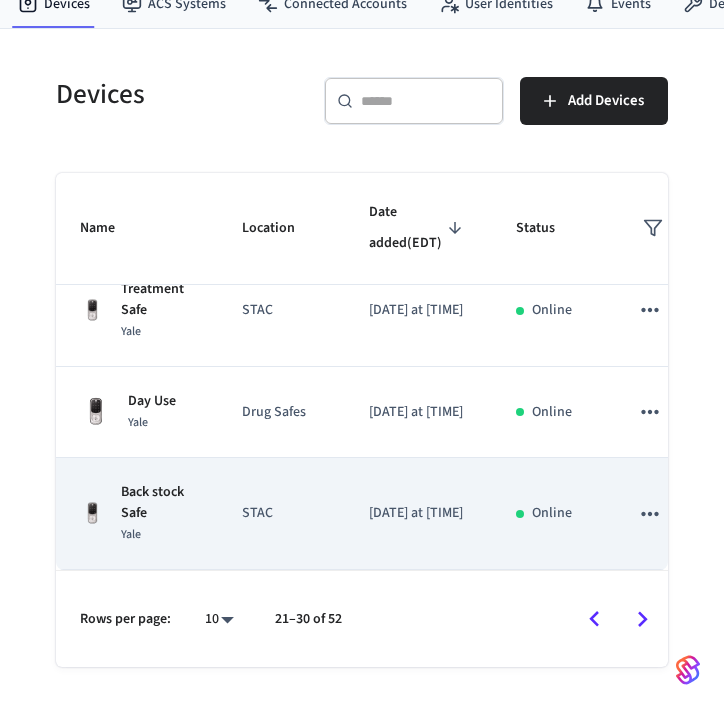 click on "Back stock Safe" at bounding box center [157, 503] 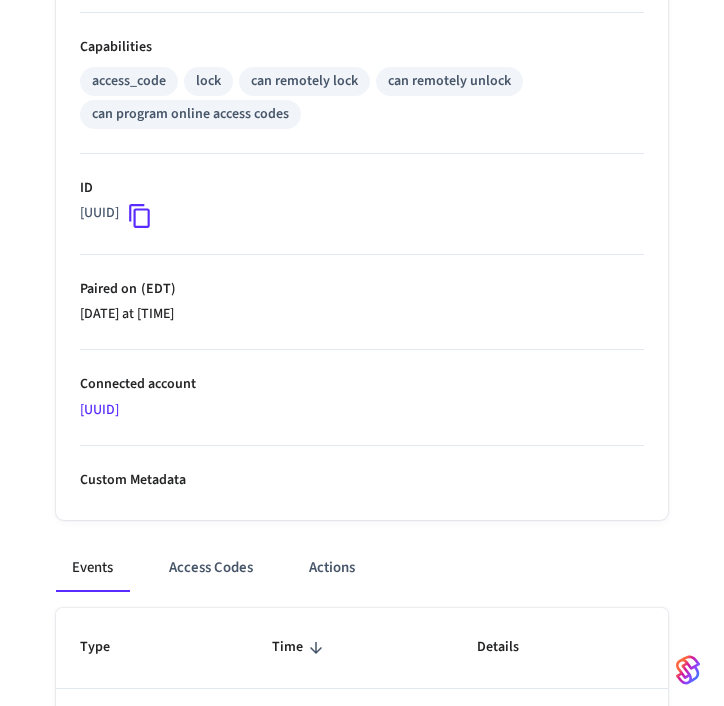scroll, scrollTop: 837, scrollLeft: 0, axis: vertical 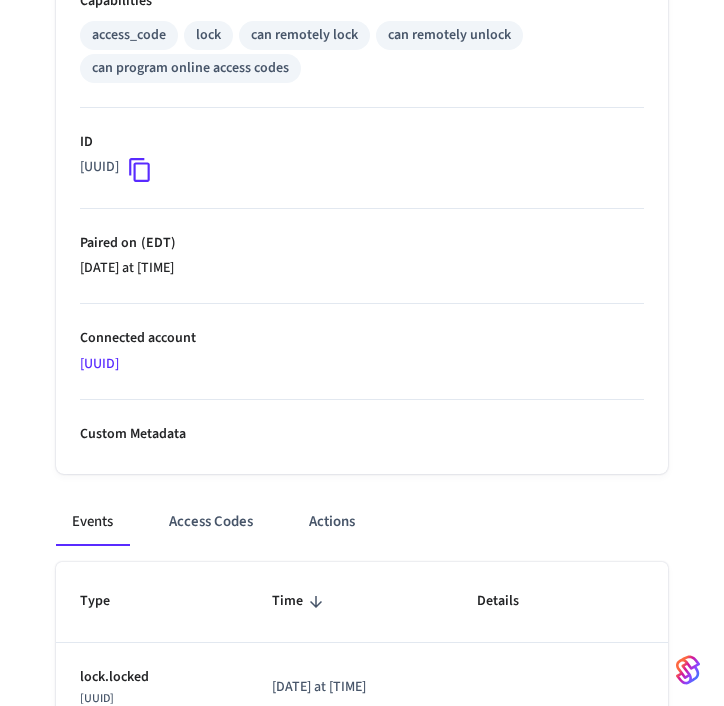 click on "Connected account fb47a0c6-b68f-48ae-9bcb-5cfde6906307" at bounding box center [362, 352] 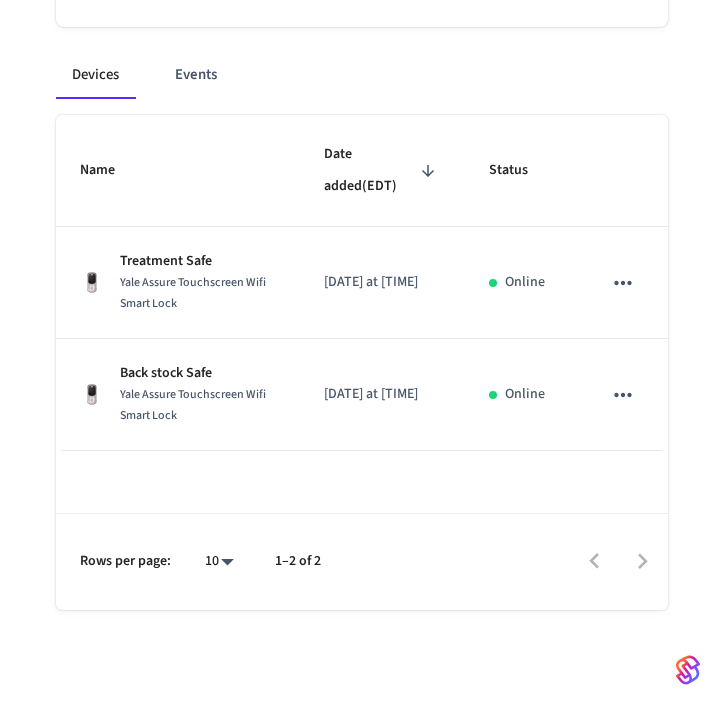 scroll, scrollTop: 0, scrollLeft: 0, axis: both 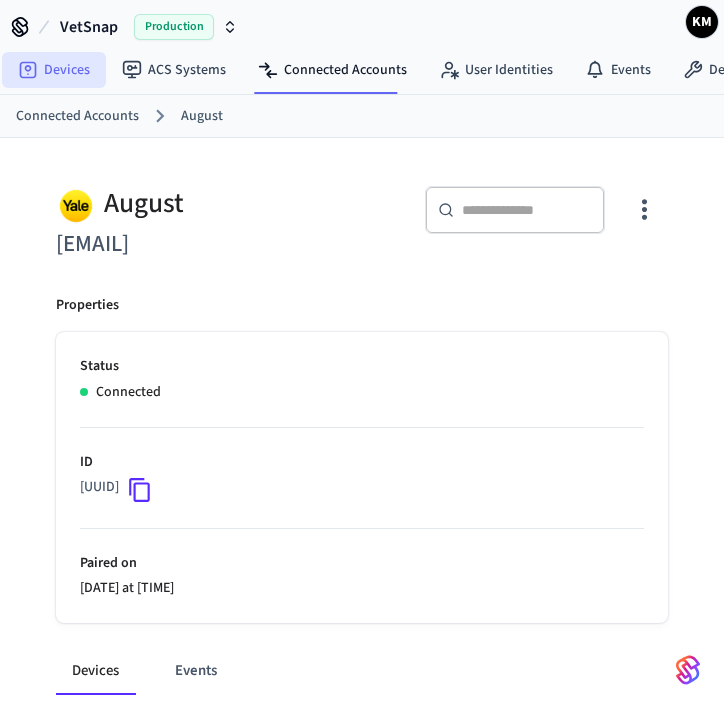 click on "Devices" at bounding box center [54, 70] 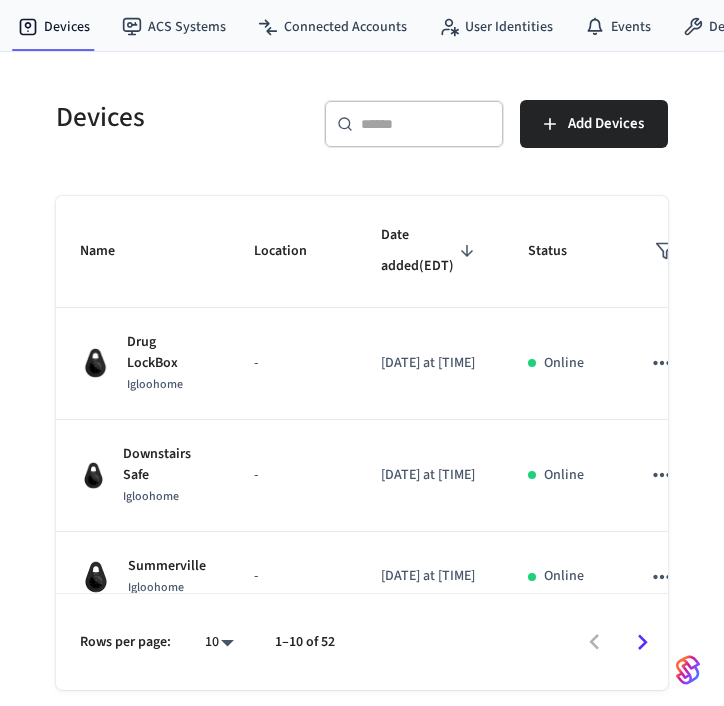 scroll, scrollTop: 57, scrollLeft: 0, axis: vertical 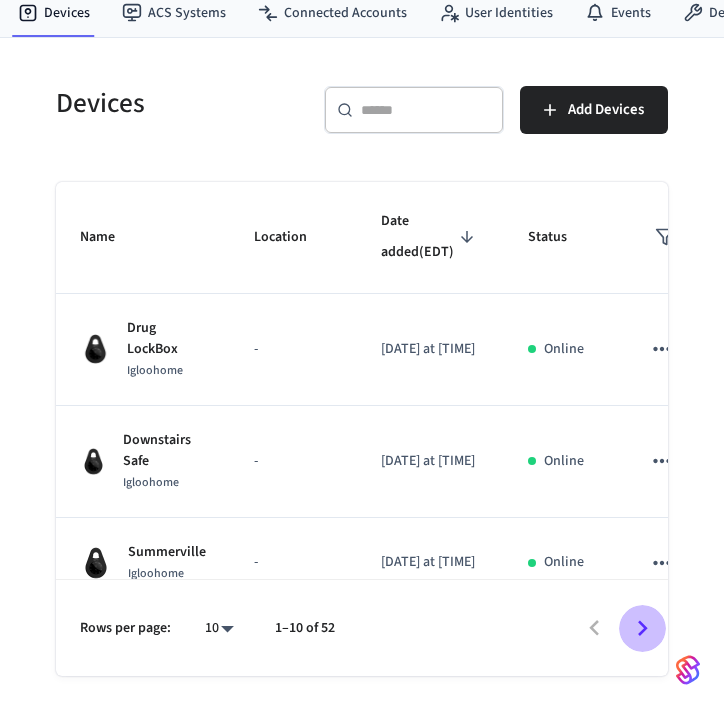 click 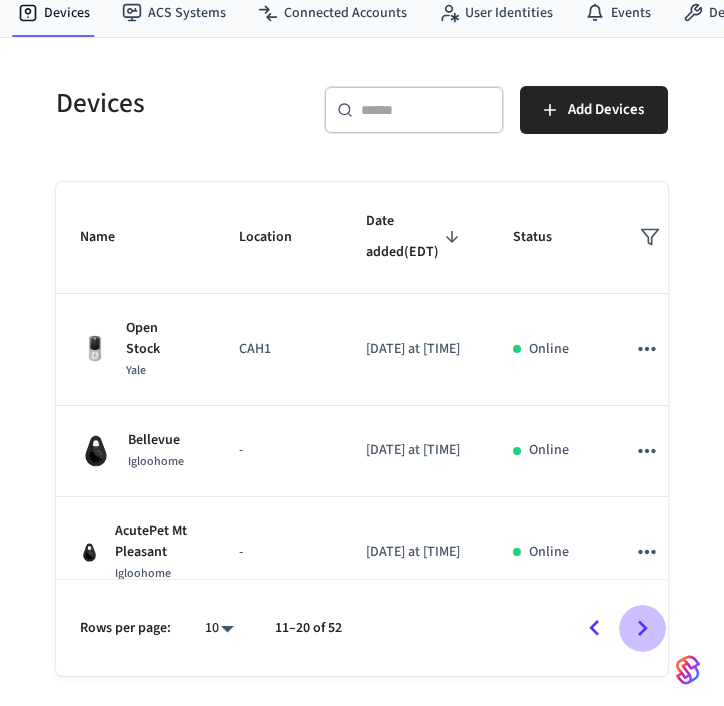 click 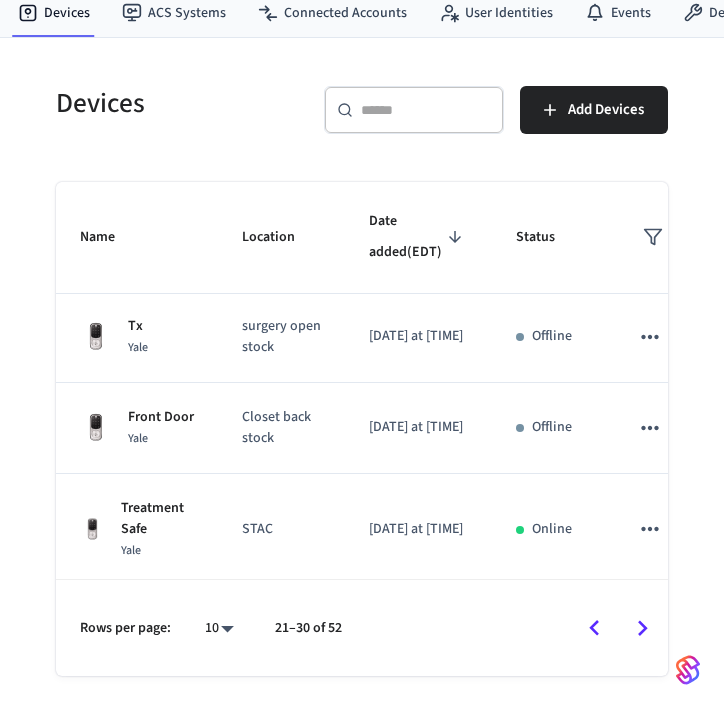 scroll, scrollTop: 782, scrollLeft: 0, axis: vertical 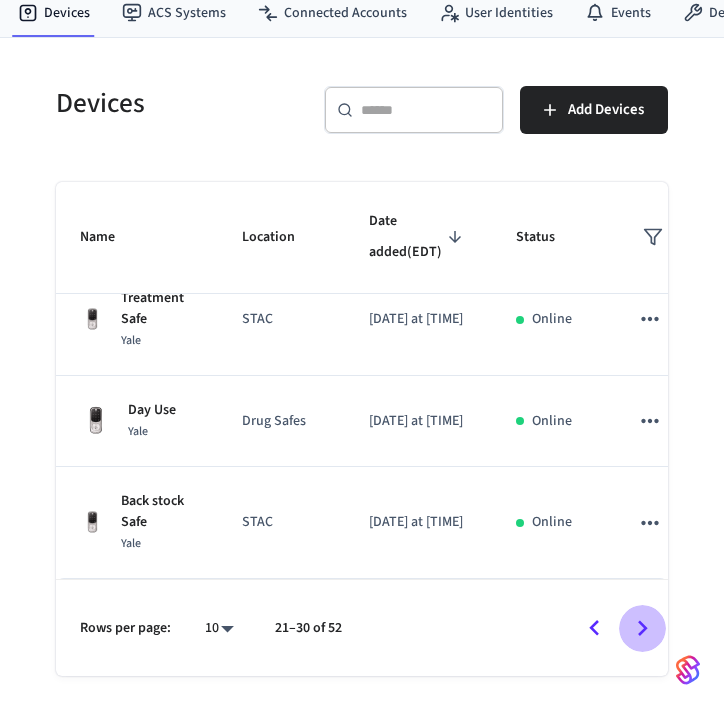 click 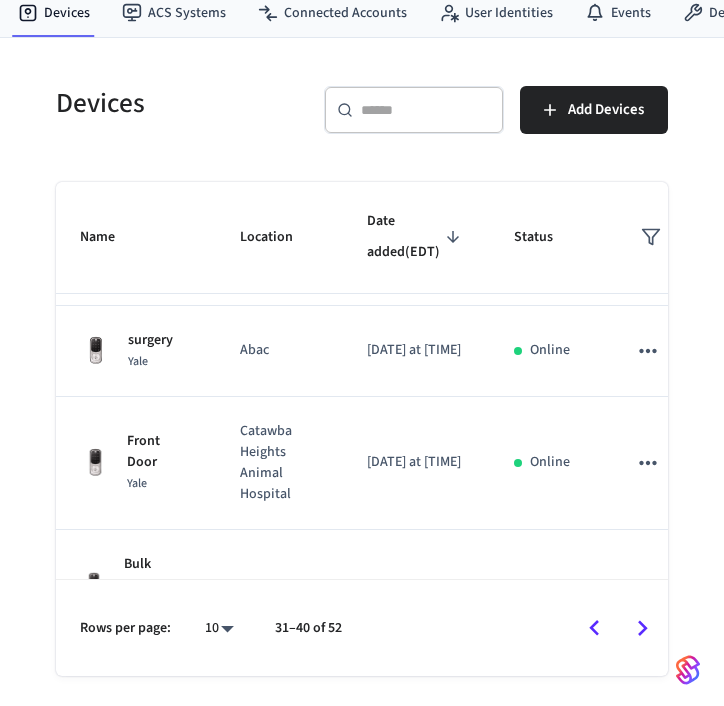 scroll, scrollTop: 89, scrollLeft: 0, axis: vertical 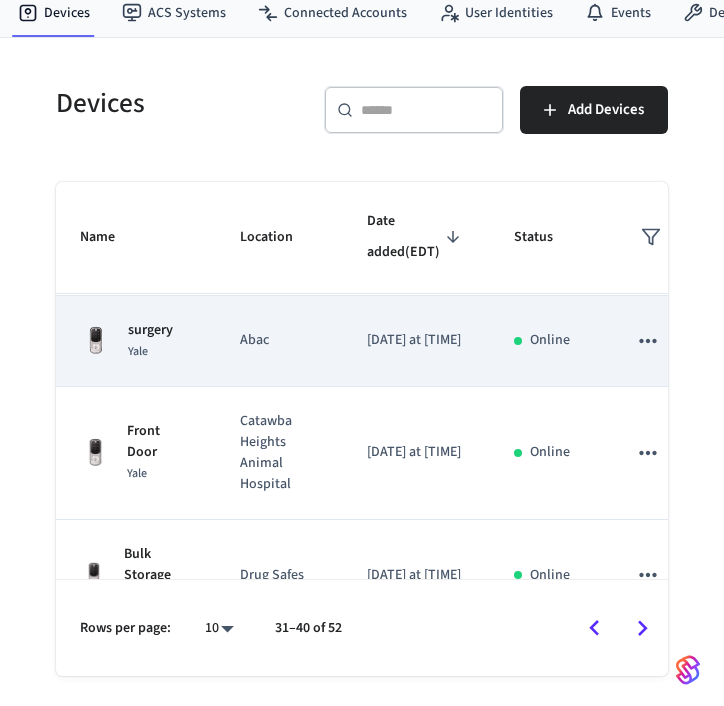 click on "surgery Yale" at bounding box center (136, 341) 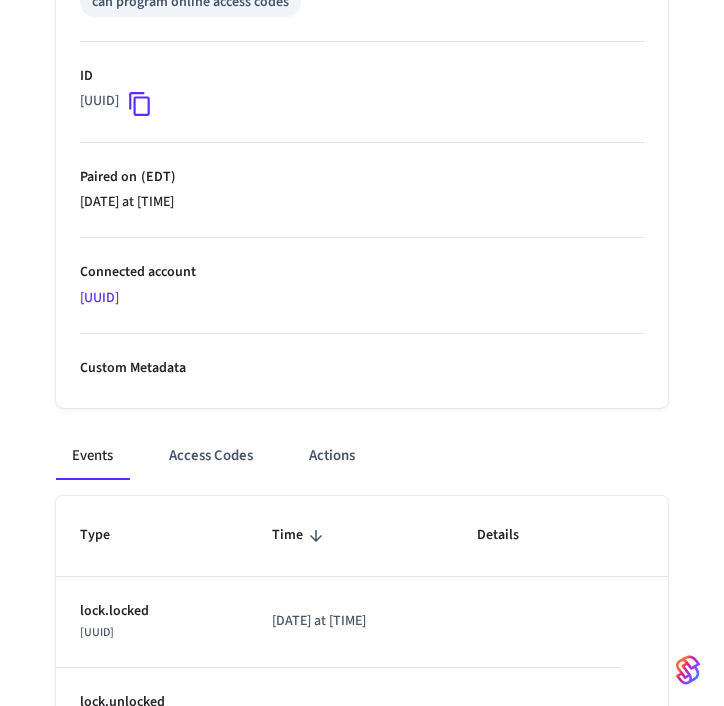 scroll, scrollTop: 878, scrollLeft: 0, axis: vertical 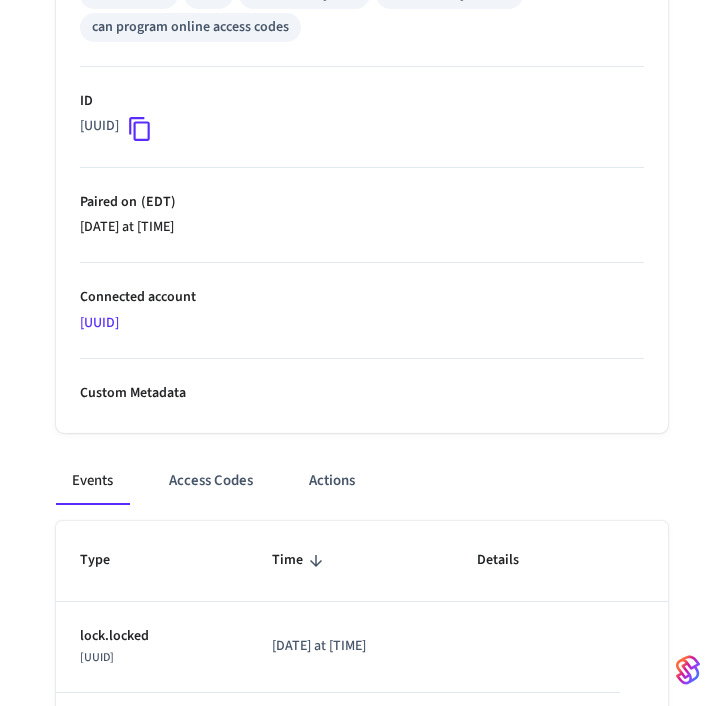 click on "4f98ec9a-650d-4087-bb10-82c571cbcad2" at bounding box center (99, 323) 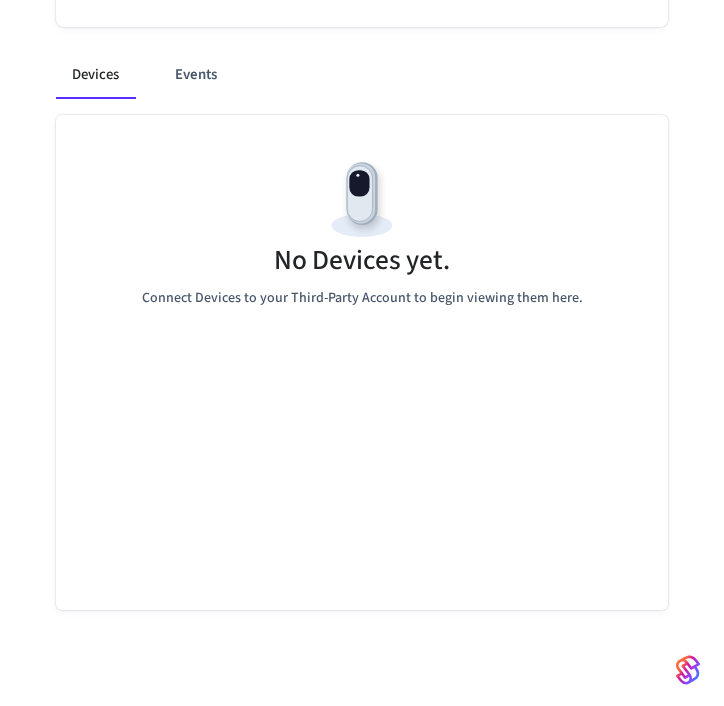 scroll, scrollTop: 0, scrollLeft: 0, axis: both 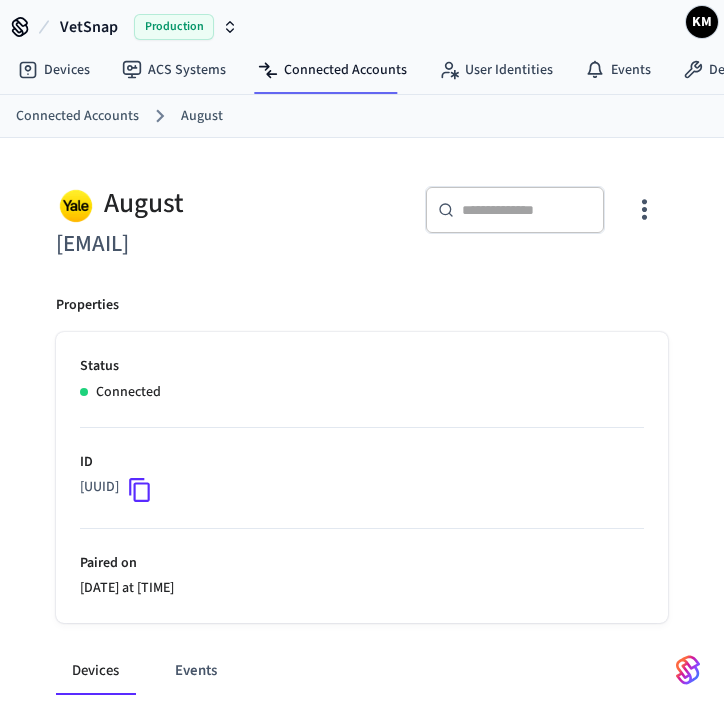 drag, startPoint x: 304, startPoint y: 242, endPoint x: 57, endPoint y: 246, distance: 247.03238 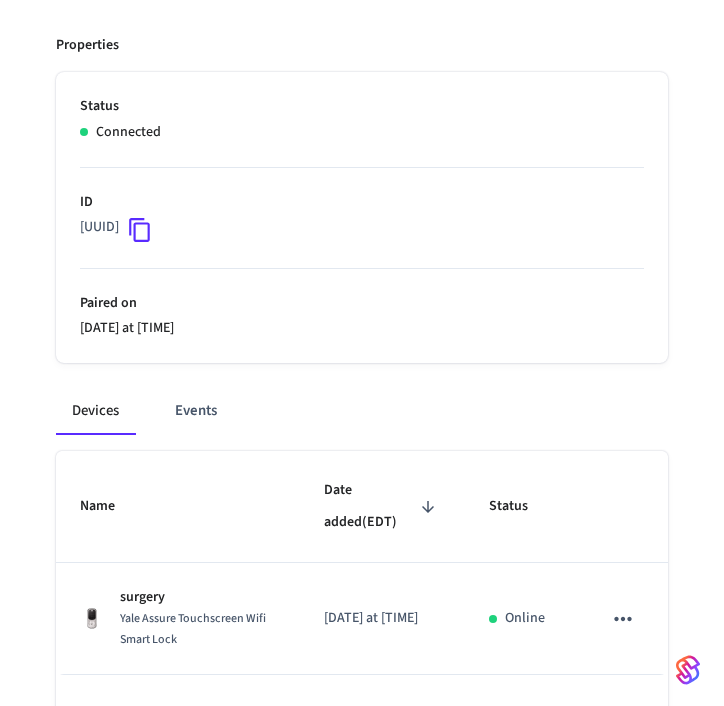 scroll, scrollTop: 0, scrollLeft: 0, axis: both 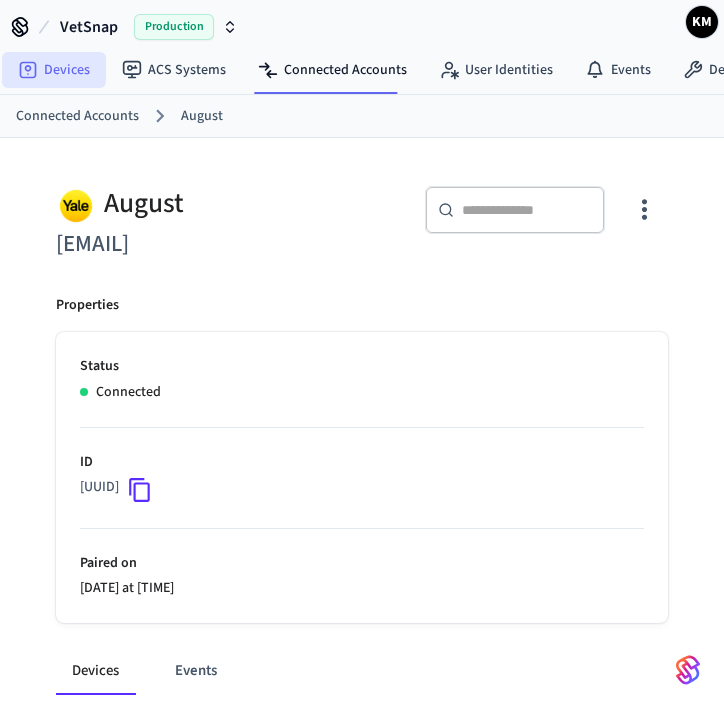 click on "Devices" at bounding box center (54, 70) 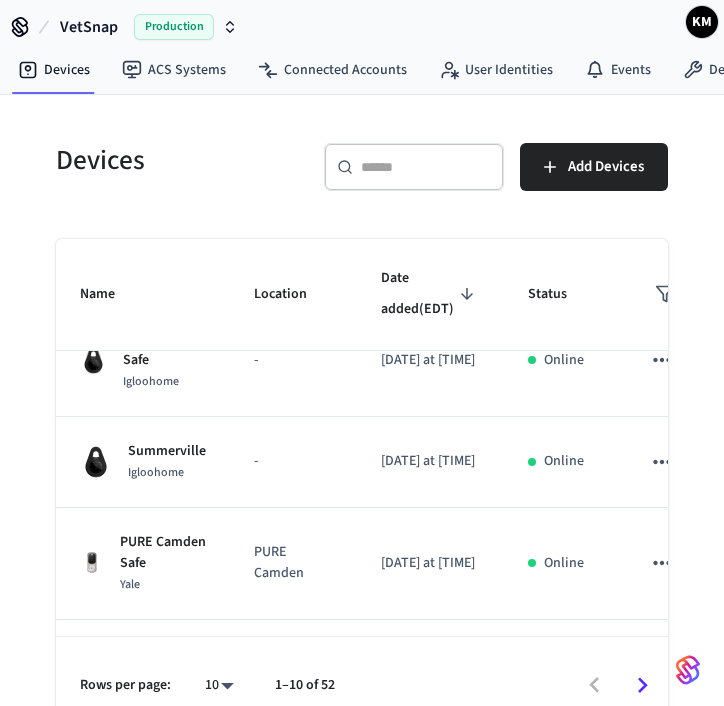 scroll, scrollTop: 176, scrollLeft: 0, axis: vertical 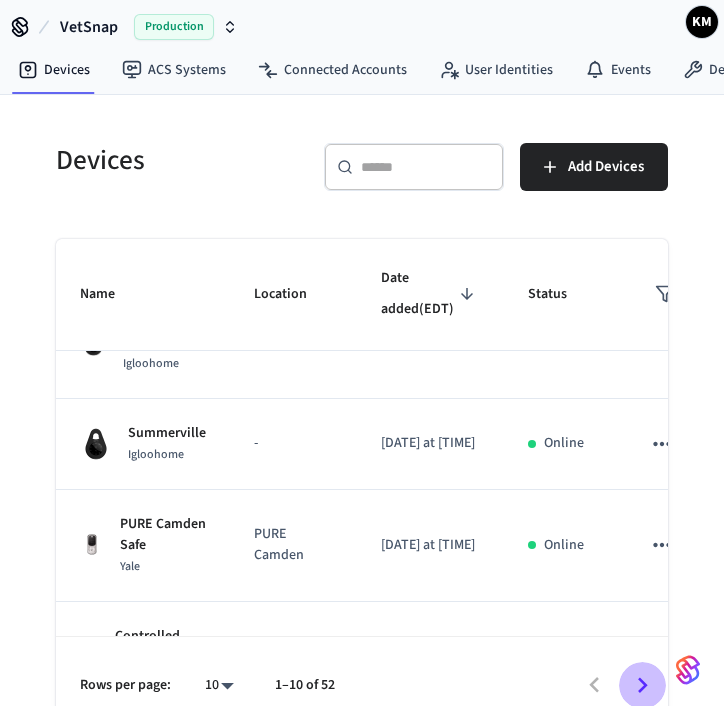 click 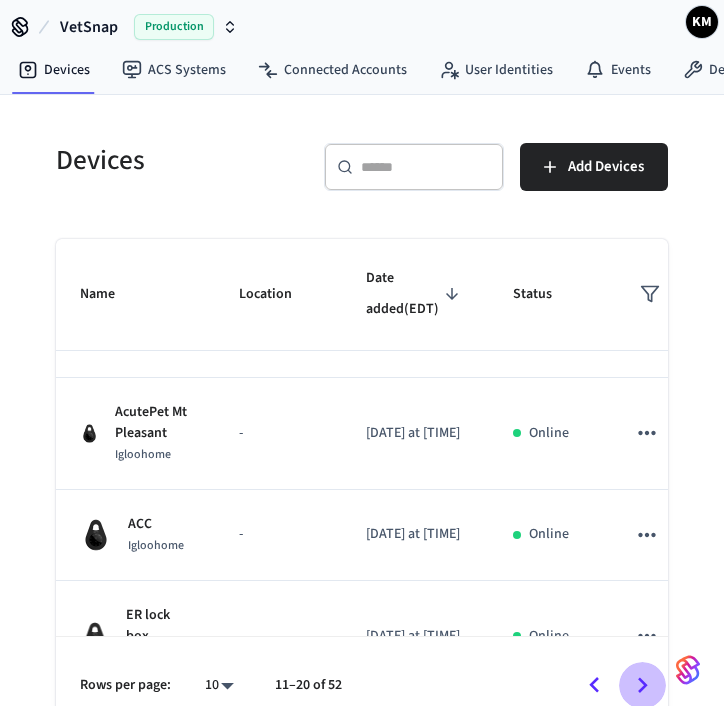 click 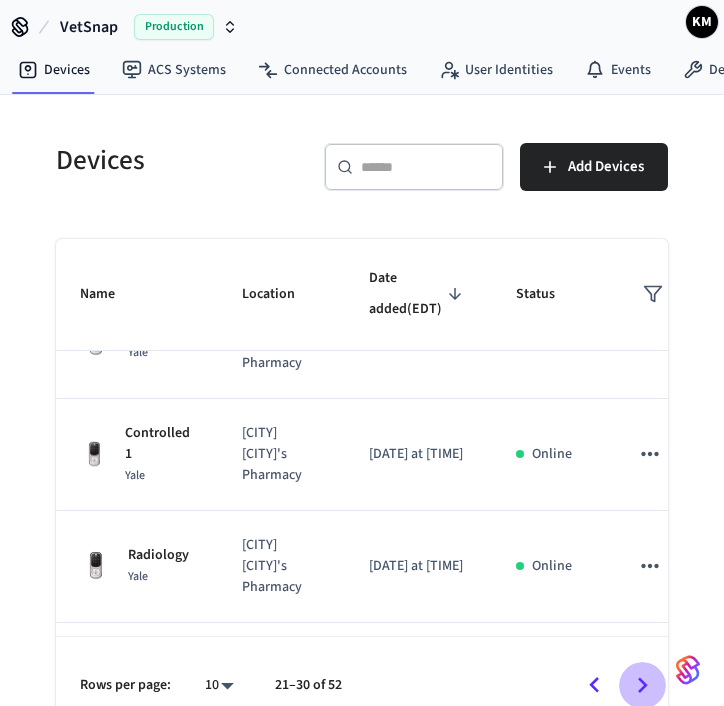 click 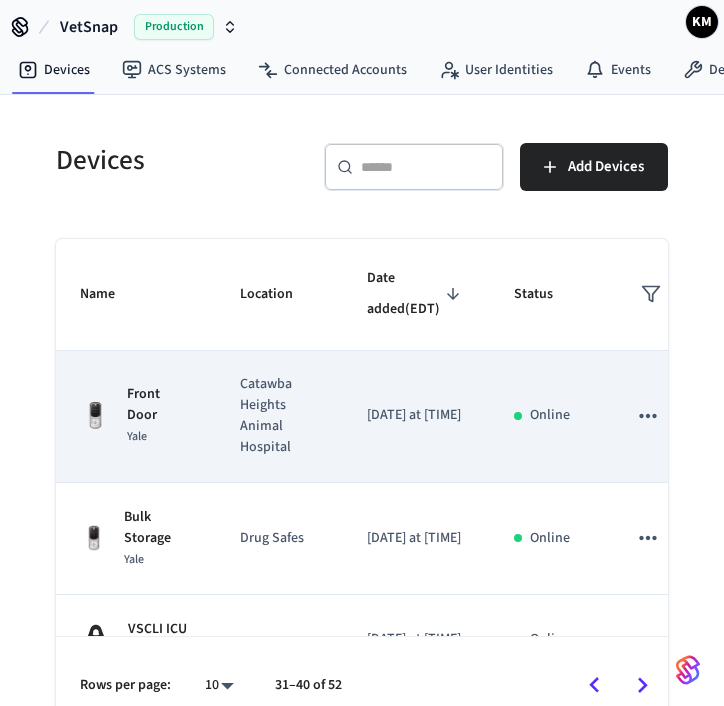 scroll, scrollTop: 186, scrollLeft: 0, axis: vertical 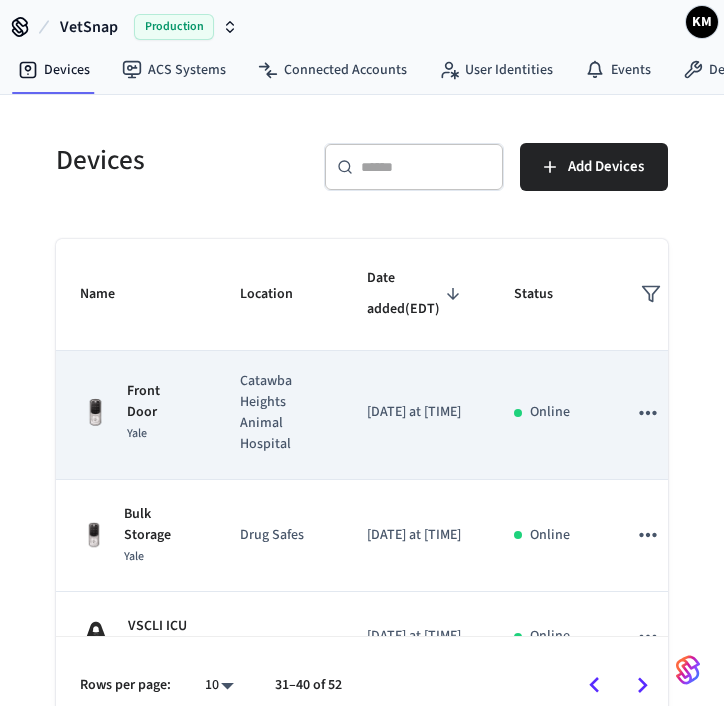 click on "[CITY] Animal Hospital" at bounding box center [279, 413] 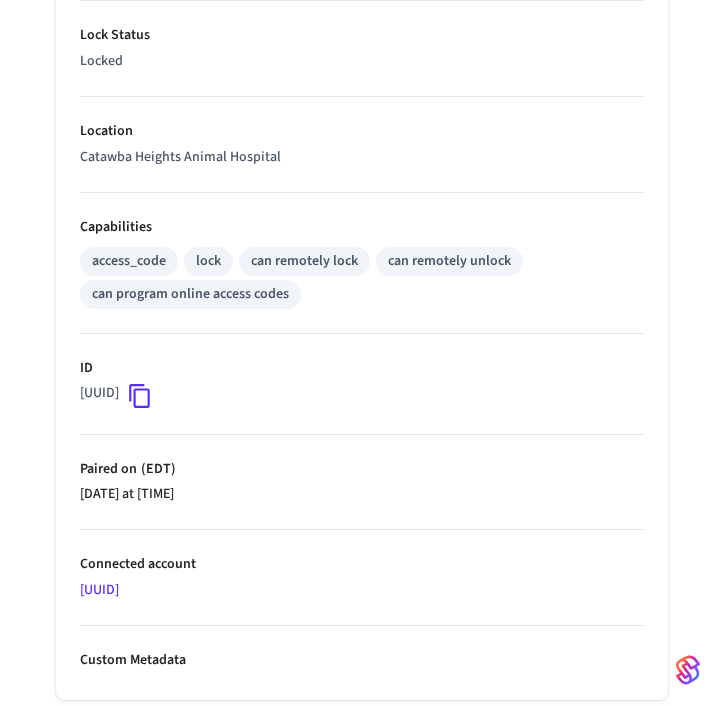scroll, scrollTop: 662, scrollLeft: 0, axis: vertical 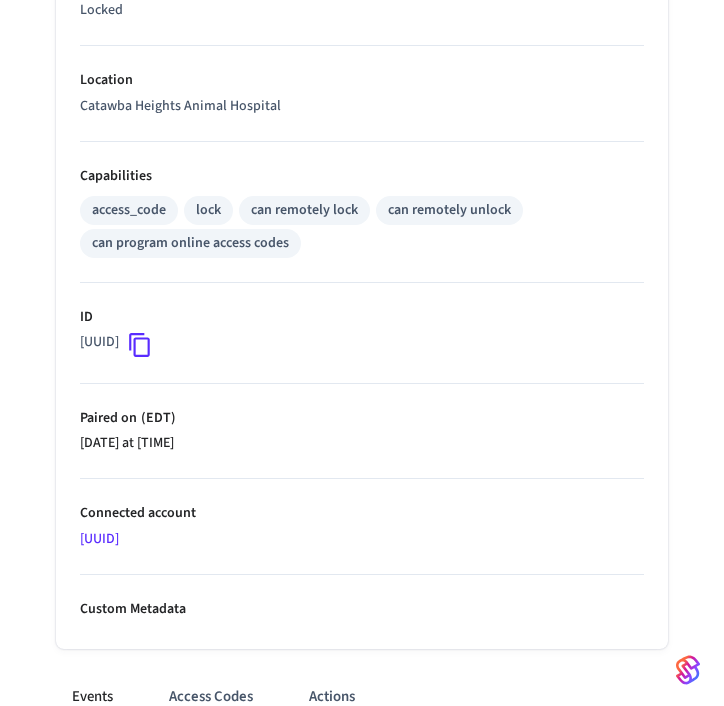 click on "8b5940b7-ba7c-488e-82fc-f51b36e0b08d" at bounding box center [99, 539] 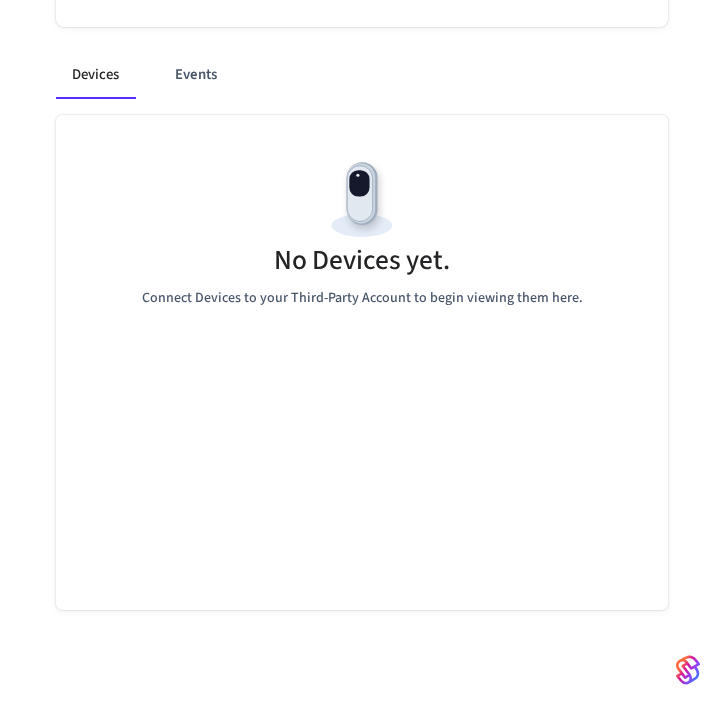 scroll, scrollTop: 0, scrollLeft: 0, axis: both 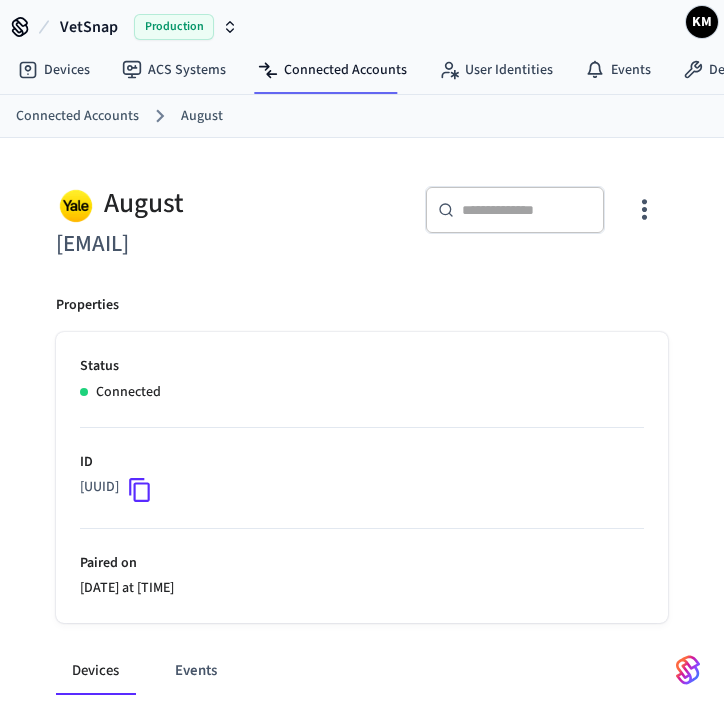 drag, startPoint x: 61, startPoint y: 241, endPoint x: 245, endPoint y: 256, distance: 184.6104 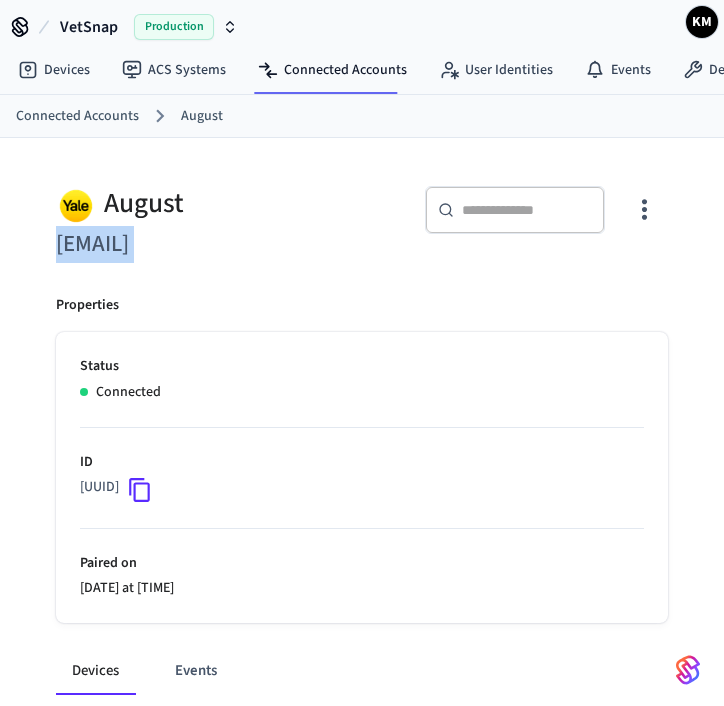 click on "chah42019@gmail.com" at bounding box center (203, 244) 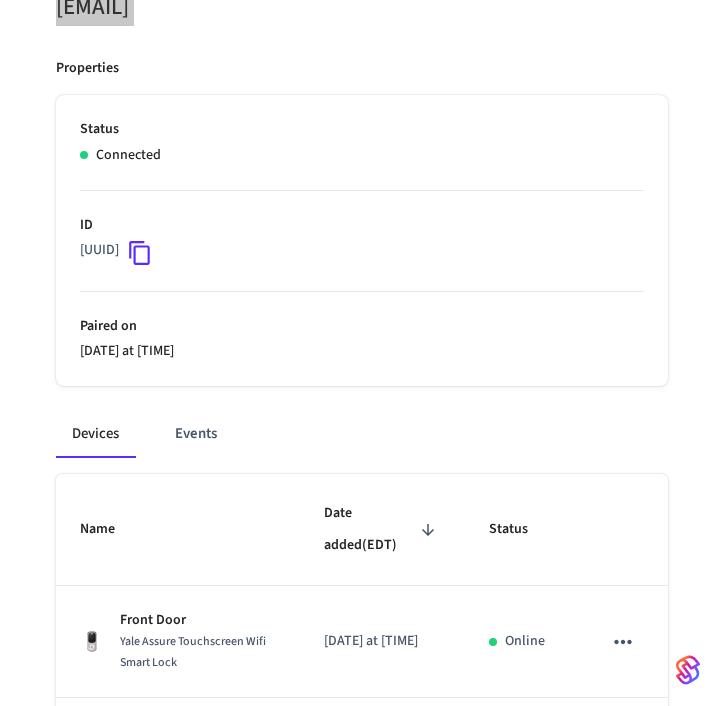 scroll, scrollTop: 0, scrollLeft: 0, axis: both 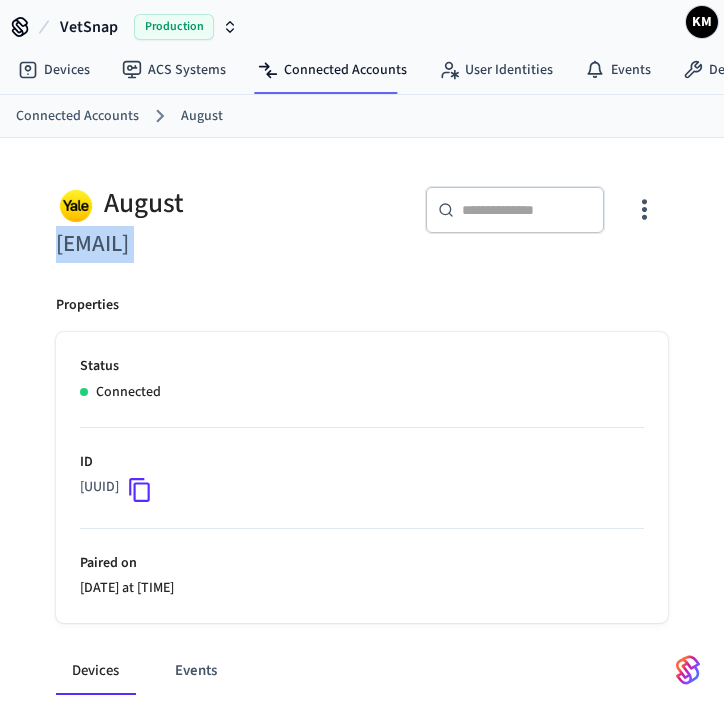 click on "Connected Accounts" at bounding box center (77, 116) 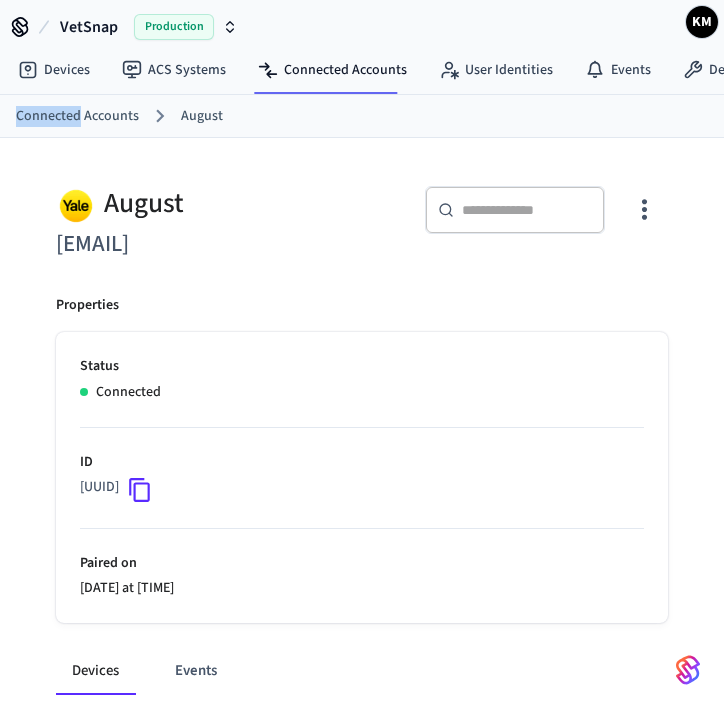 click on "Connected Accounts" at bounding box center [77, 116] 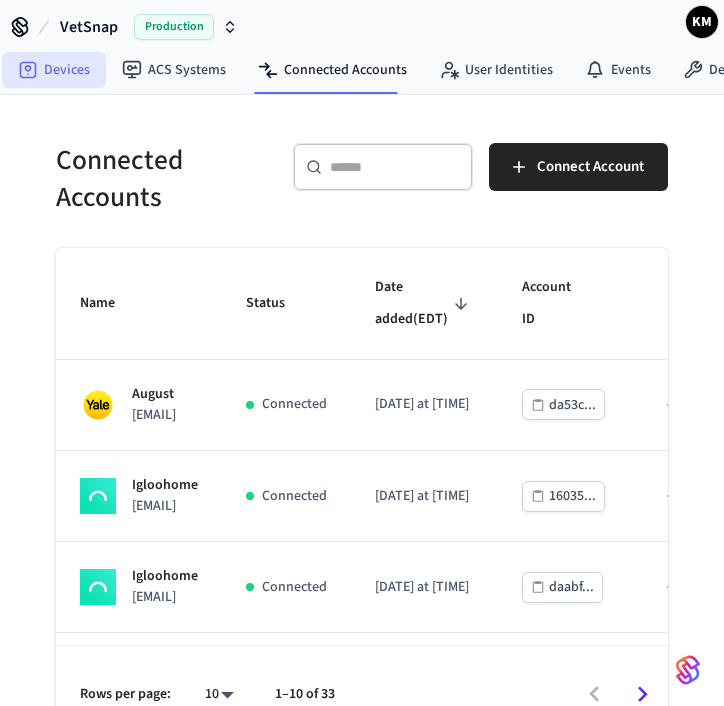 click on "Devices" at bounding box center (54, 70) 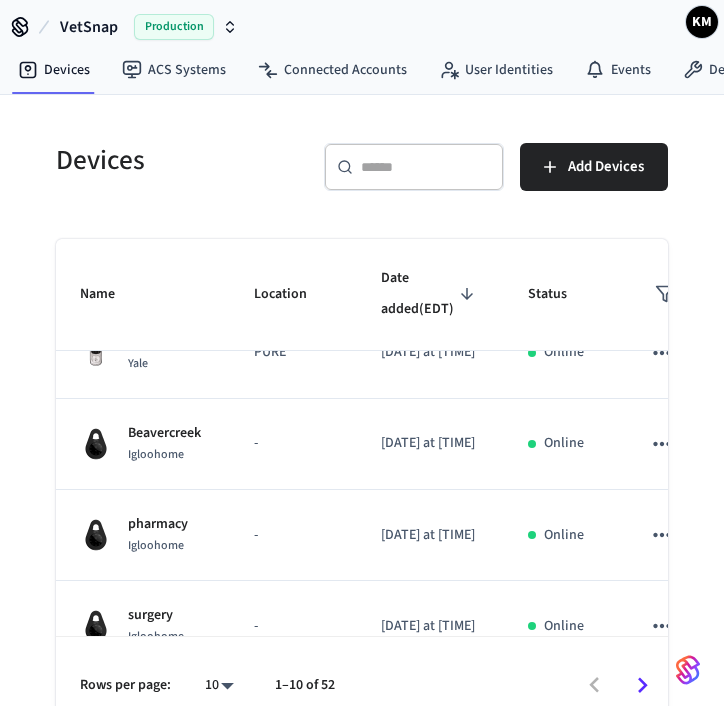 scroll, scrollTop: 803, scrollLeft: 0, axis: vertical 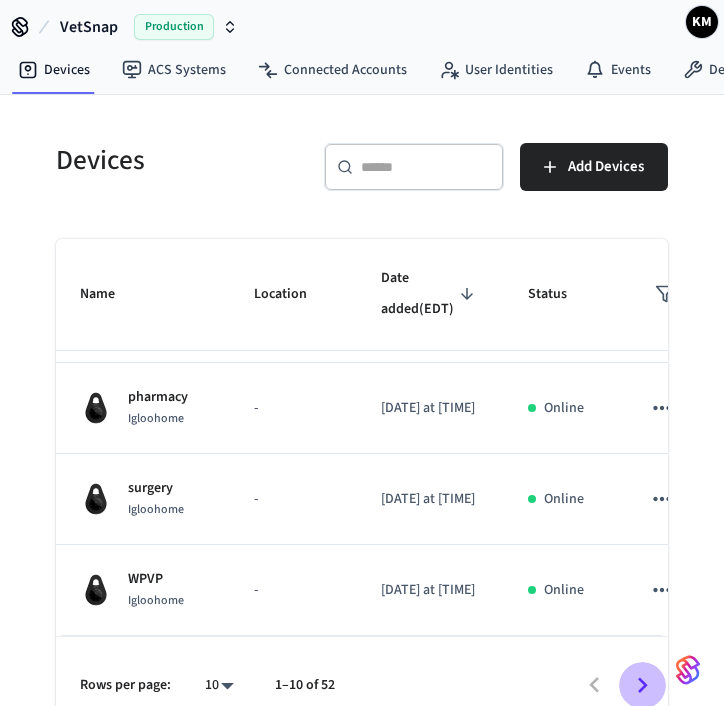 click 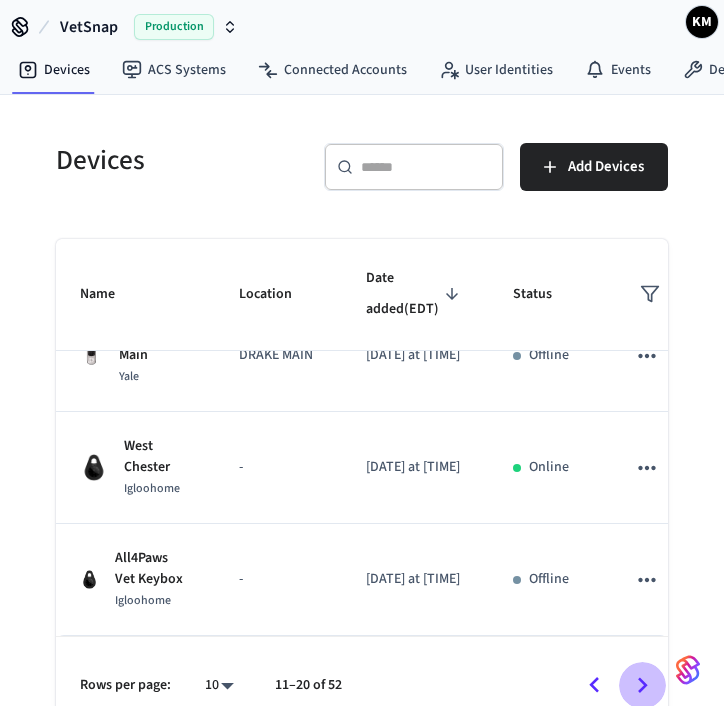 click 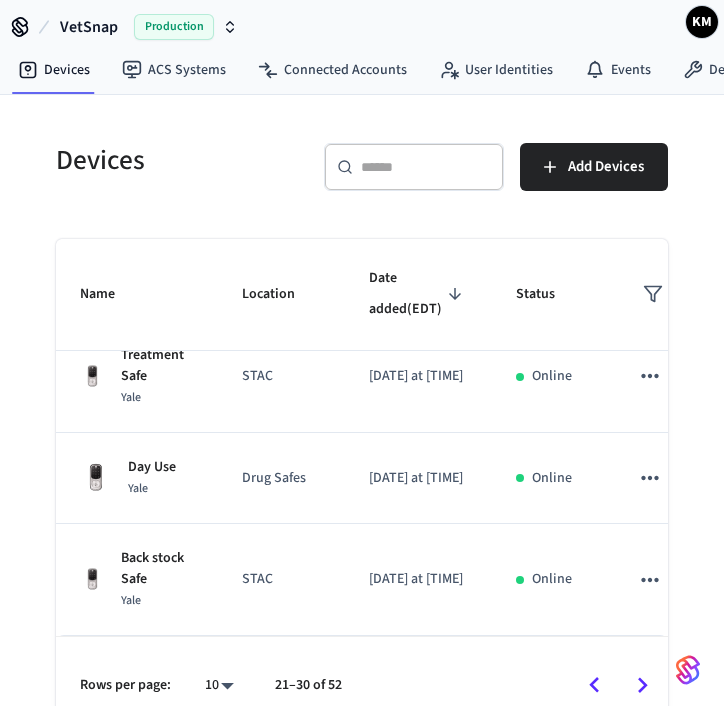 click 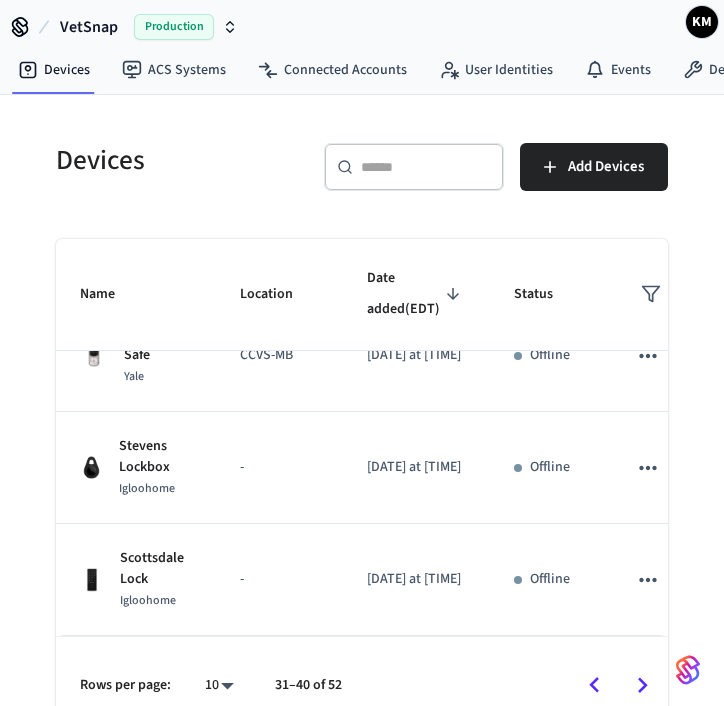 scroll, scrollTop: 803, scrollLeft: 0, axis: vertical 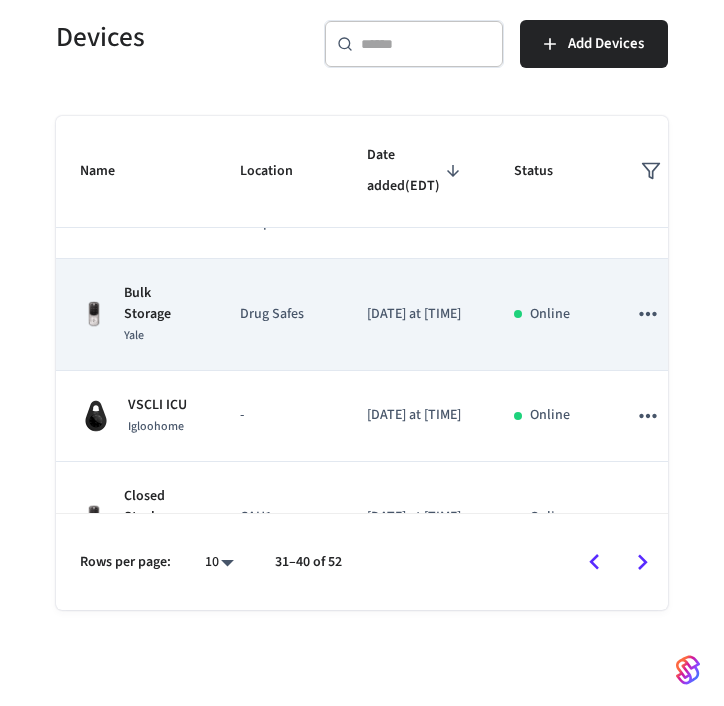 click on "Bulk Storage" at bounding box center [158, 304] 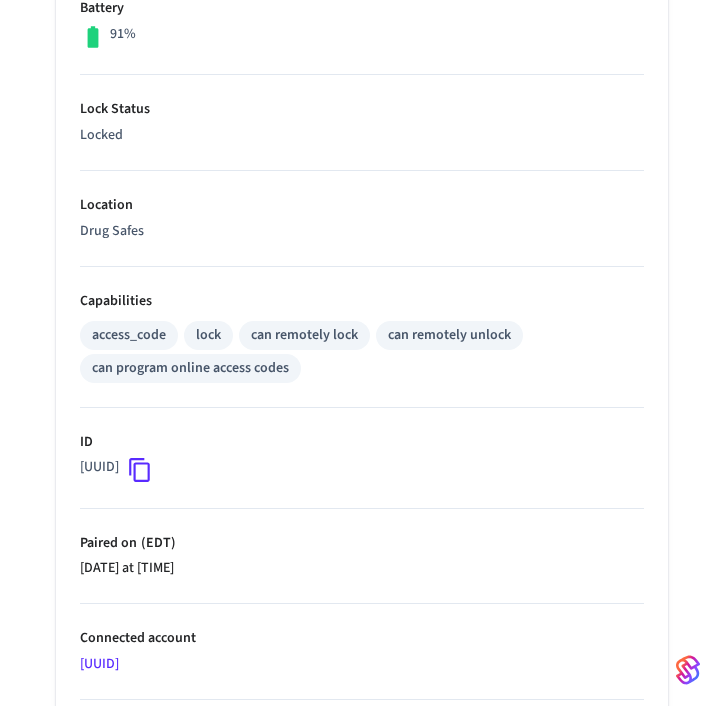 scroll, scrollTop: 583, scrollLeft: 0, axis: vertical 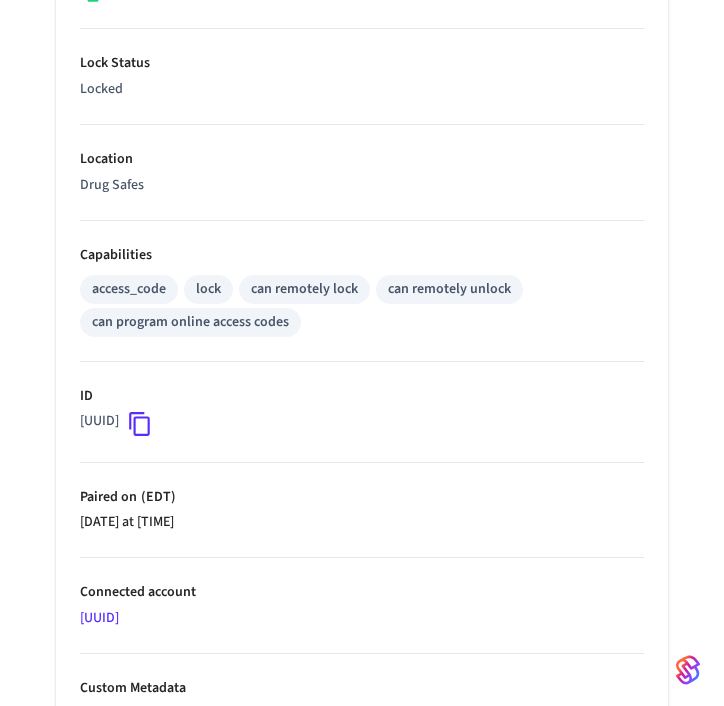 click on "1bf3caa2-7ff3-4599-a721-a498bd9d5a04" at bounding box center (99, 618) 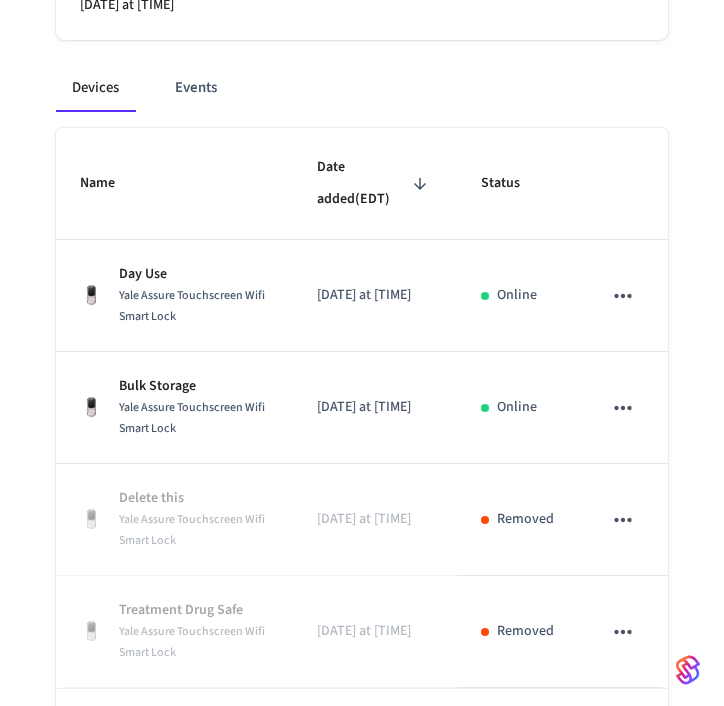 scroll, scrollTop: 0, scrollLeft: 0, axis: both 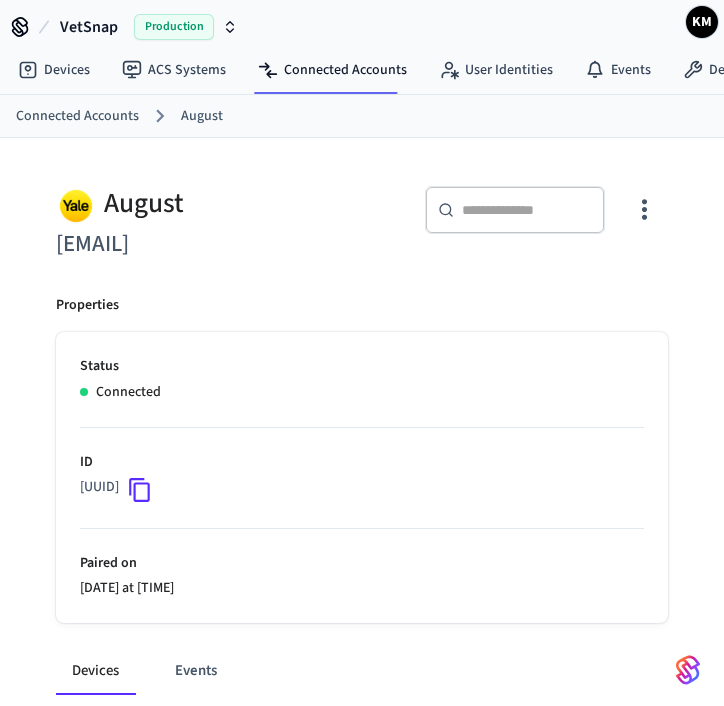 click on "lddc@mypm.vet" at bounding box center [203, 244] 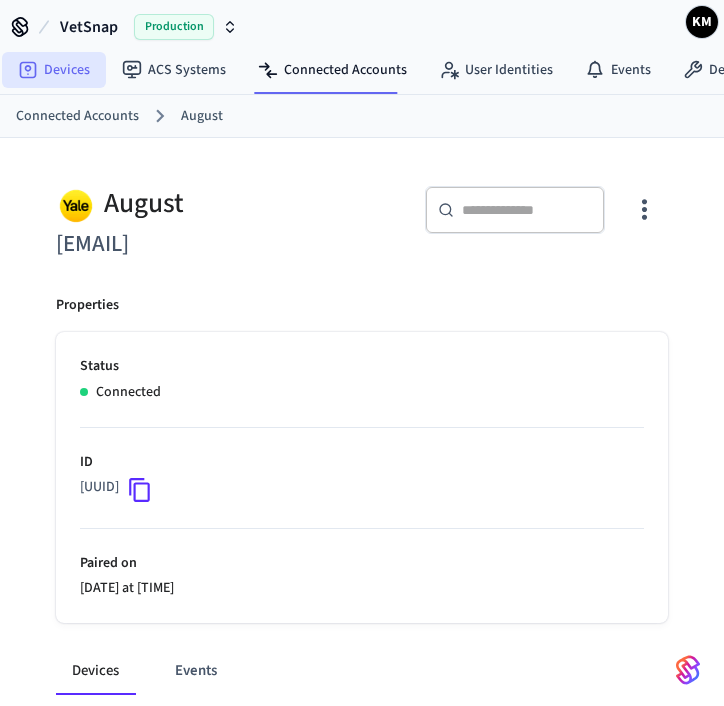 click on "Devices" at bounding box center [54, 70] 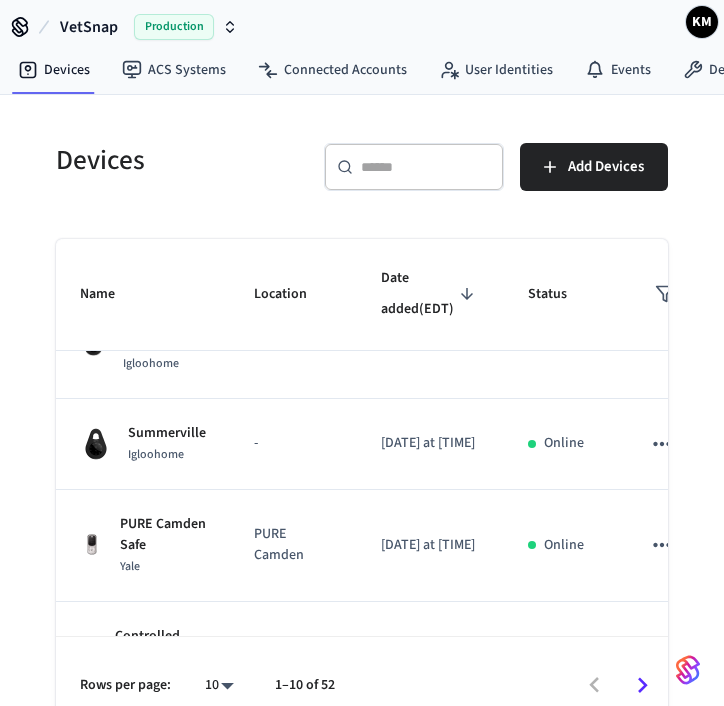 scroll, scrollTop: 209, scrollLeft: 0, axis: vertical 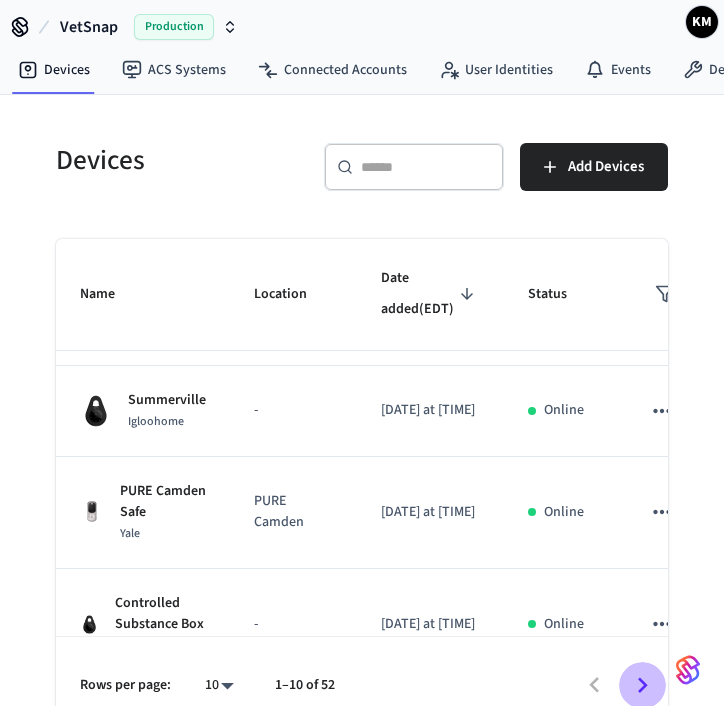 click 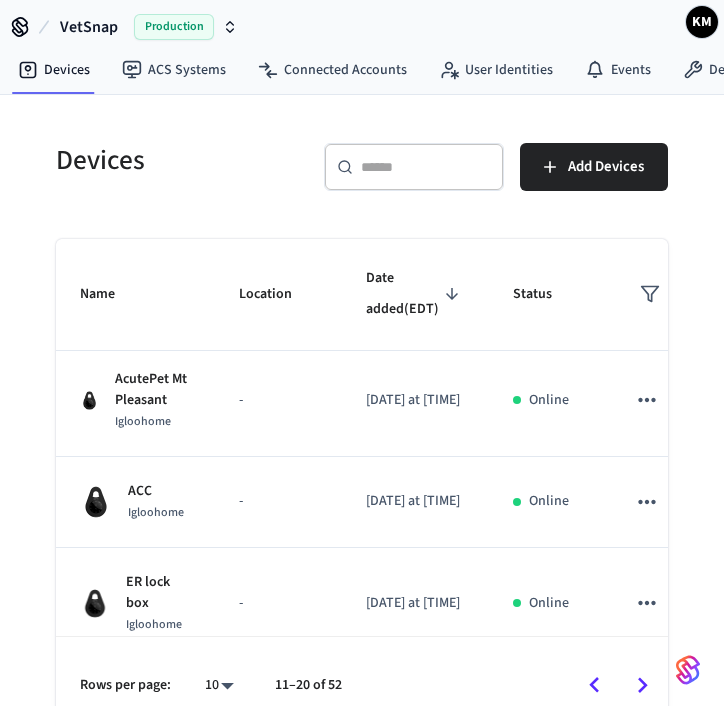 click 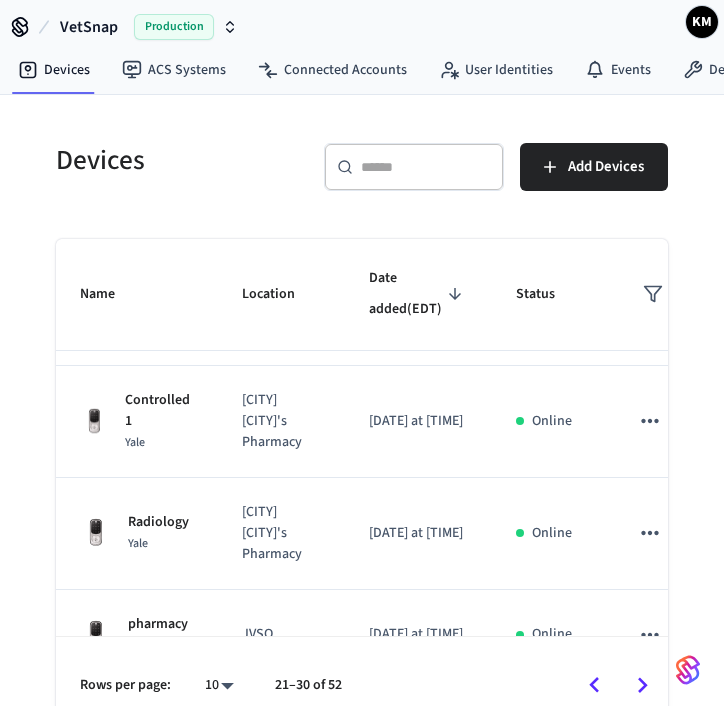 click 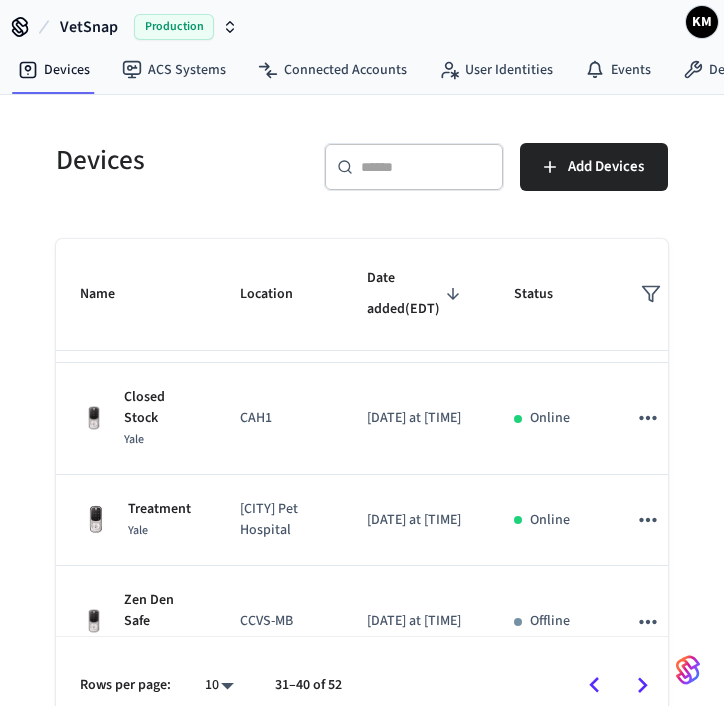 scroll, scrollTop: 491, scrollLeft: 0, axis: vertical 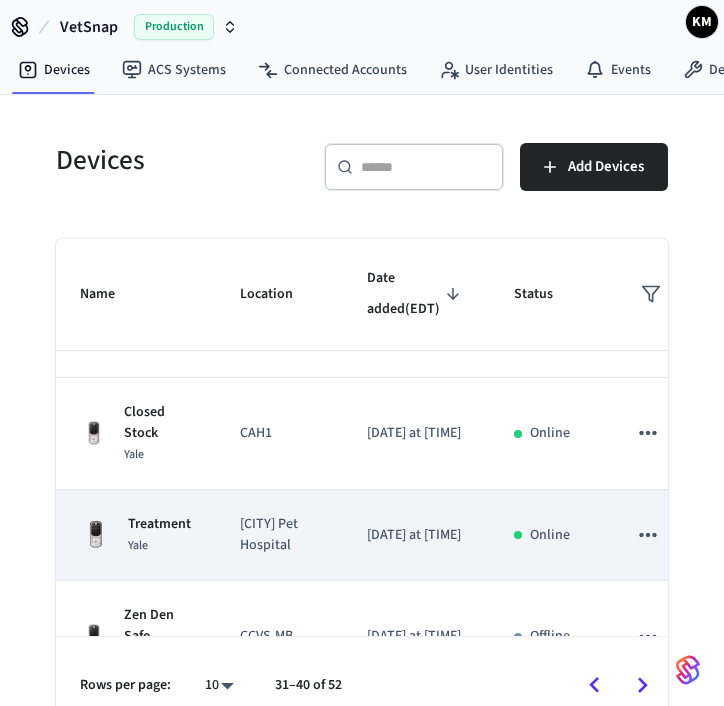 click on "Treatment Yale" at bounding box center (136, 535) 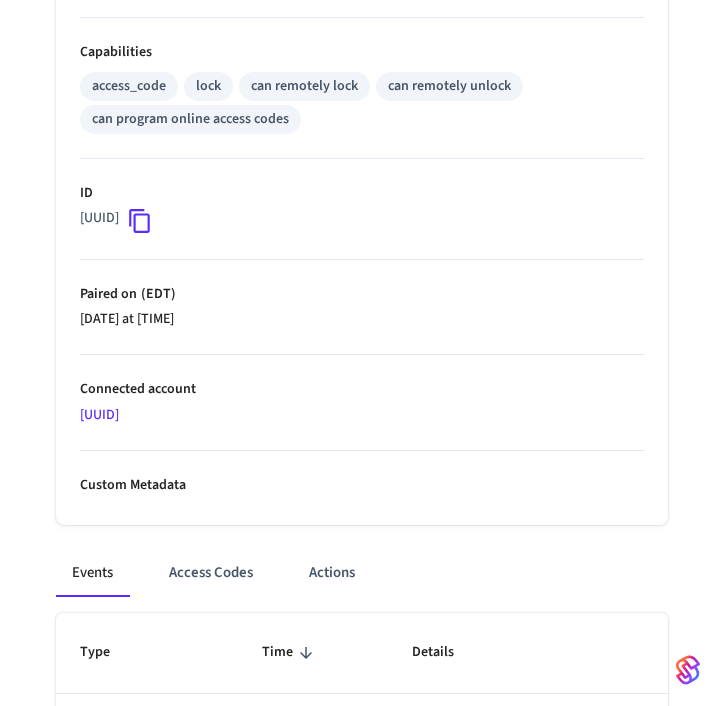 scroll, scrollTop: 816, scrollLeft: 0, axis: vertical 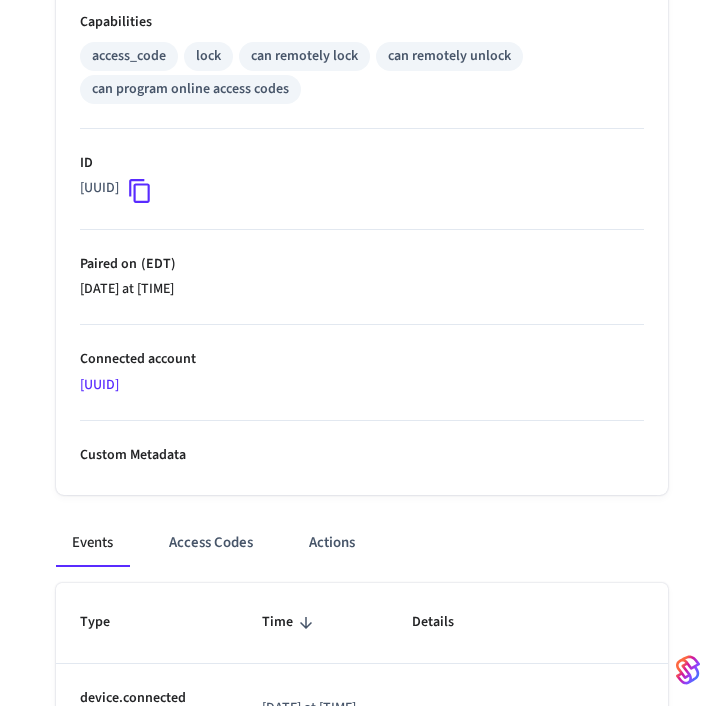 click on "Connected account" at bounding box center (362, 359) 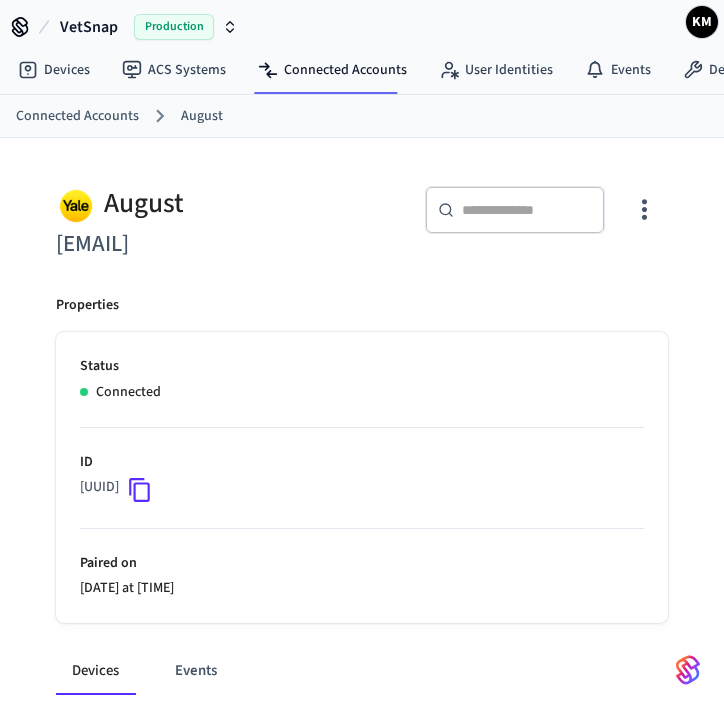 drag, startPoint x: 61, startPoint y: 240, endPoint x: 334, endPoint y: 249, distance: 273.14832 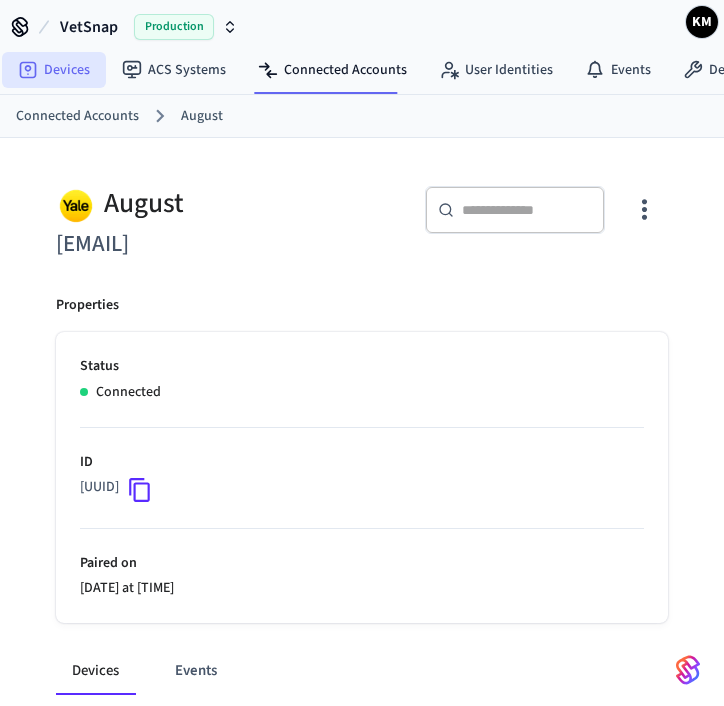 click on "Devices" at bounding box center (54, 70) 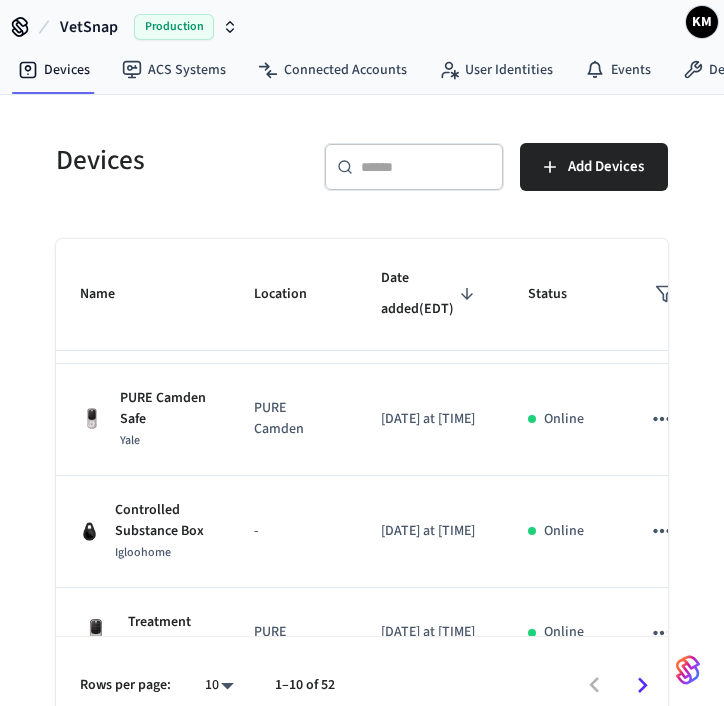 scroll, scrollTop: 803, scrollLeft: 0, axis: vertical 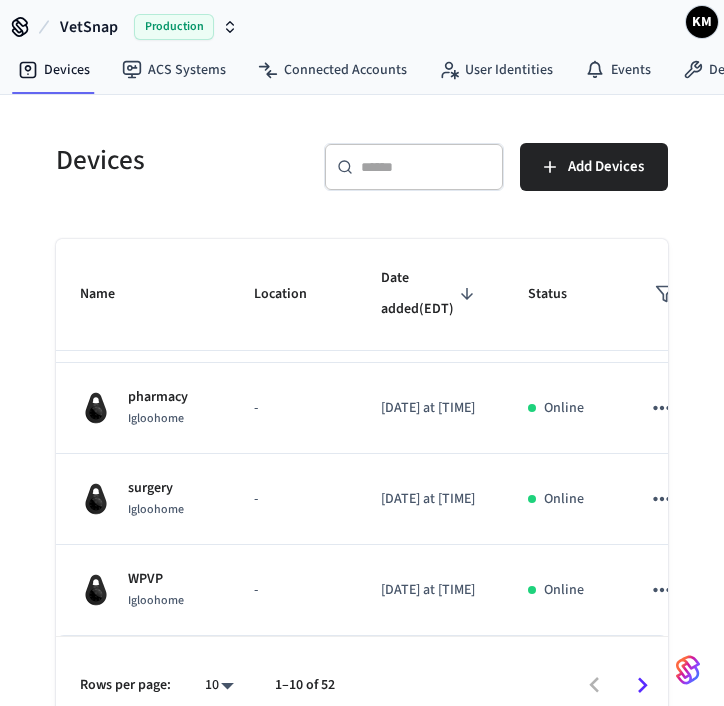 click at bounding box center (510, 685) 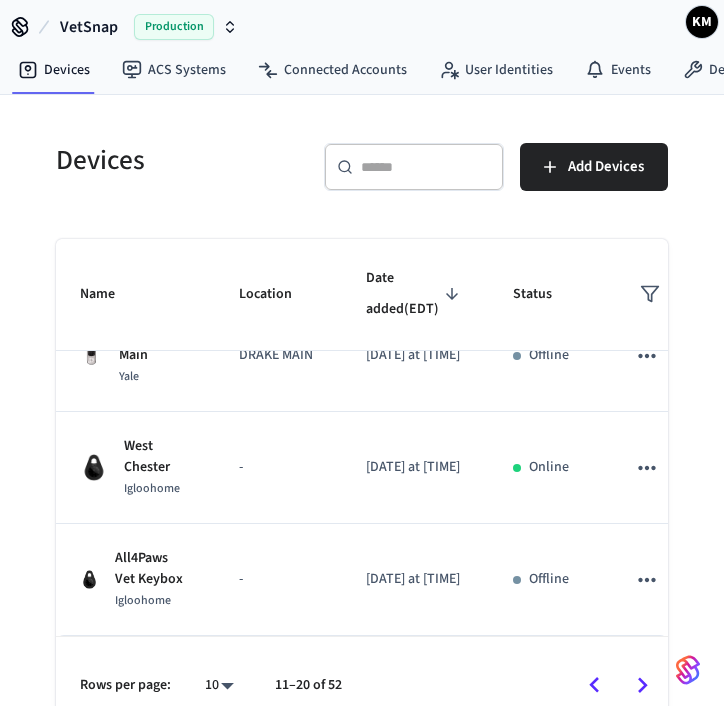 click 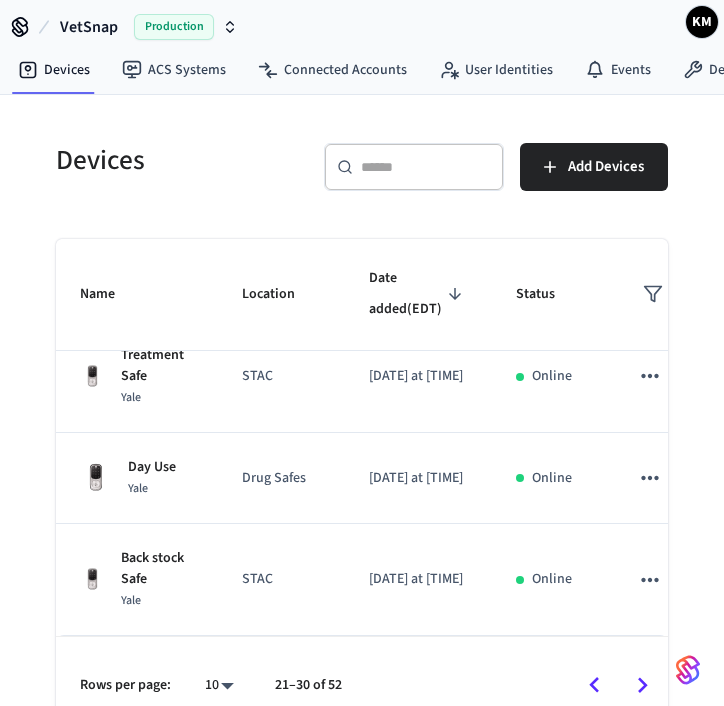 click 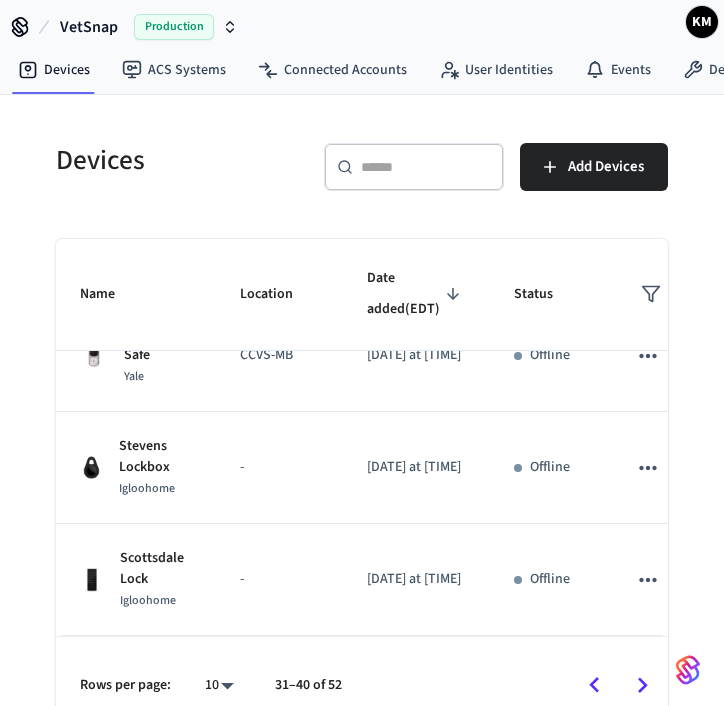 scroll, scrollTop: 803, scrollLeft: 0, axis: vertical 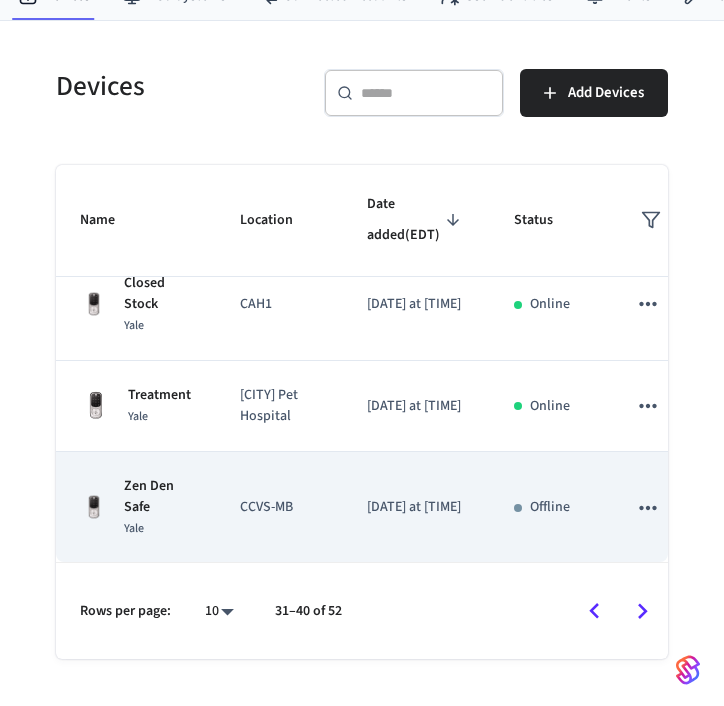 click on "CCVS-MB" at bounding box center [279, 508] 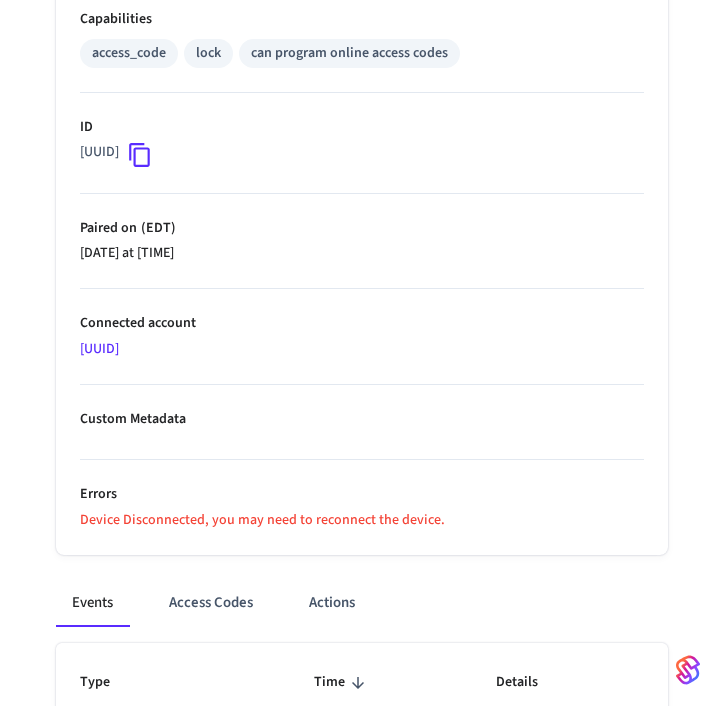 scroll, scrollTop: 838, scrollLeft: 0, axis: vertical 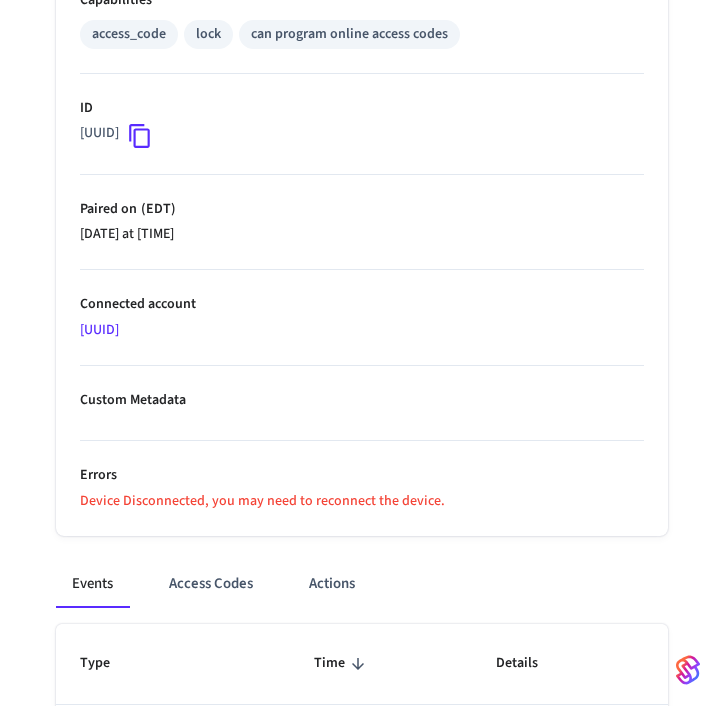 click on "15f980db-566f-4282-9861-2554ddbef3ae" at bounding box center [99, 330] 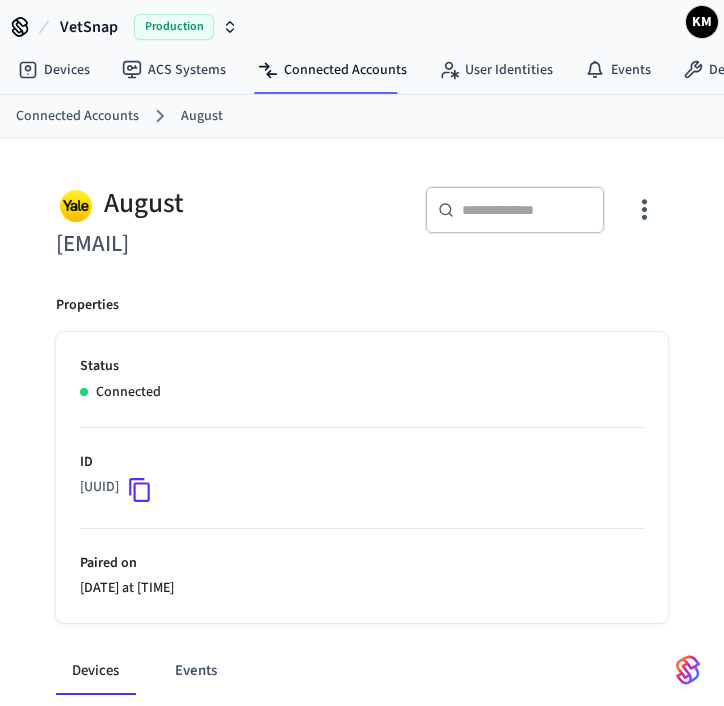 drag, startPoint x: 57, startPoint y: 235, endPoint x: 324, endPoint y: 276, distance: 270.1296 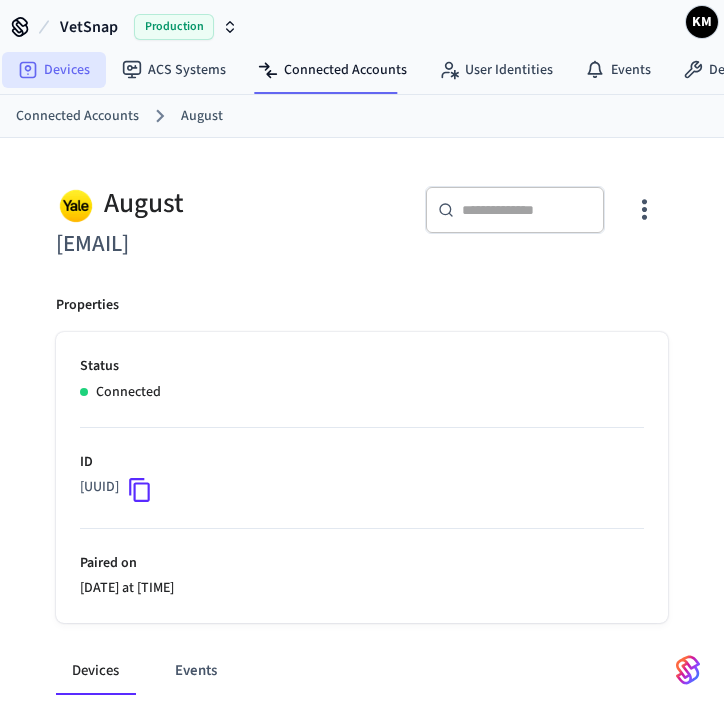 click on "Devices" at bounding box center (54, 70) 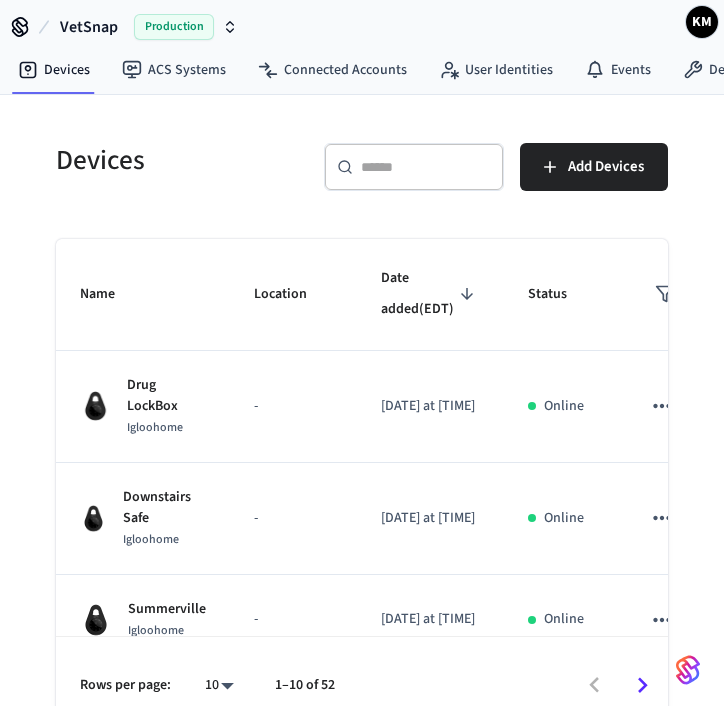 click 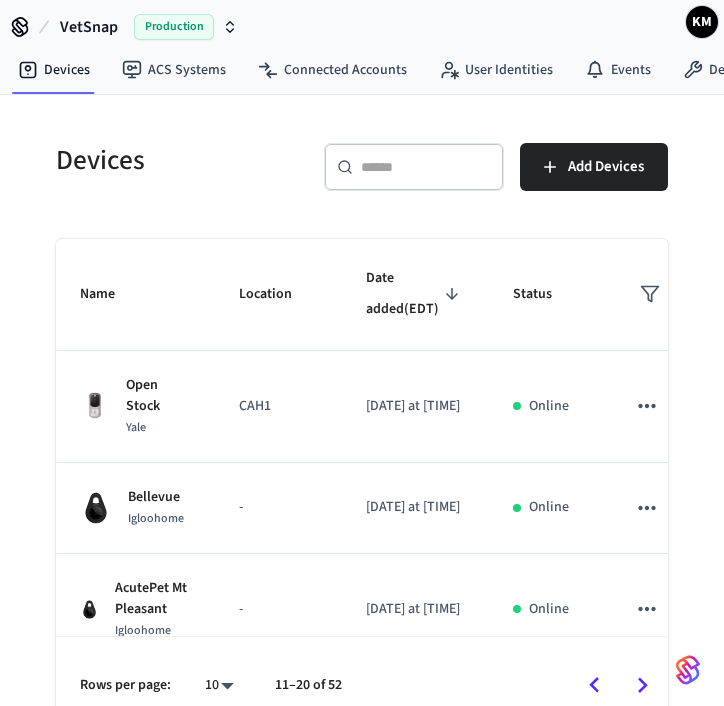 click 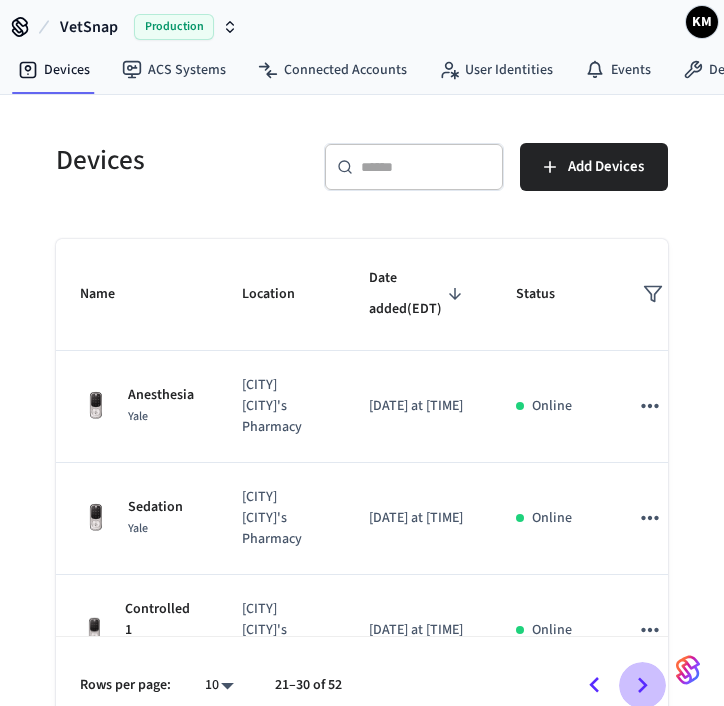 click 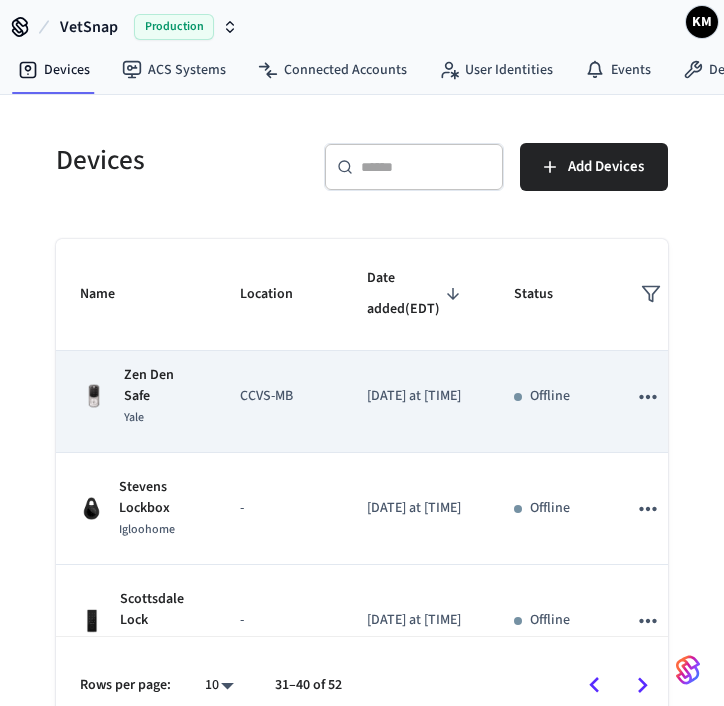 scroll, scrollTop: 803, scrollLeft: 0, axis: vertical 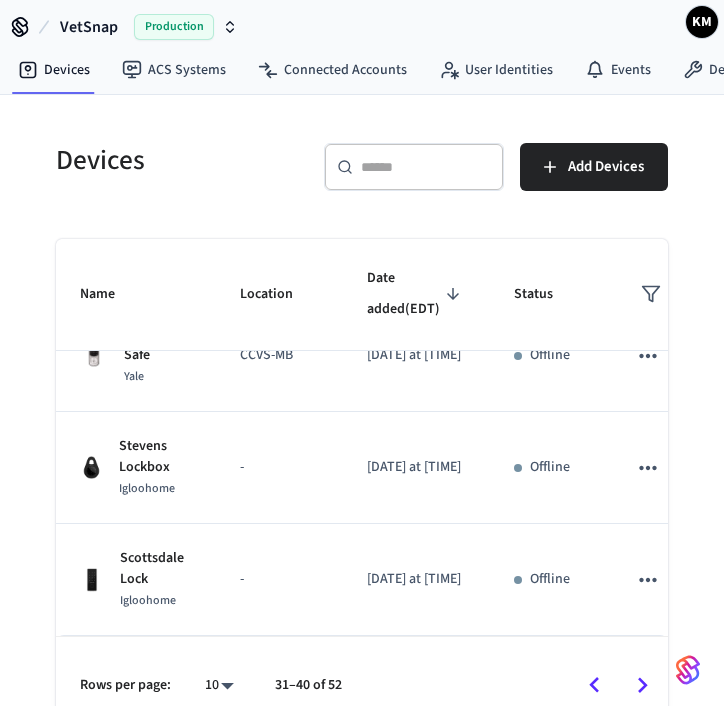 click 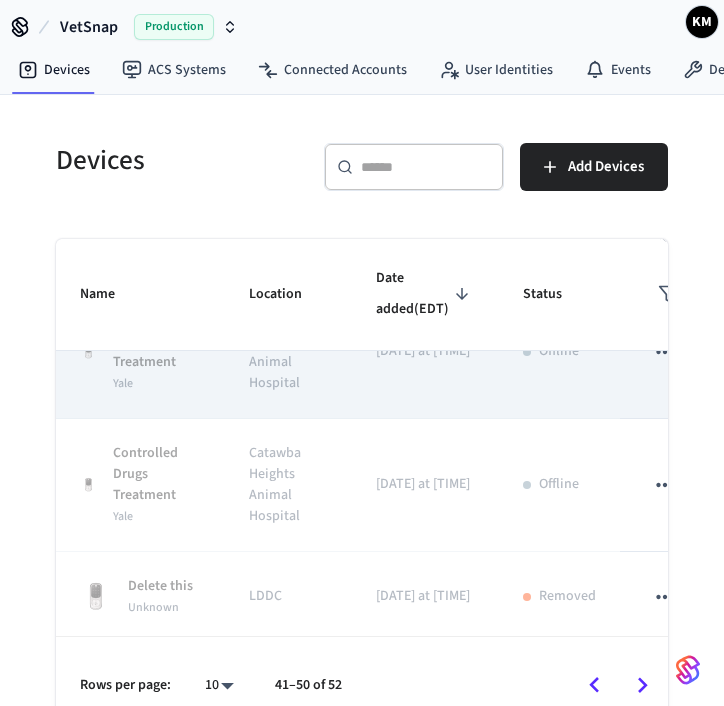 scroll, scrollTop: 824, scrollLeft: 0, axis: vertical 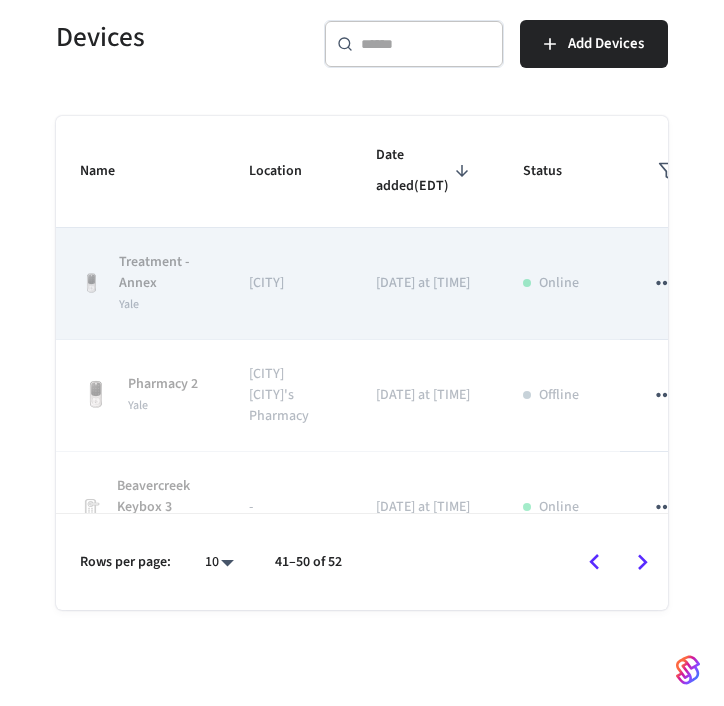 click on "Treatment - Annex  Yale" at bounding box center (140, 284) 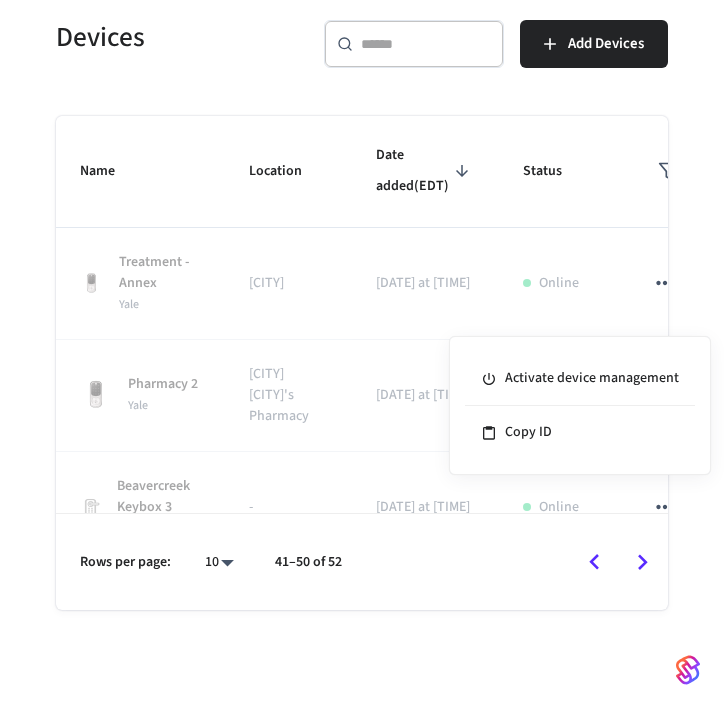 click at bounding box center [362, 353] 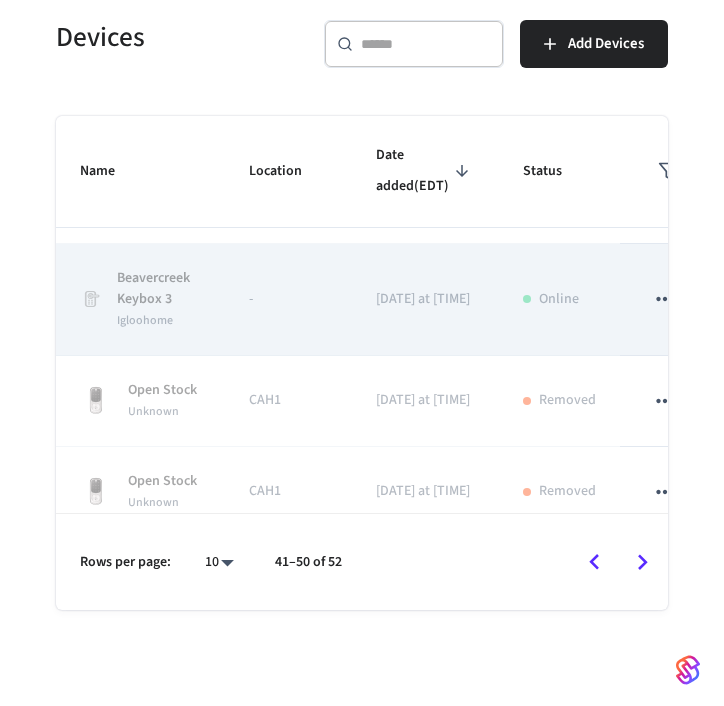 scroll, scrollTop: 0, scrollLeft: 0, axis: both 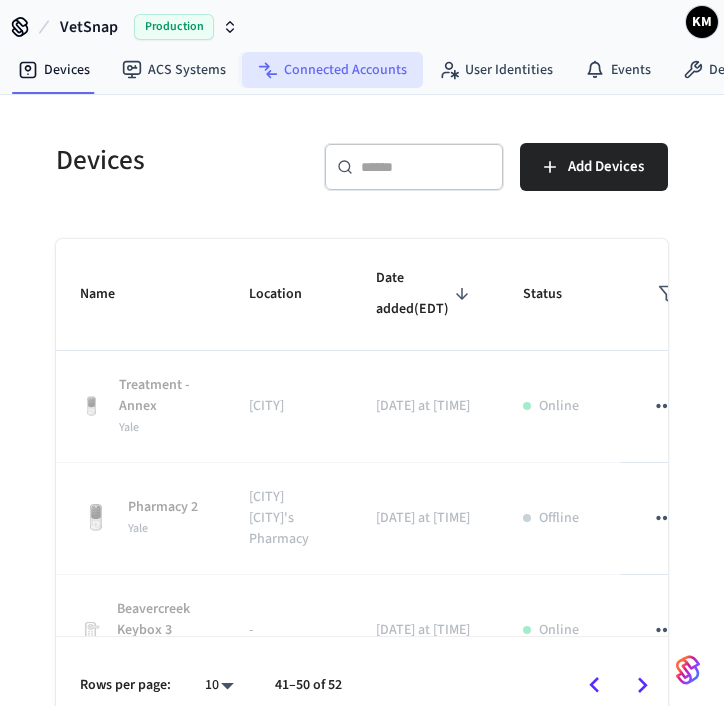 click on "Connected Accounts" at bounding box center [332, 70] 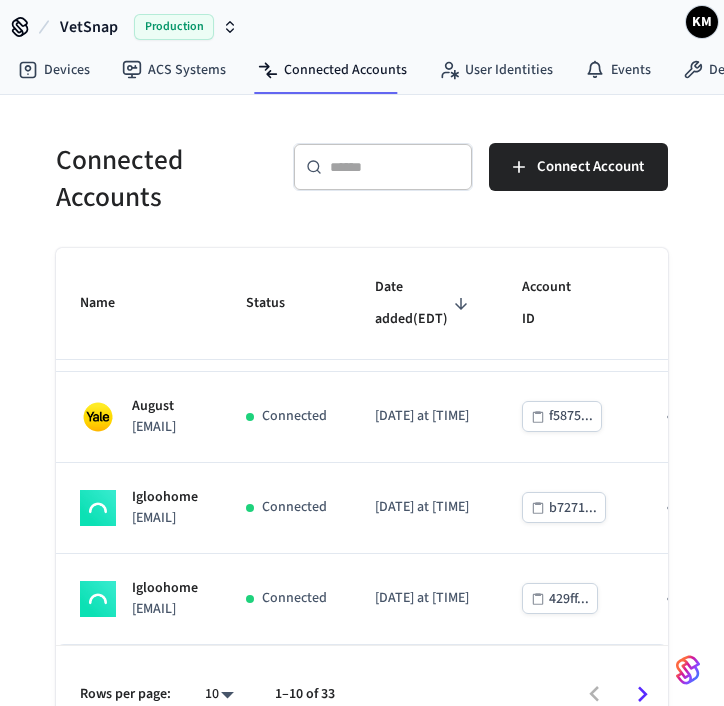 scroll, scrollTop: 740, scrollLeft: 0, axis: vertical 